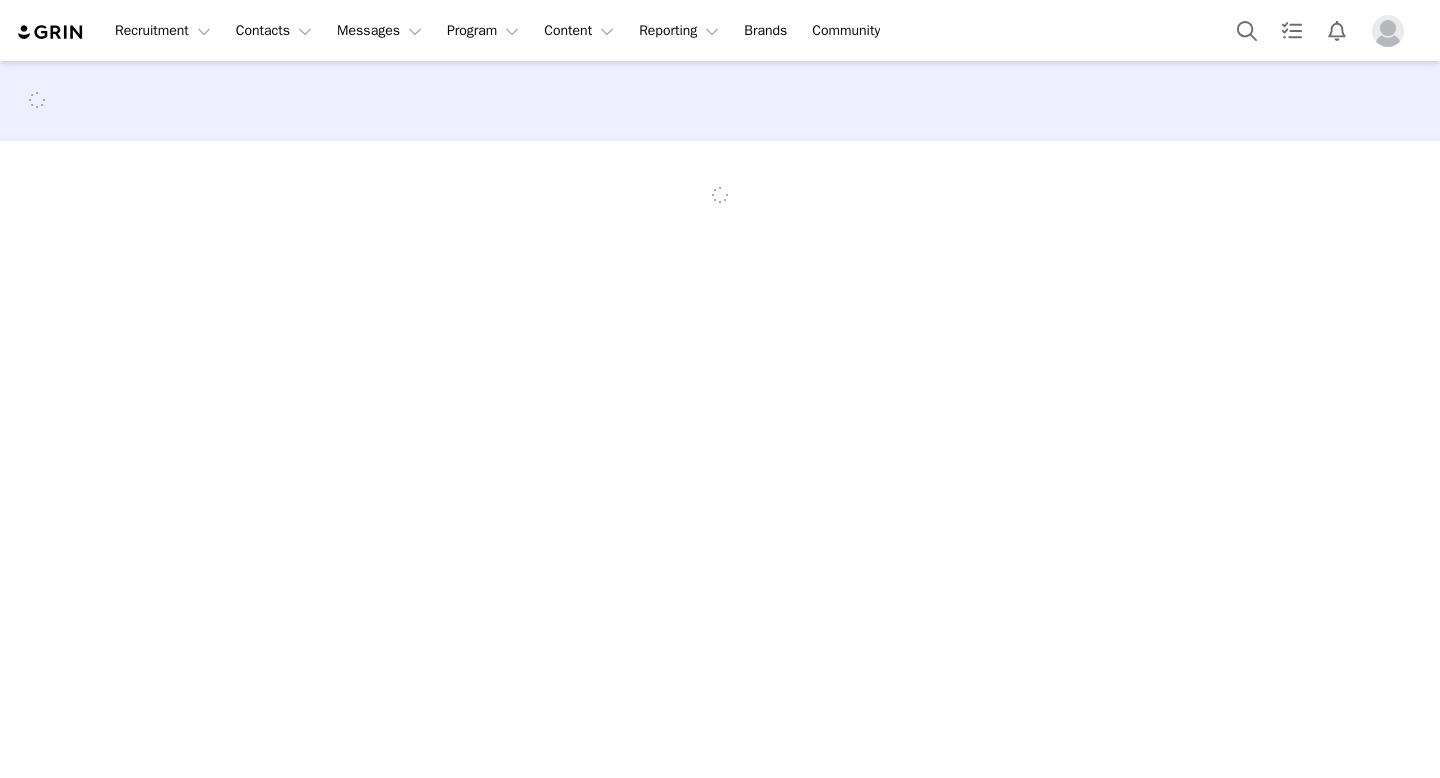 scroll, scrollTop: 0, scrollLeft: 0, axis: both 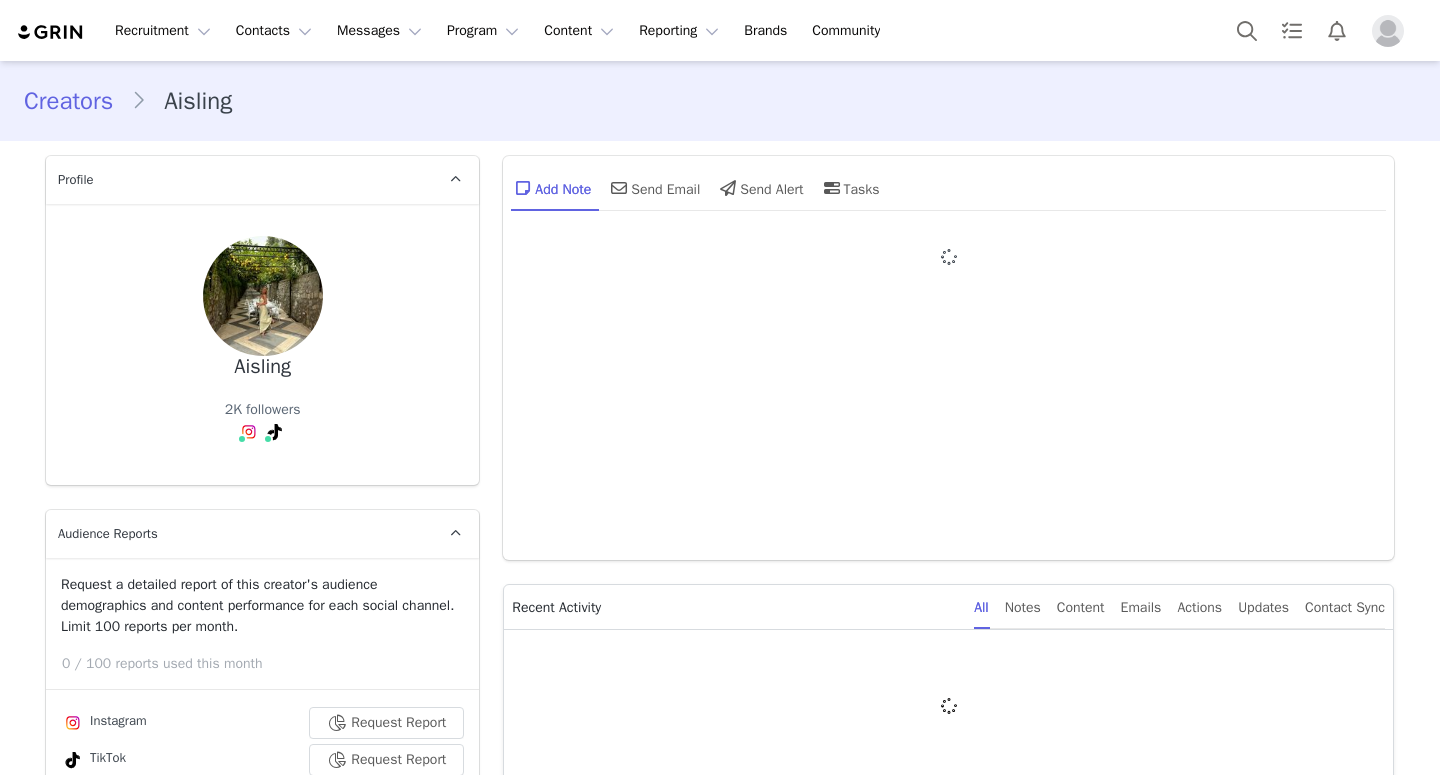 type on "+44 ([GEOGRAPHIC_DATA])" 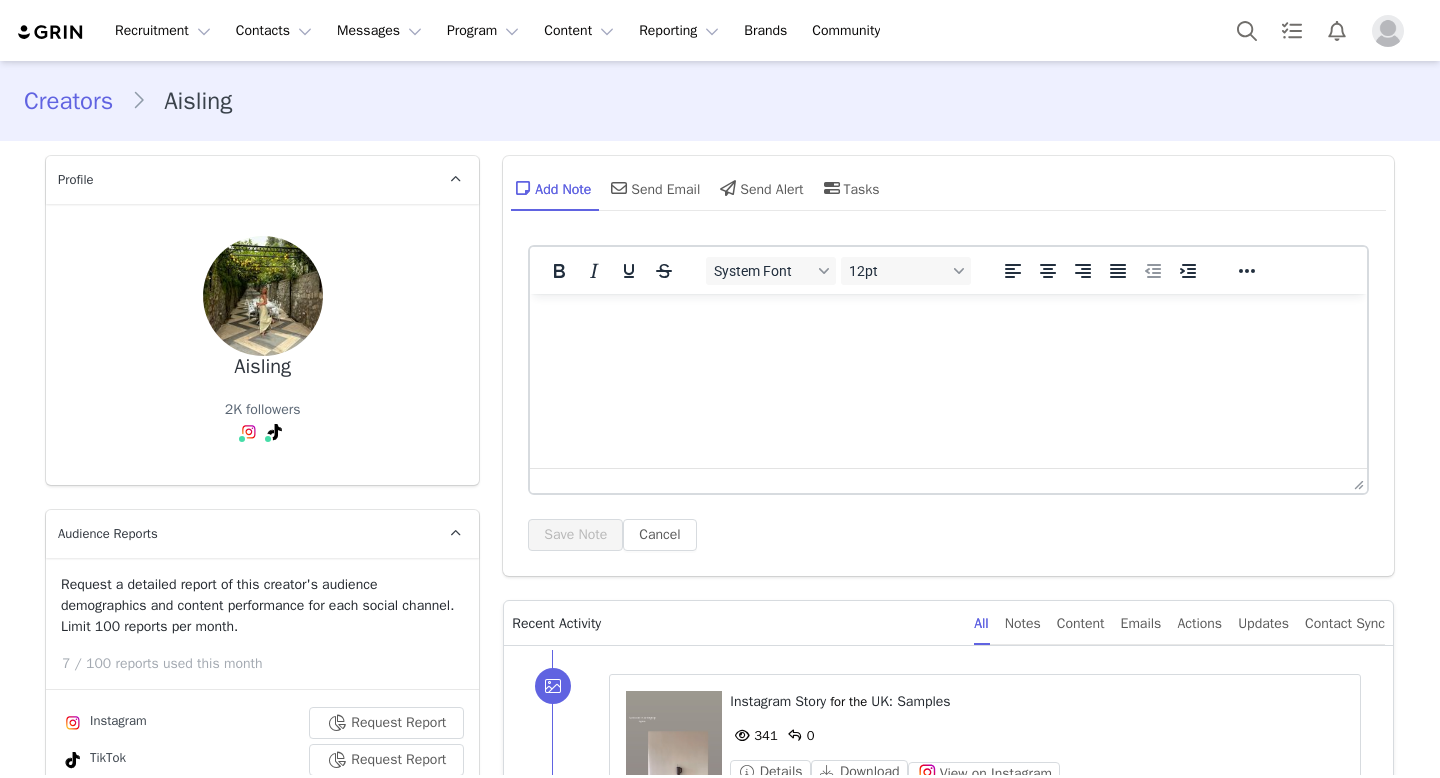 scroll, scrollTop: 0, scrollLeft: 0, axis: both 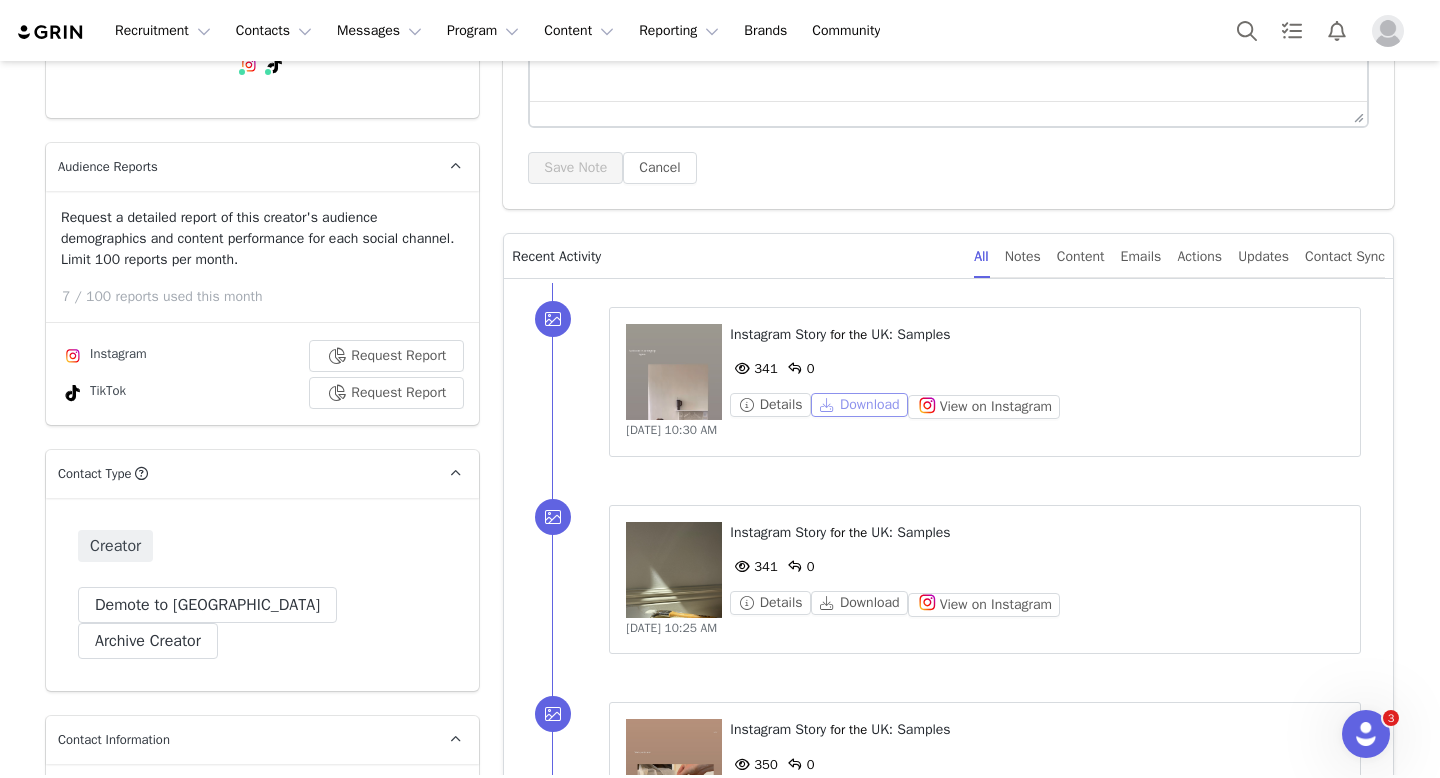 click on "Download" at bounding box center (859, 405) 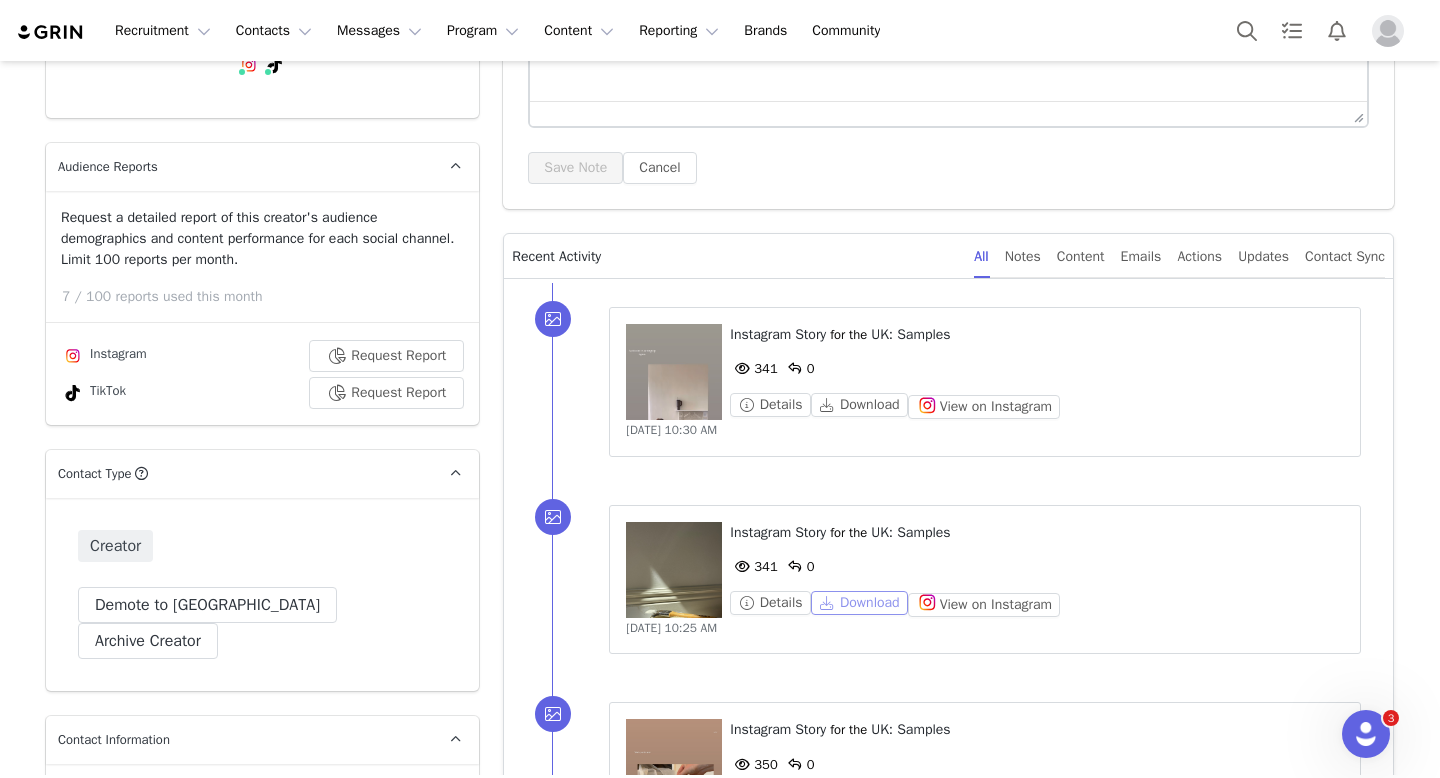 click on "Download" at bounding box center [859, 603] 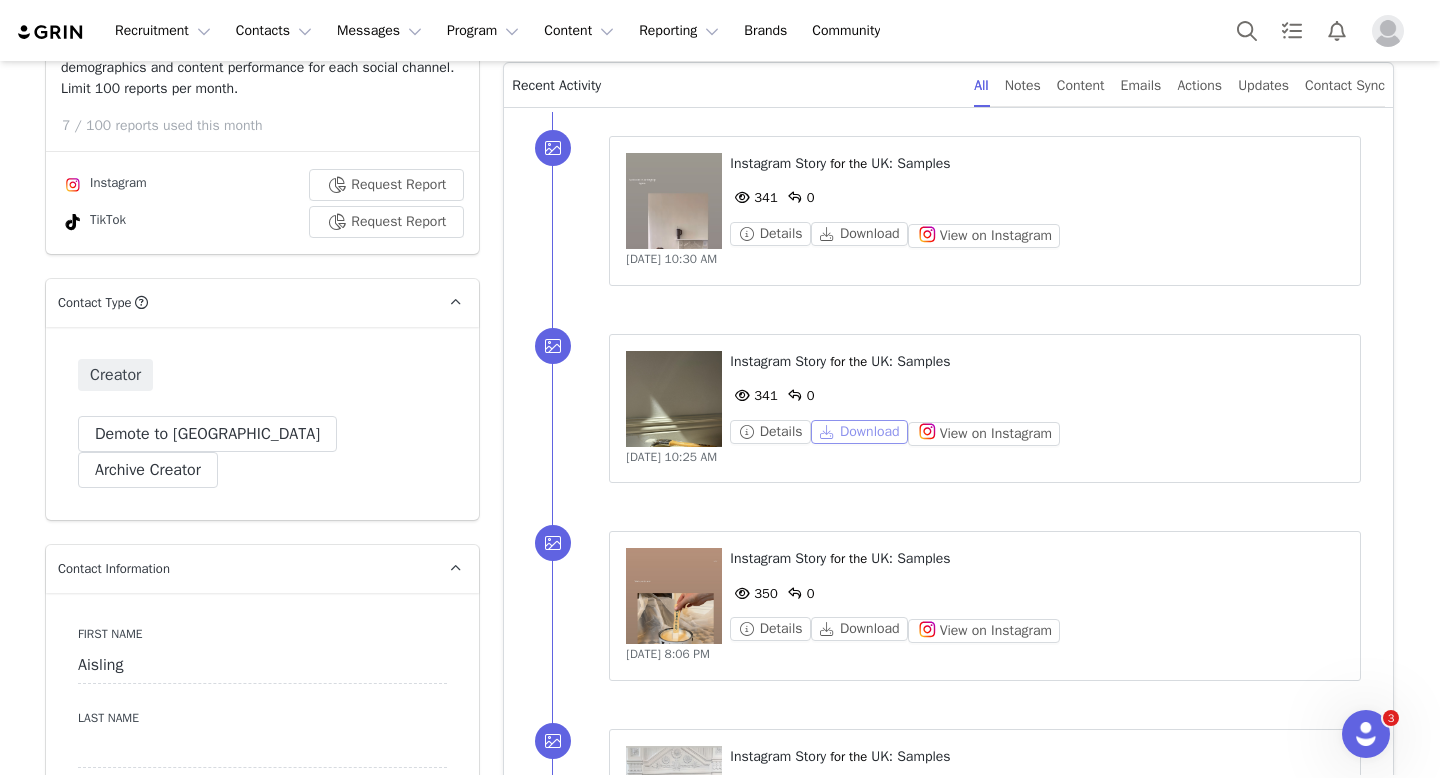scroll, scrollTop: 746, scrollLeft: 0, axis: vertical 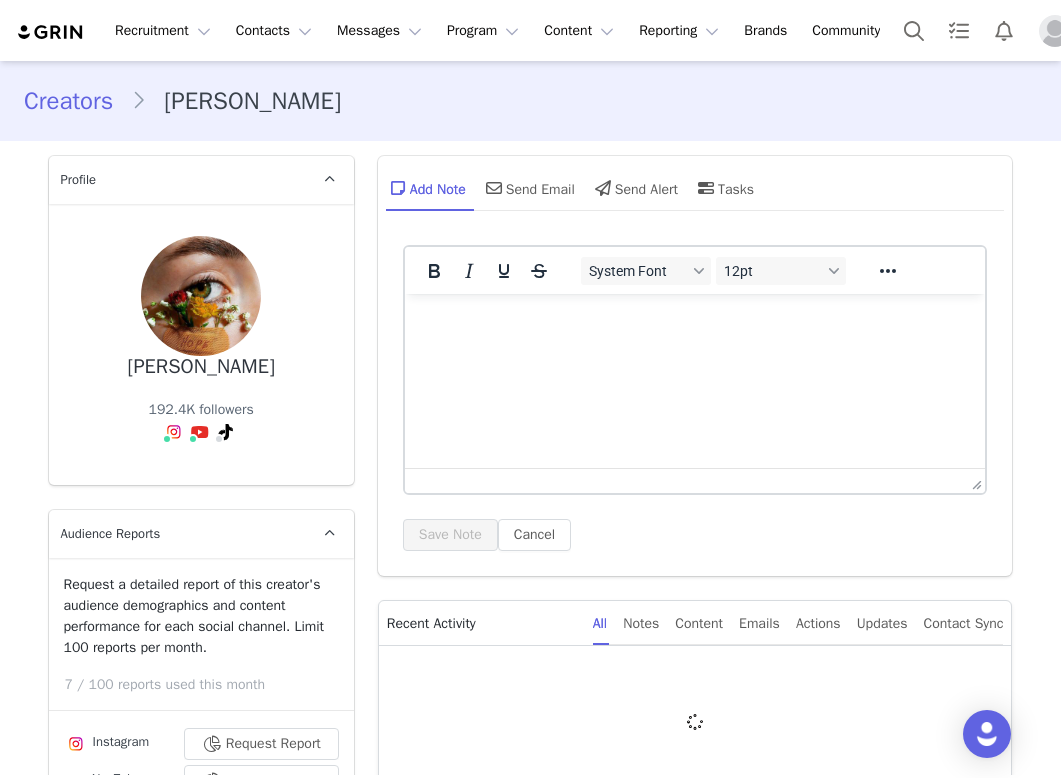 type on "+1 ([GEOGRAPHIC_DATA])" 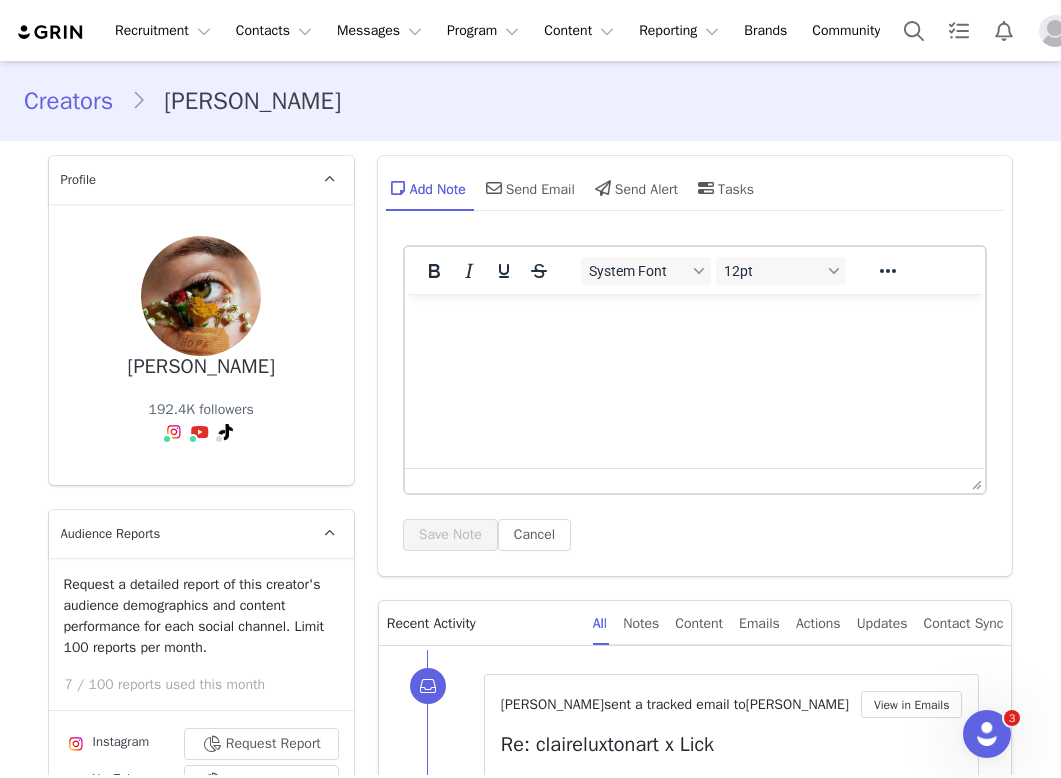 scroll, scrollTop: 0, scrollLeft: 0, axis: both 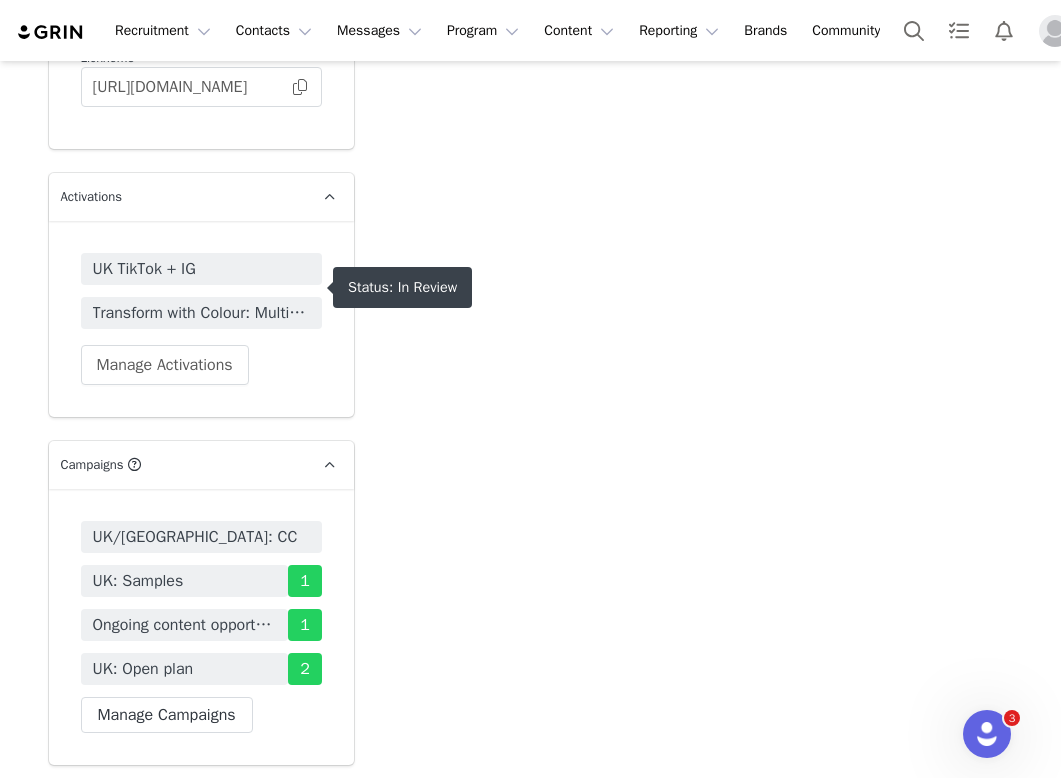 click on "Transform with Colour: Multiple Rooms" at bounding box center [201, 313] 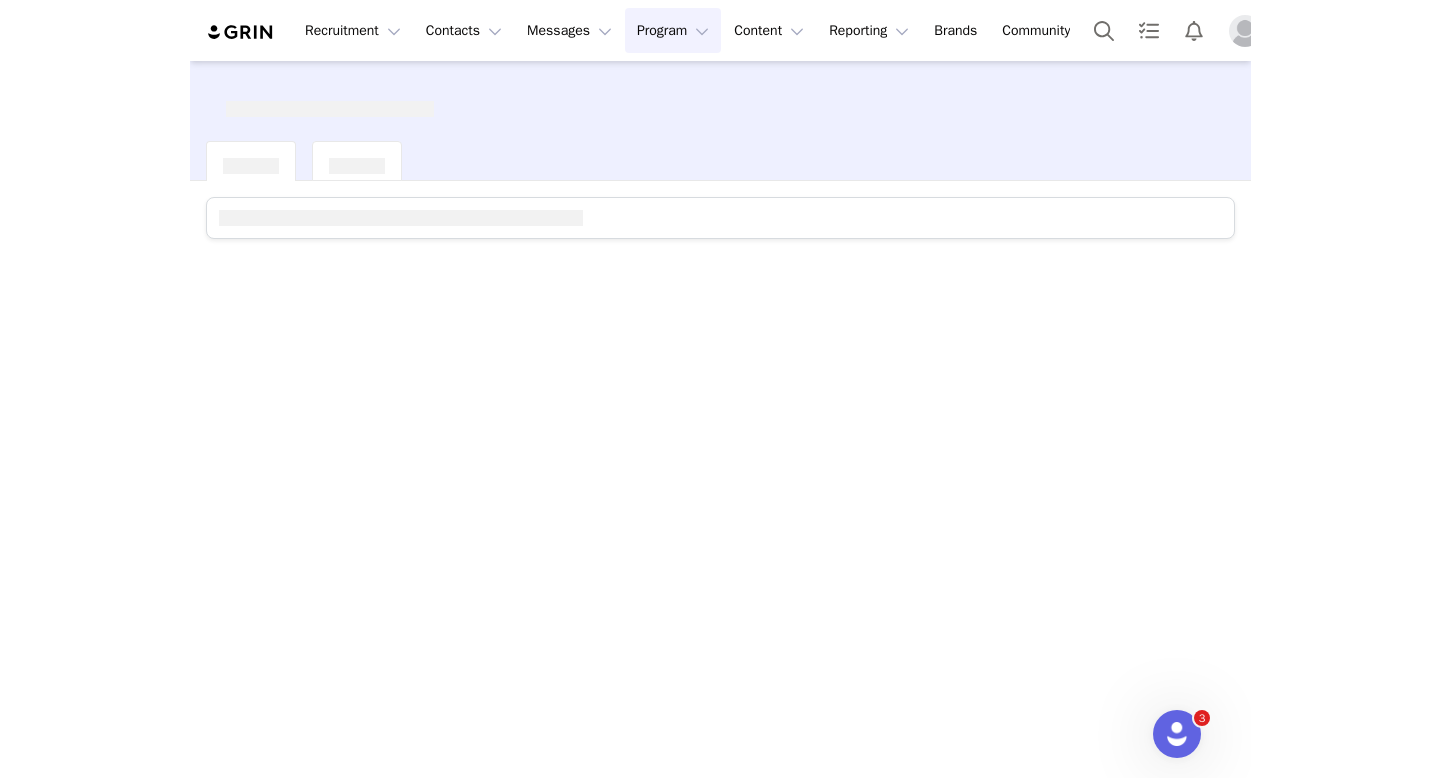 scroll, scrollTop: 0, scrollLeft: 0, axis: both 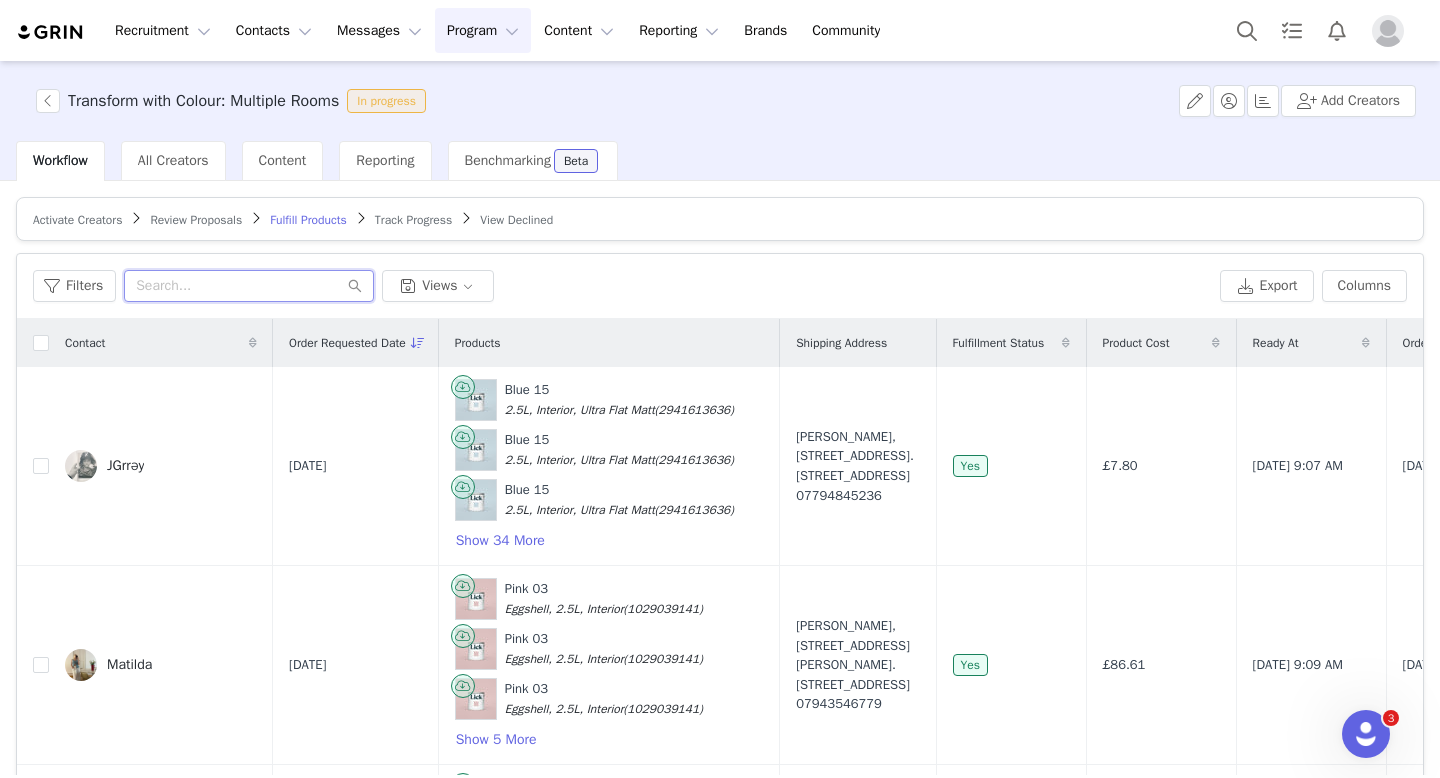 click at bounding box center [249, 286] 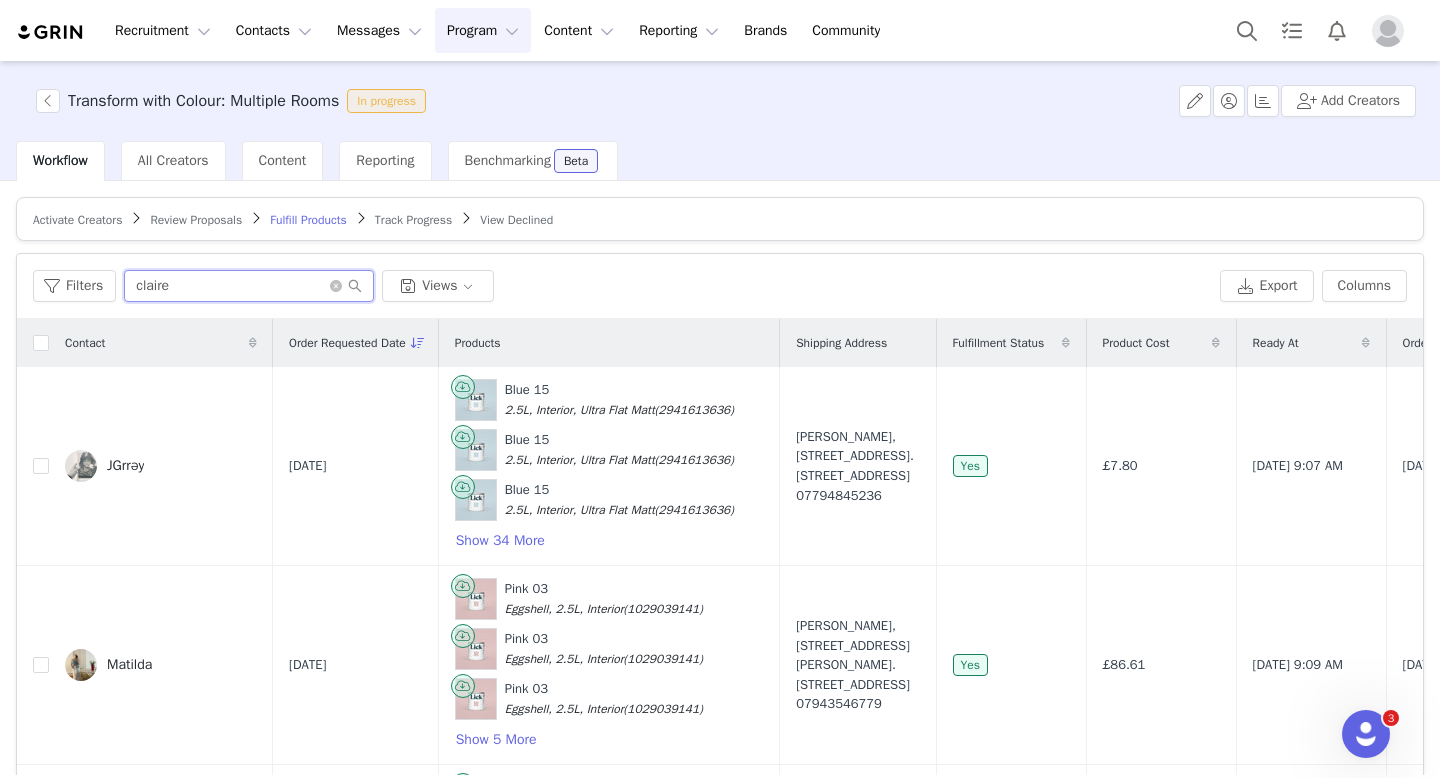 type on "claire" 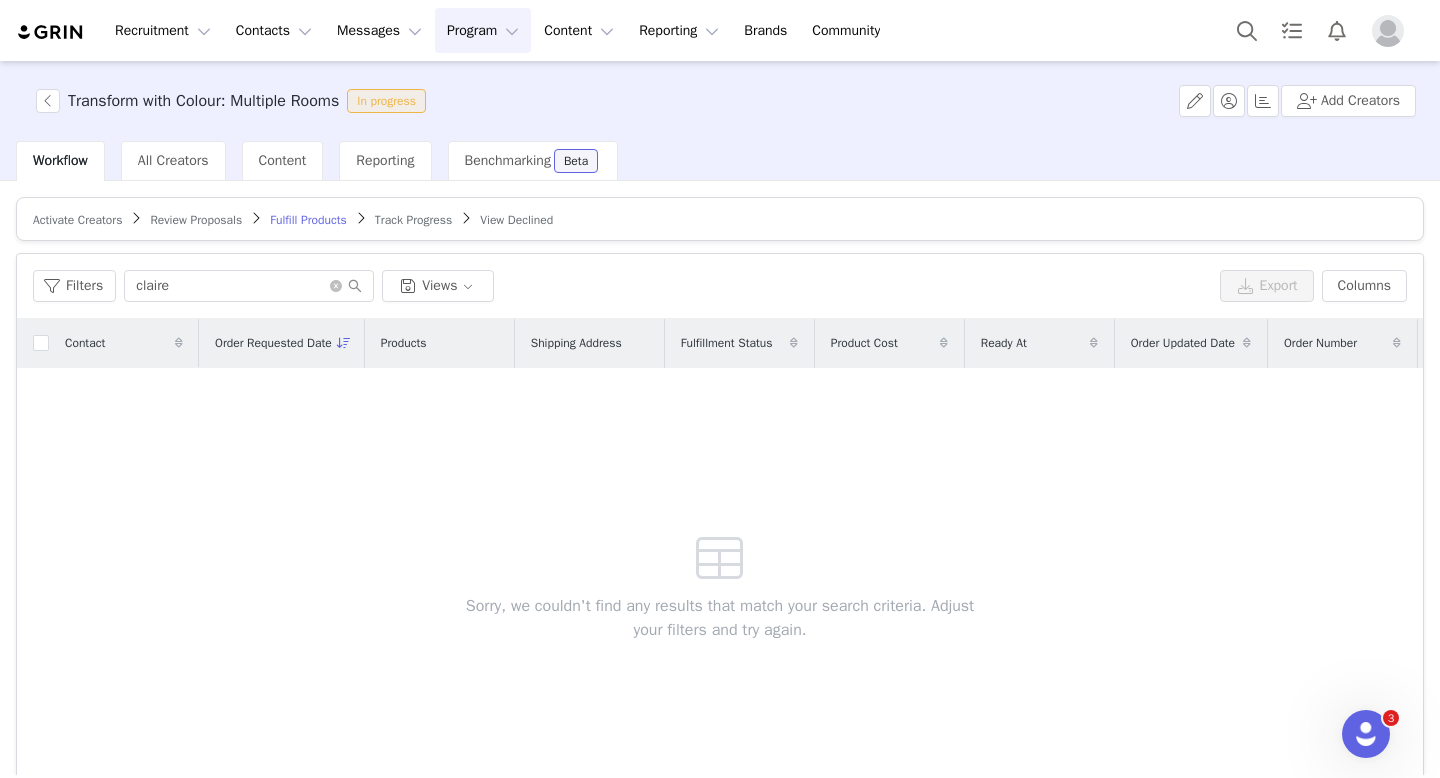 click on "Review Proposals" at bounding box center (196, 220) 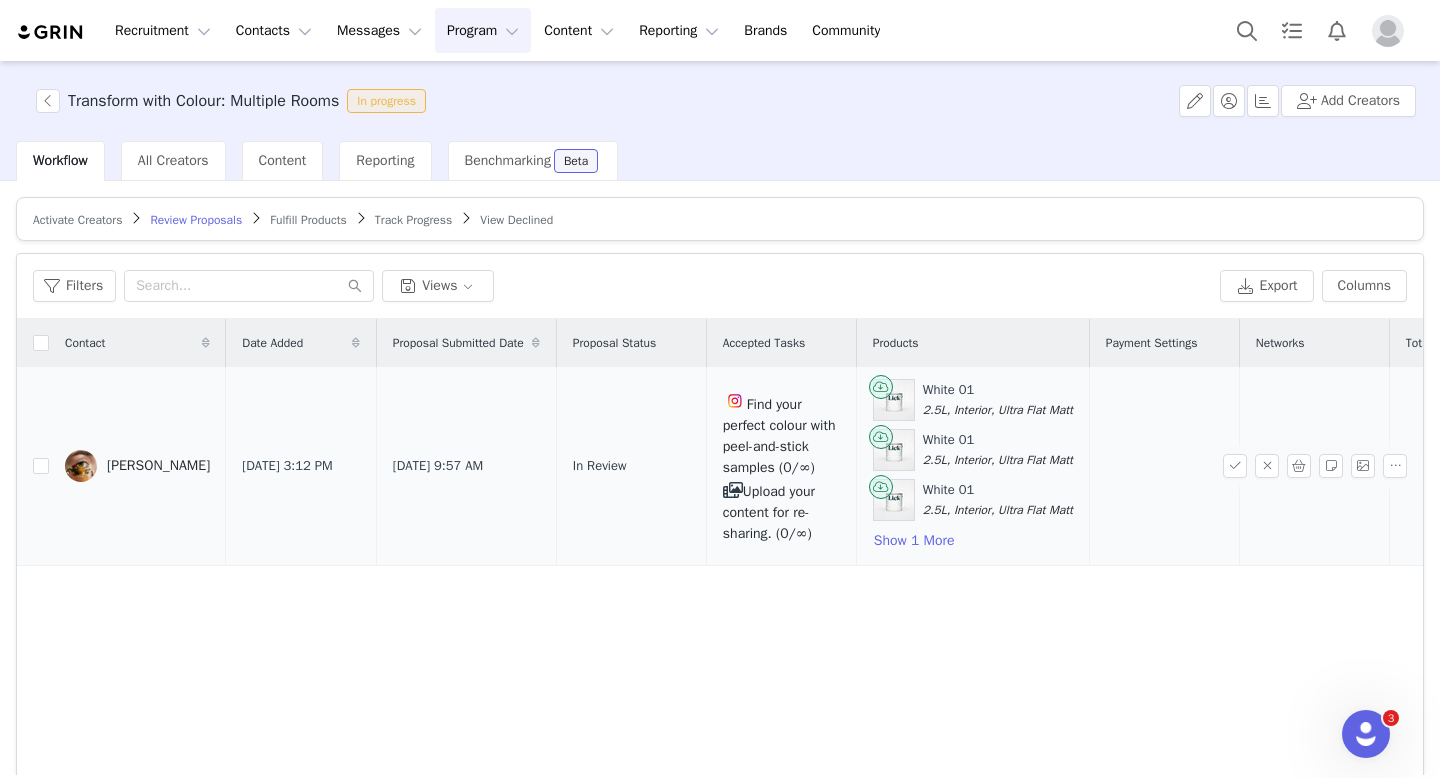 scroll, scrollTop: 0, scrollLeft: 132, axis: horizontal 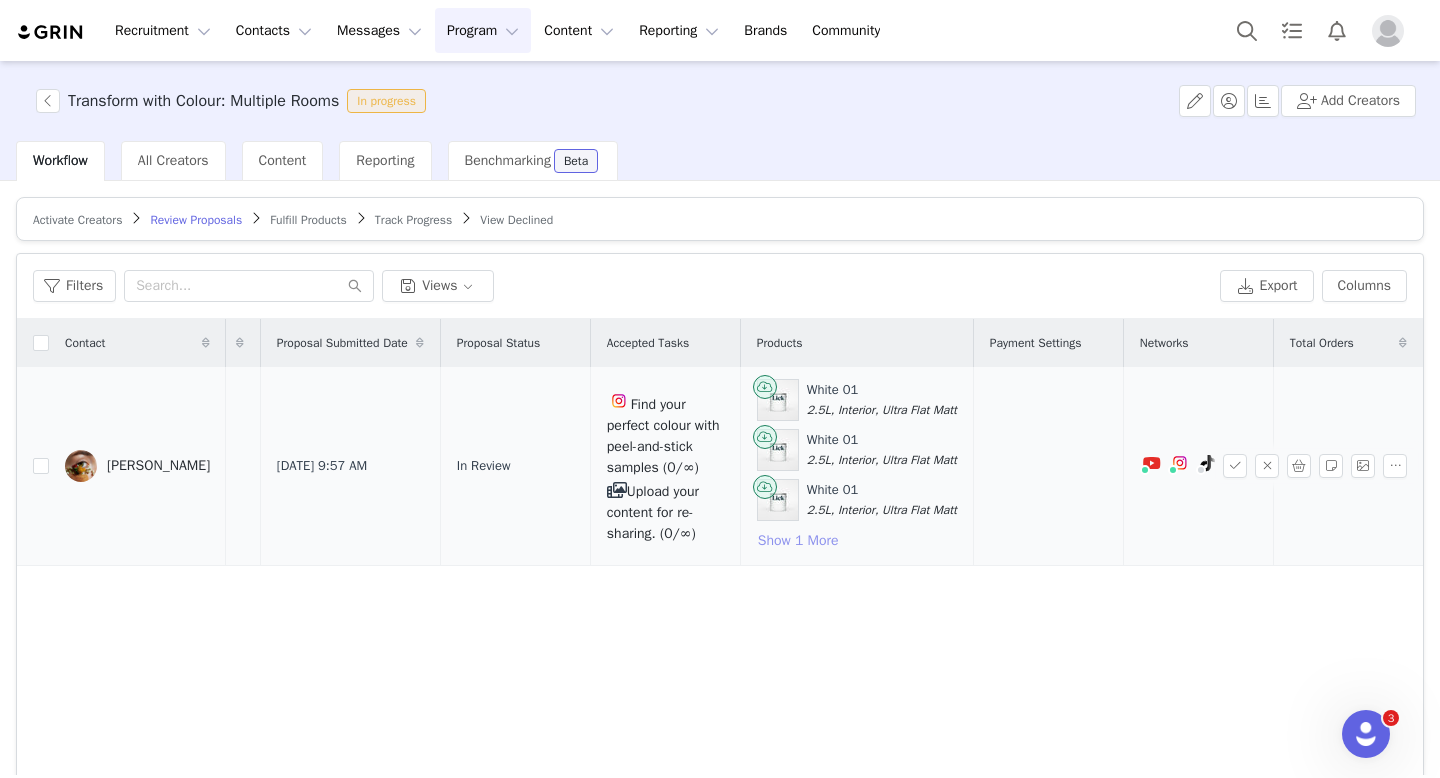 click on "Show 1 More" at bounding box center [798, 541] 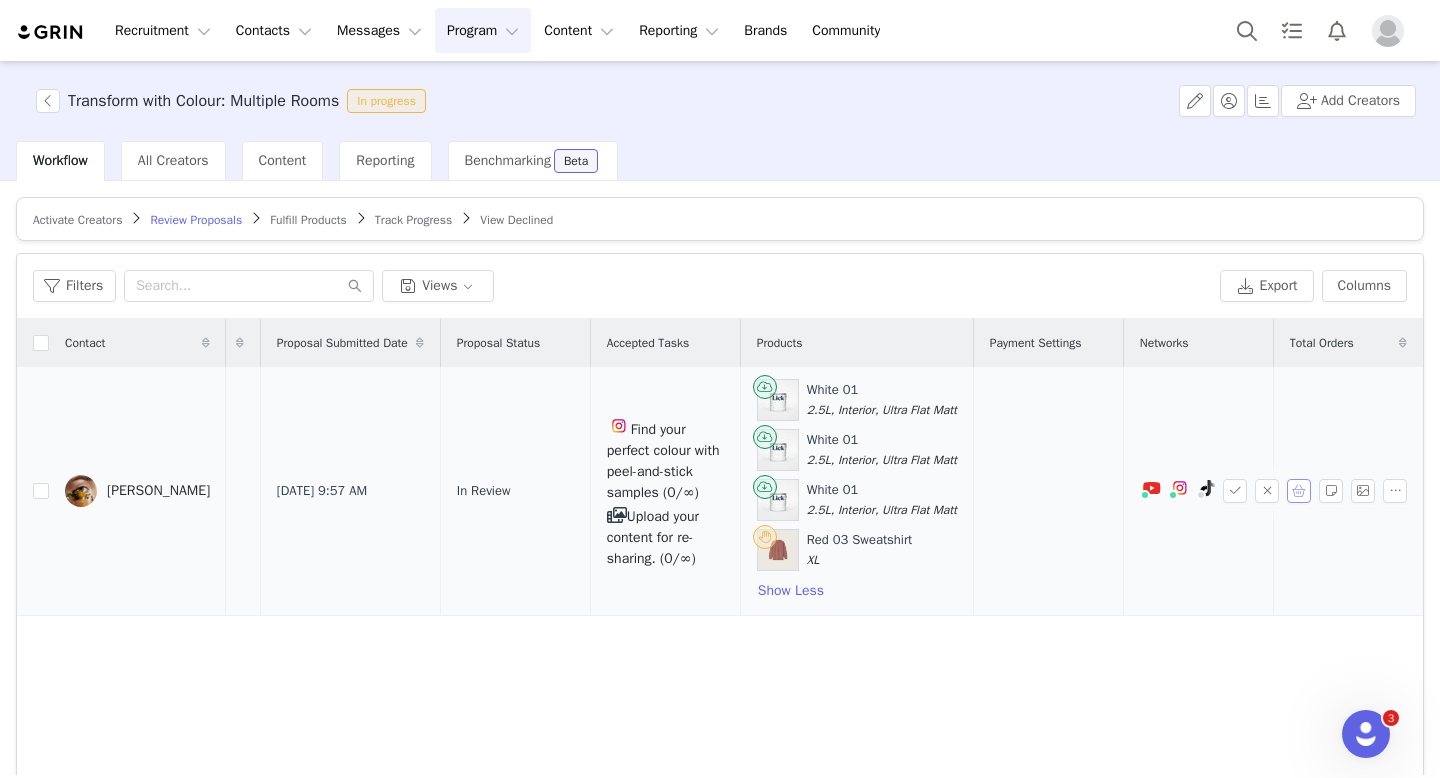 click at bounding box center (1299, 491) 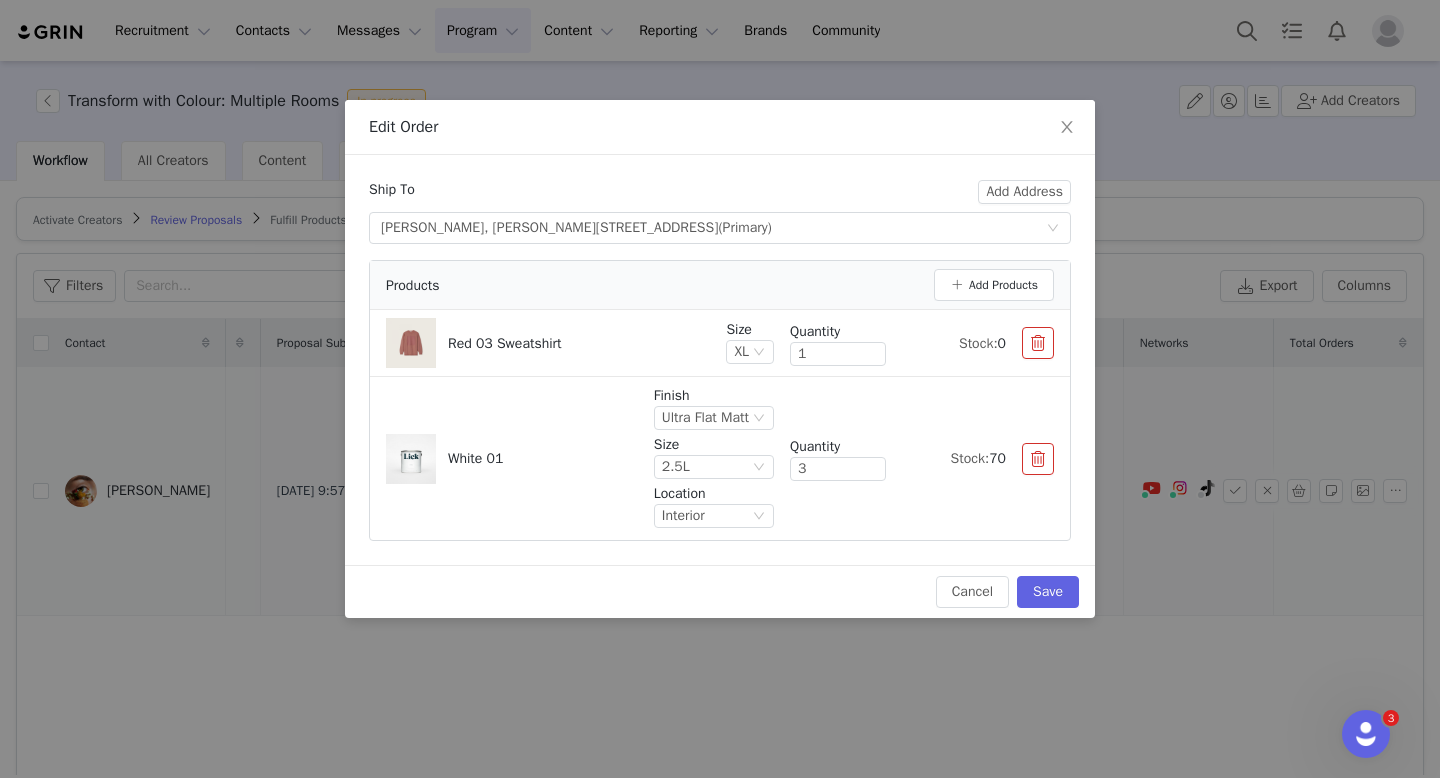 click at bounding box center (1038, 343) 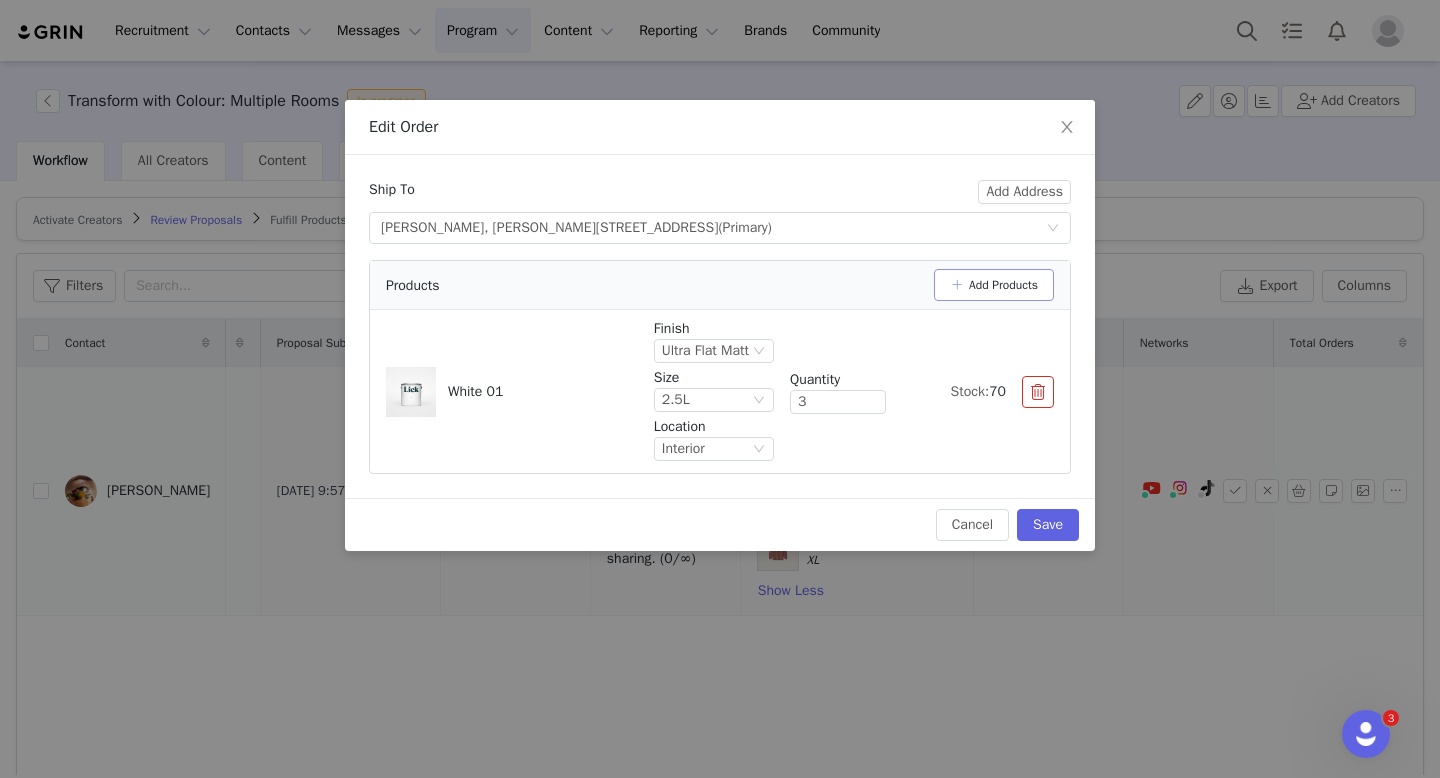 click on "Add Products" at bounding box center (994, 285) 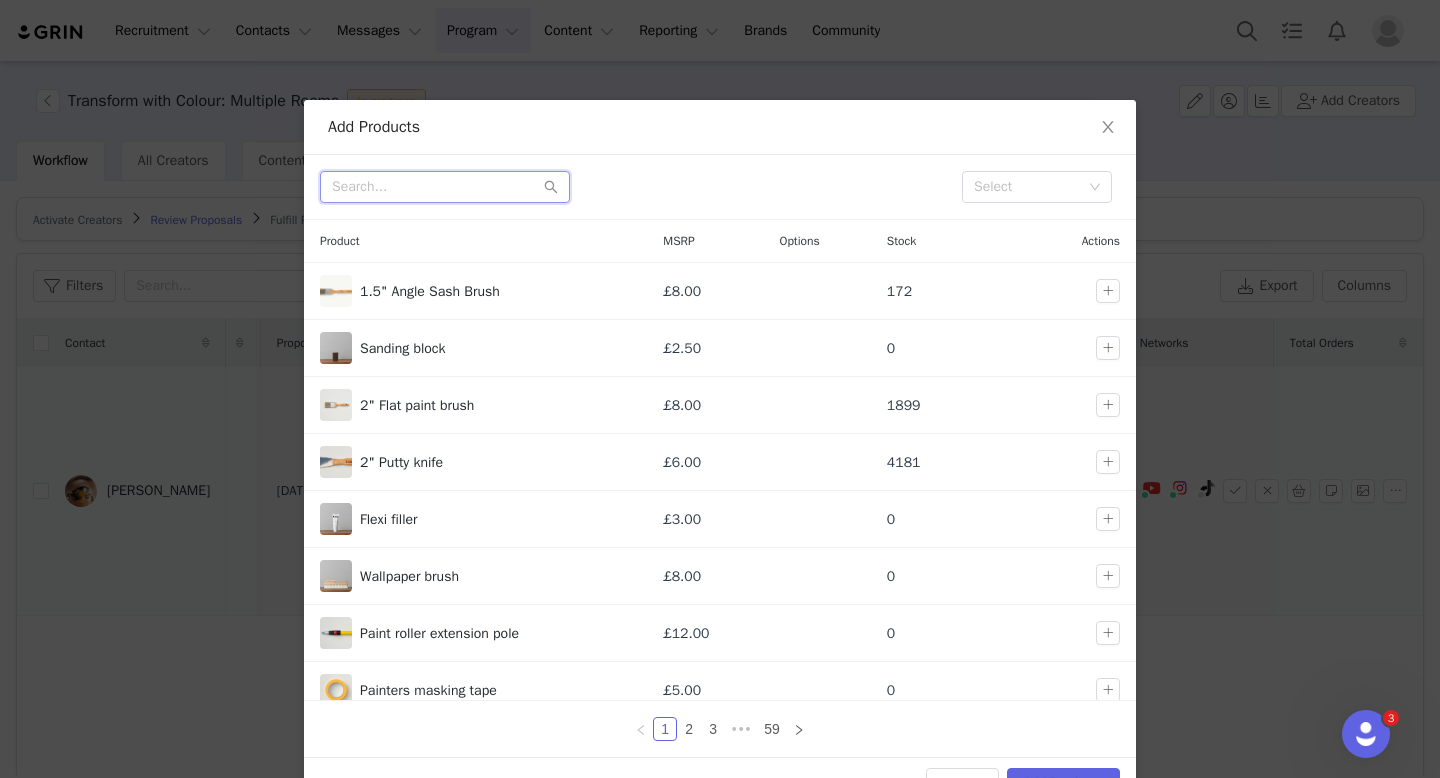 click at bounding box center (445, 187) 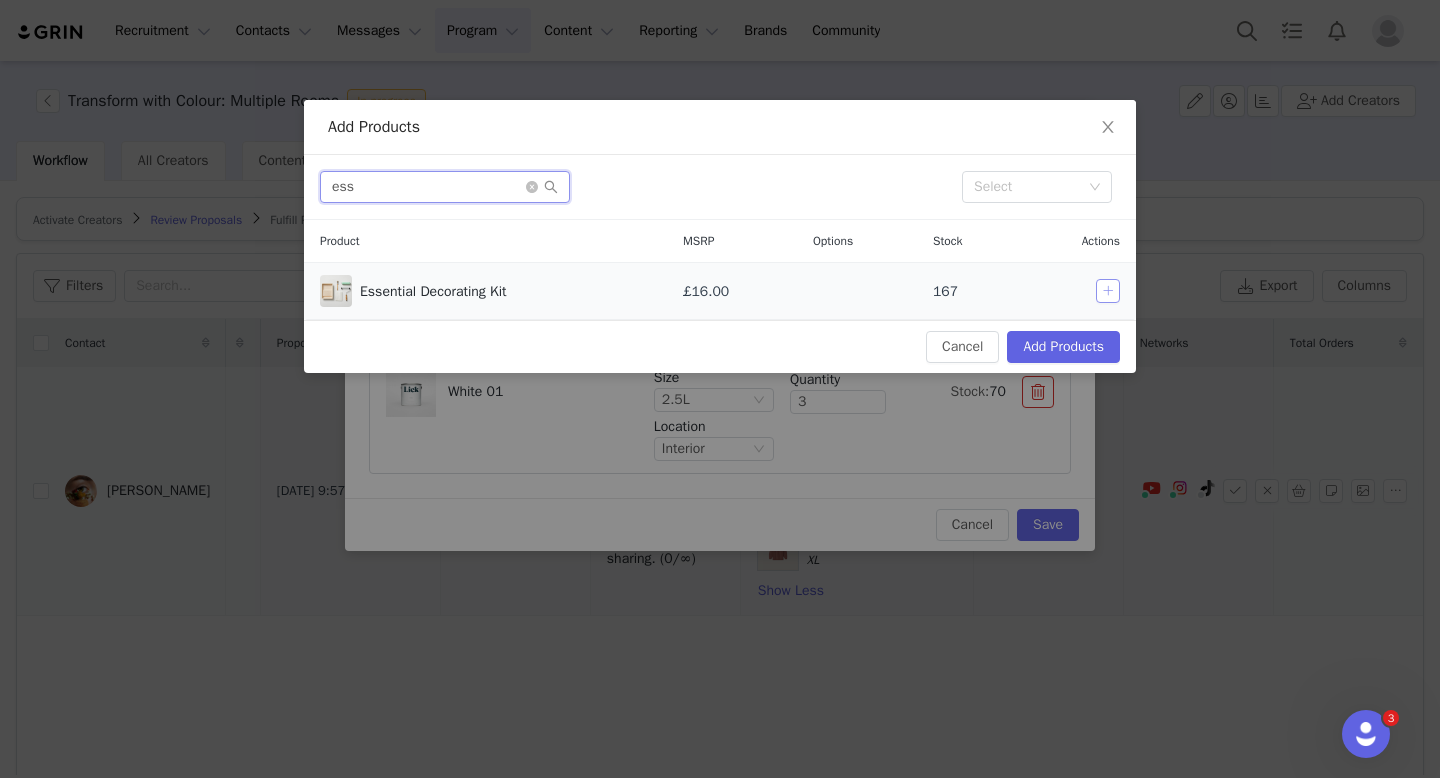 type on "ess" 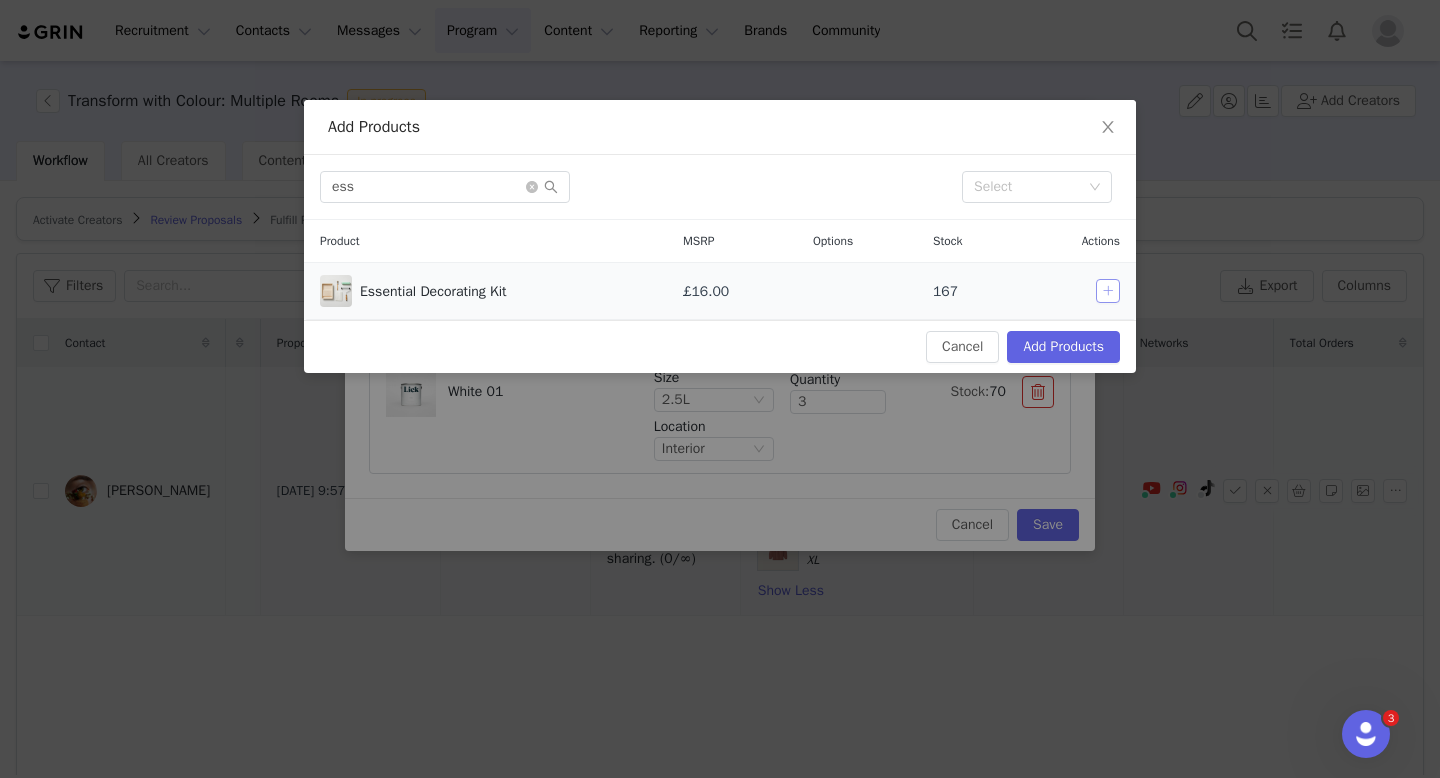 click at bounding box center (1108, 291) 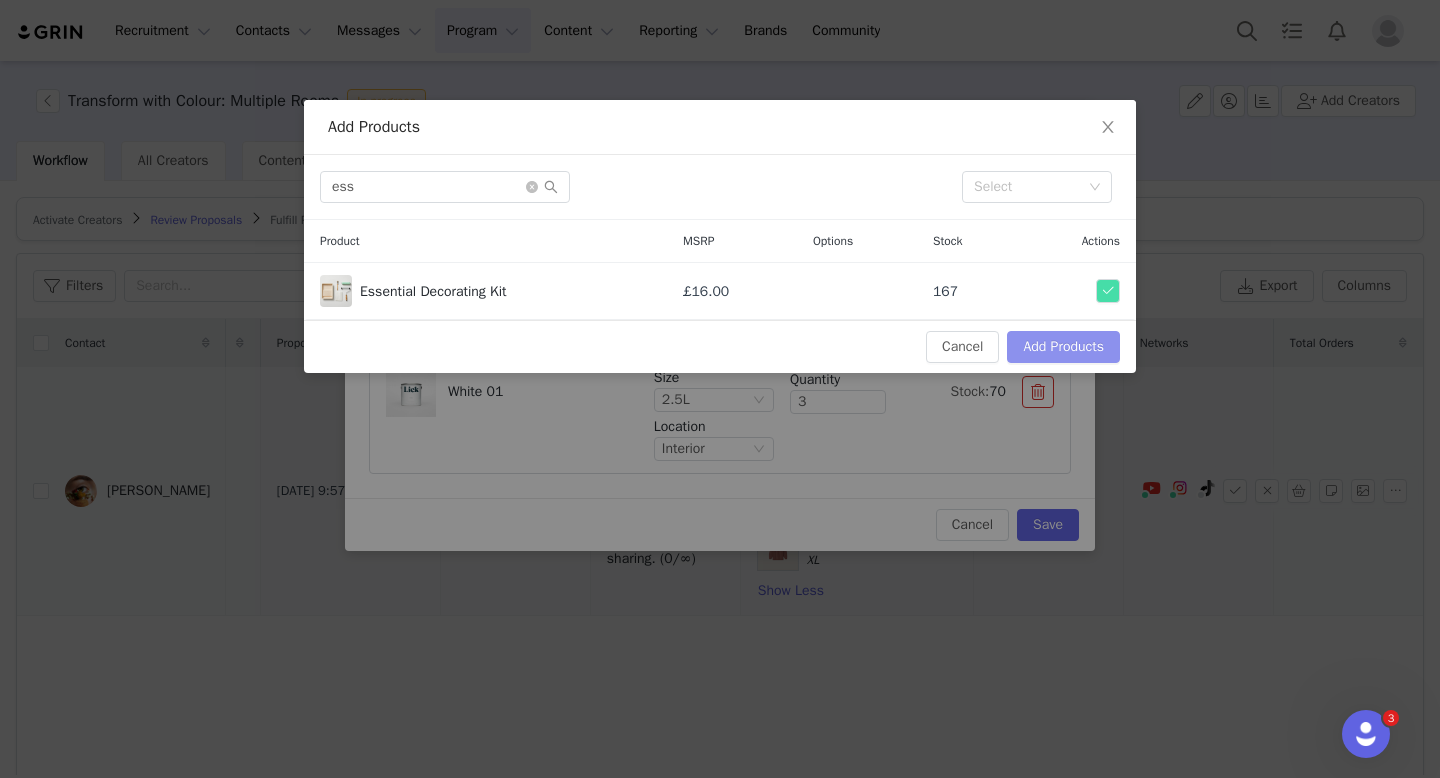 click on "Add Products" at bounding box center (1063, 347) 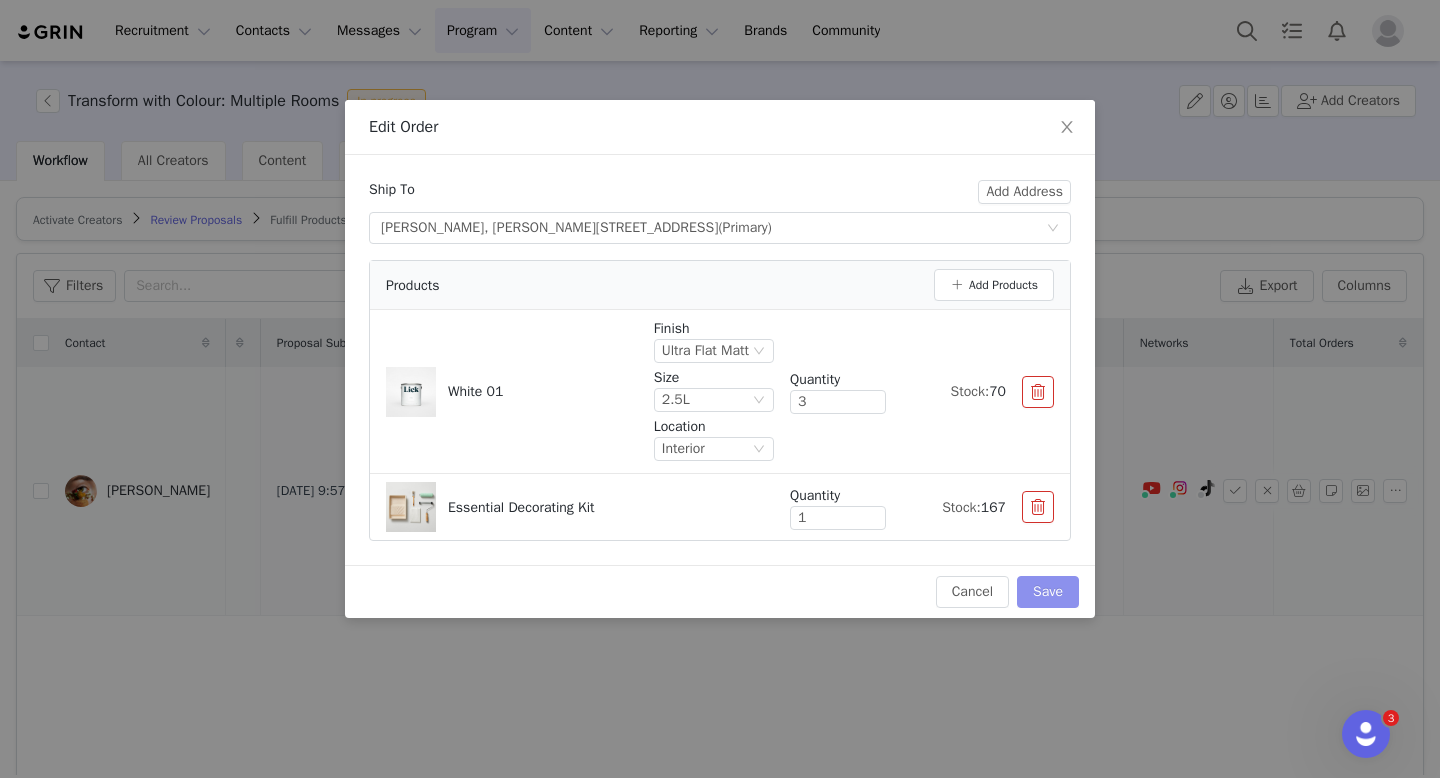 click on "Save" at bounding box center [1048, 592] 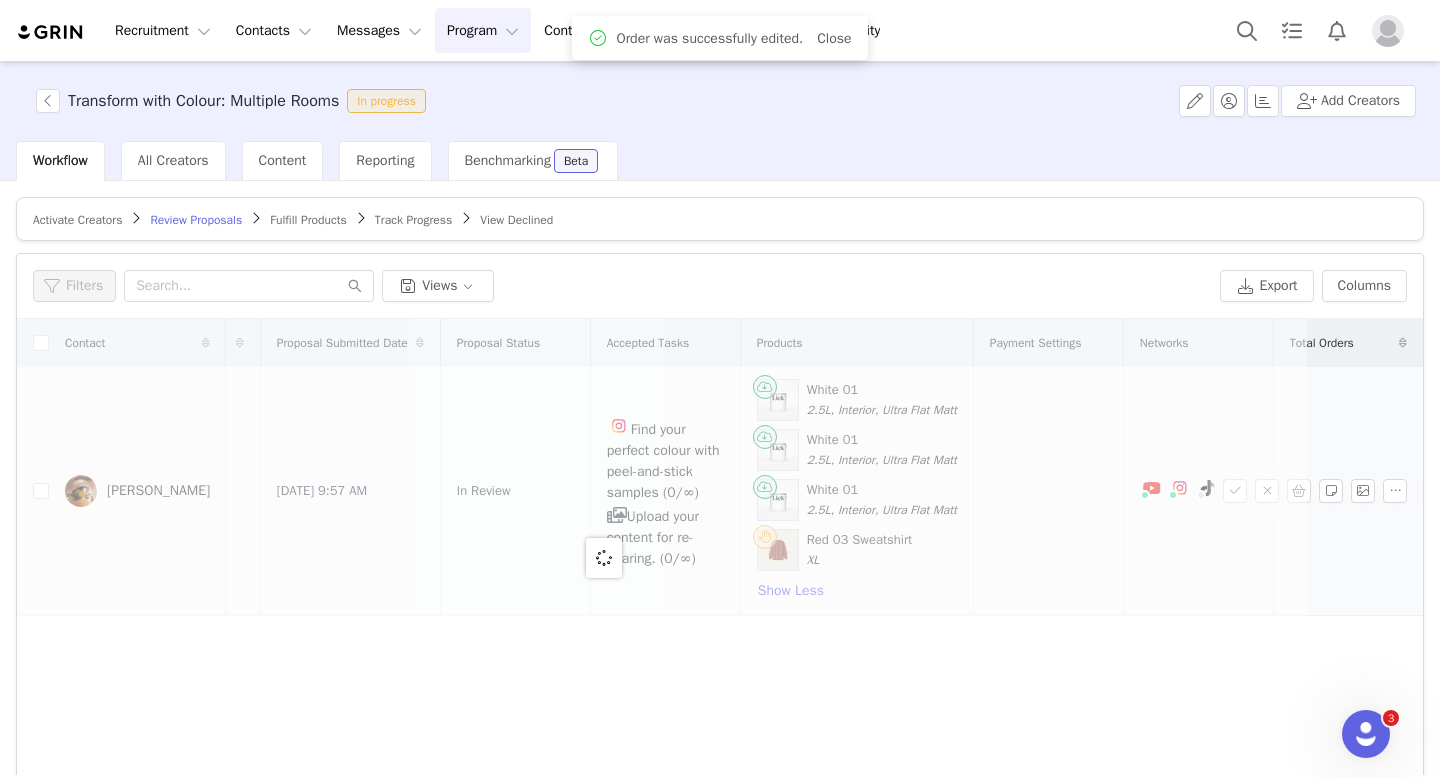 scroll, scrollTop: 0, scrollLeft: 0, axis: both 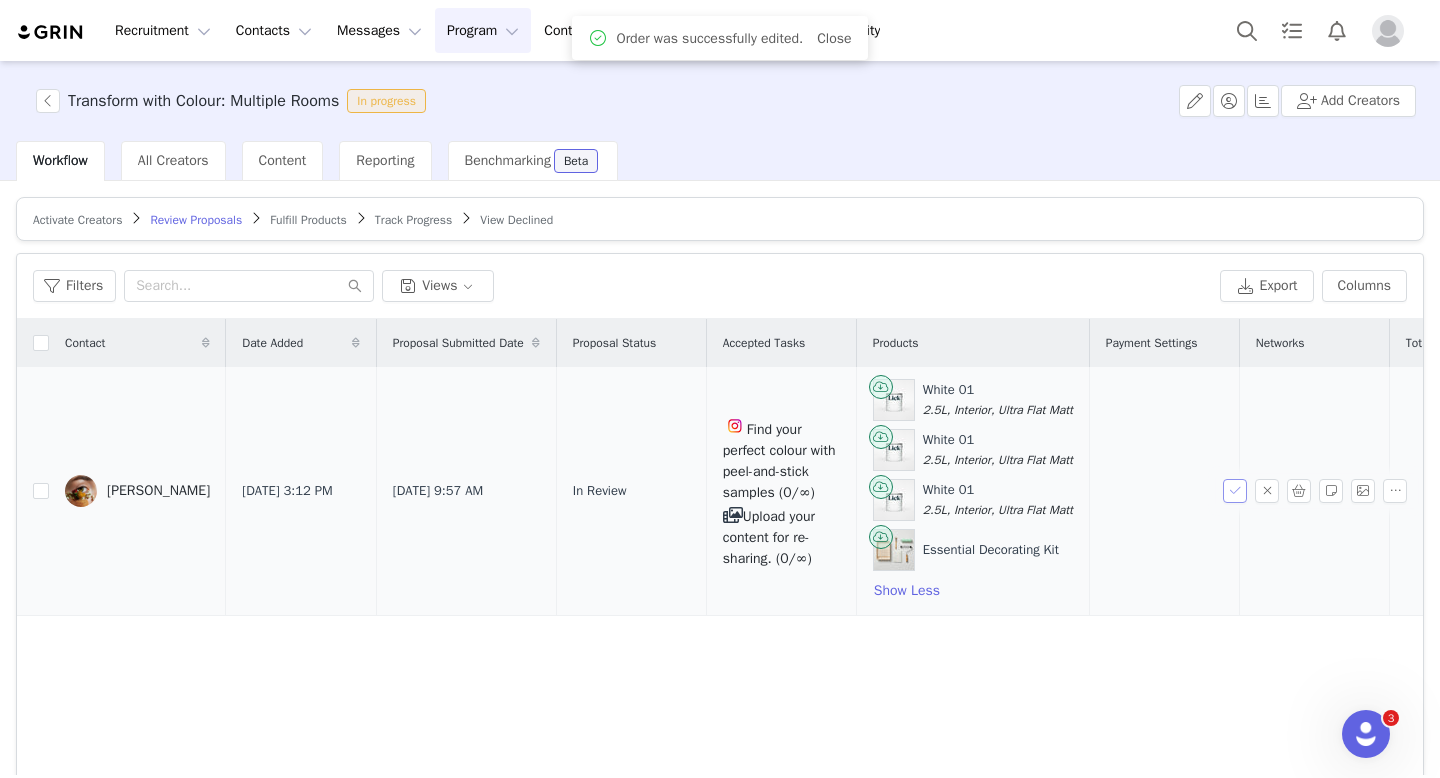 click at bounding box center (1235, 491) 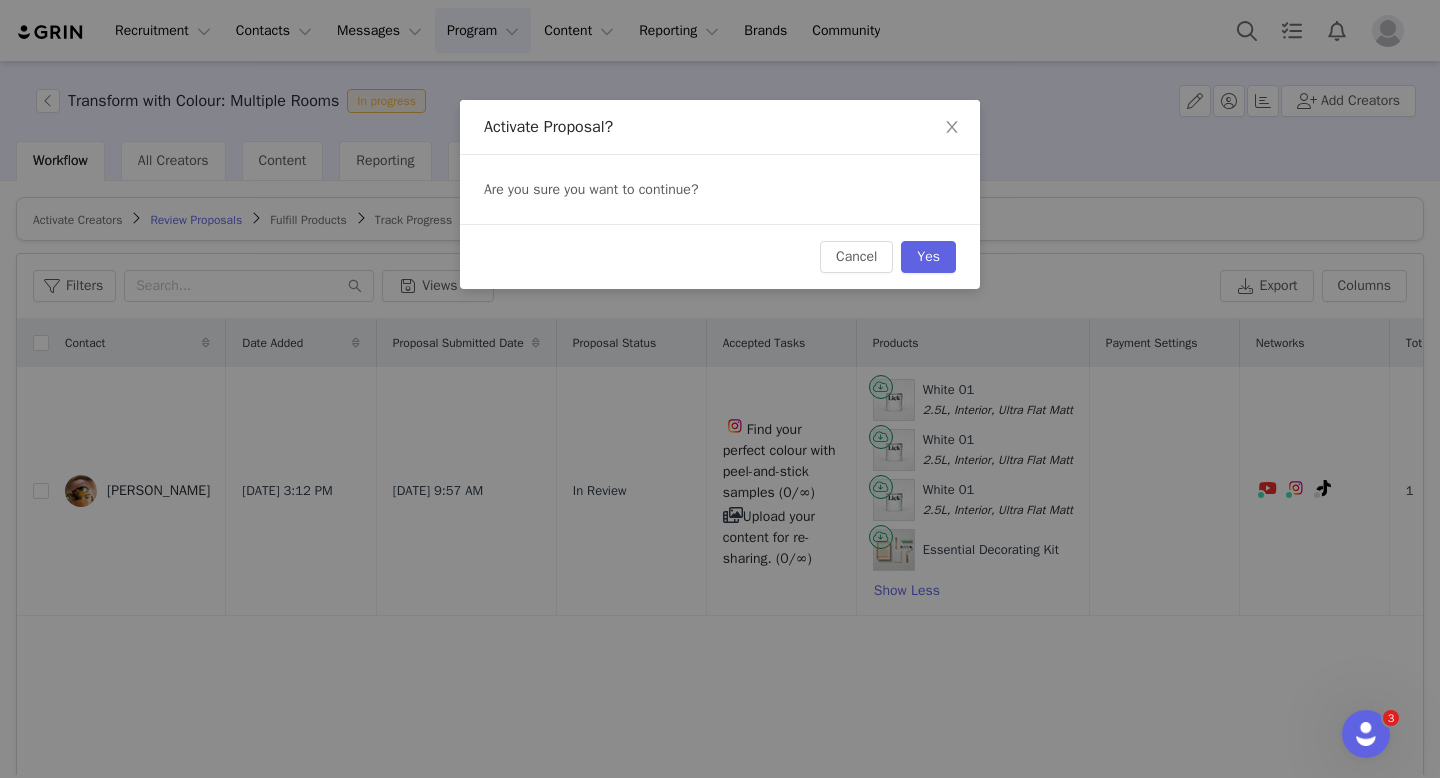 click on "Cancel Yes" at bounding box center (720, 256) 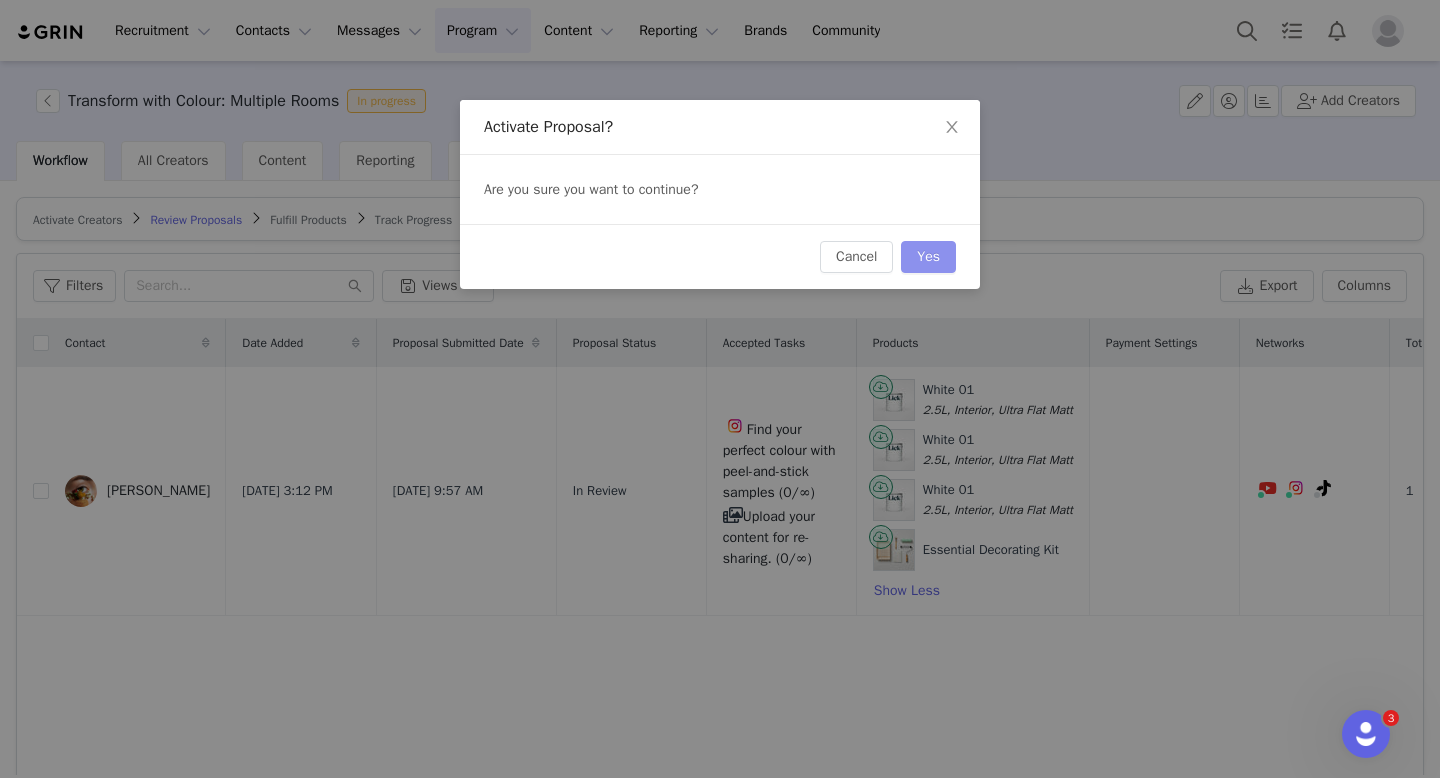 click on "Yes" at bounding box center (928, 257) 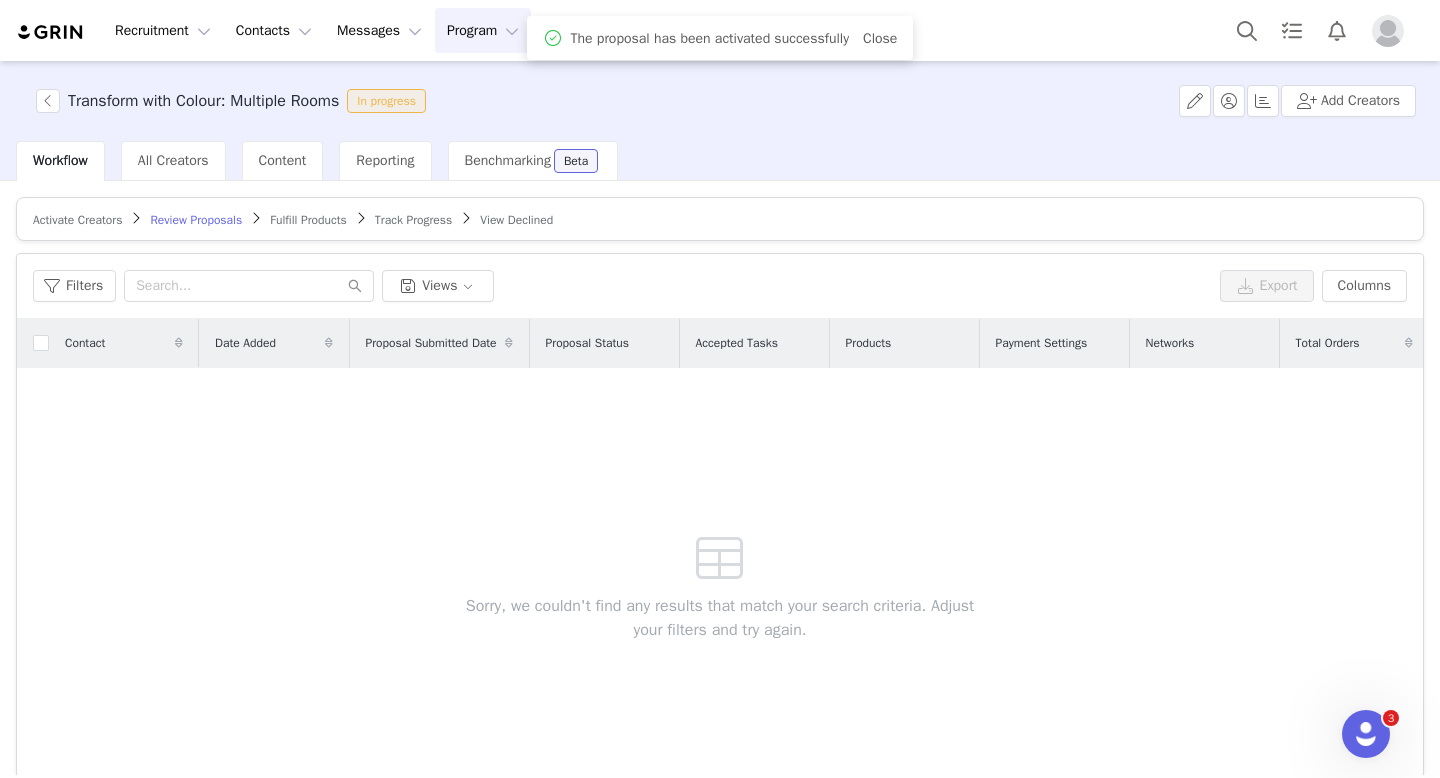click on "Fulfill Products" at bounding box center (308, 220) 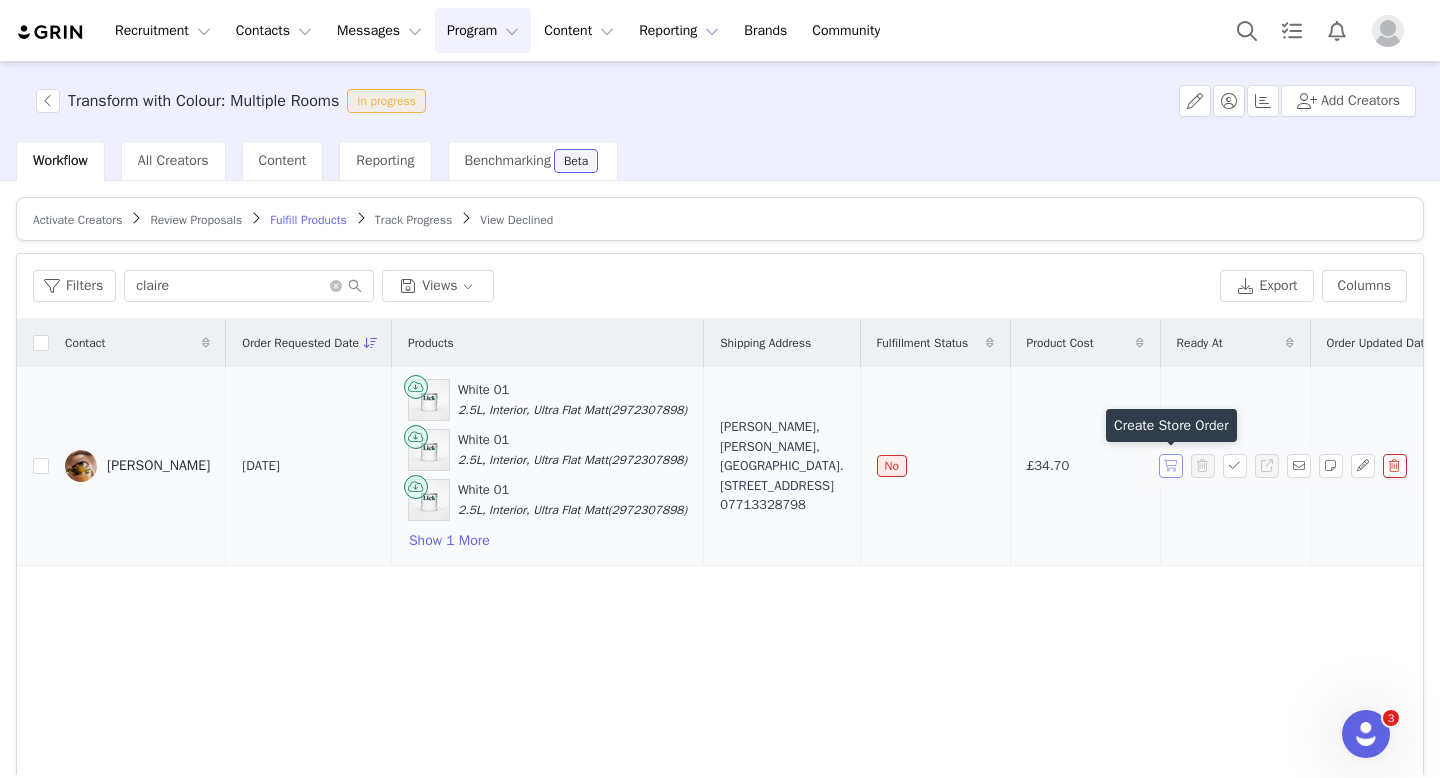 click at bounding box center (1171, 466) 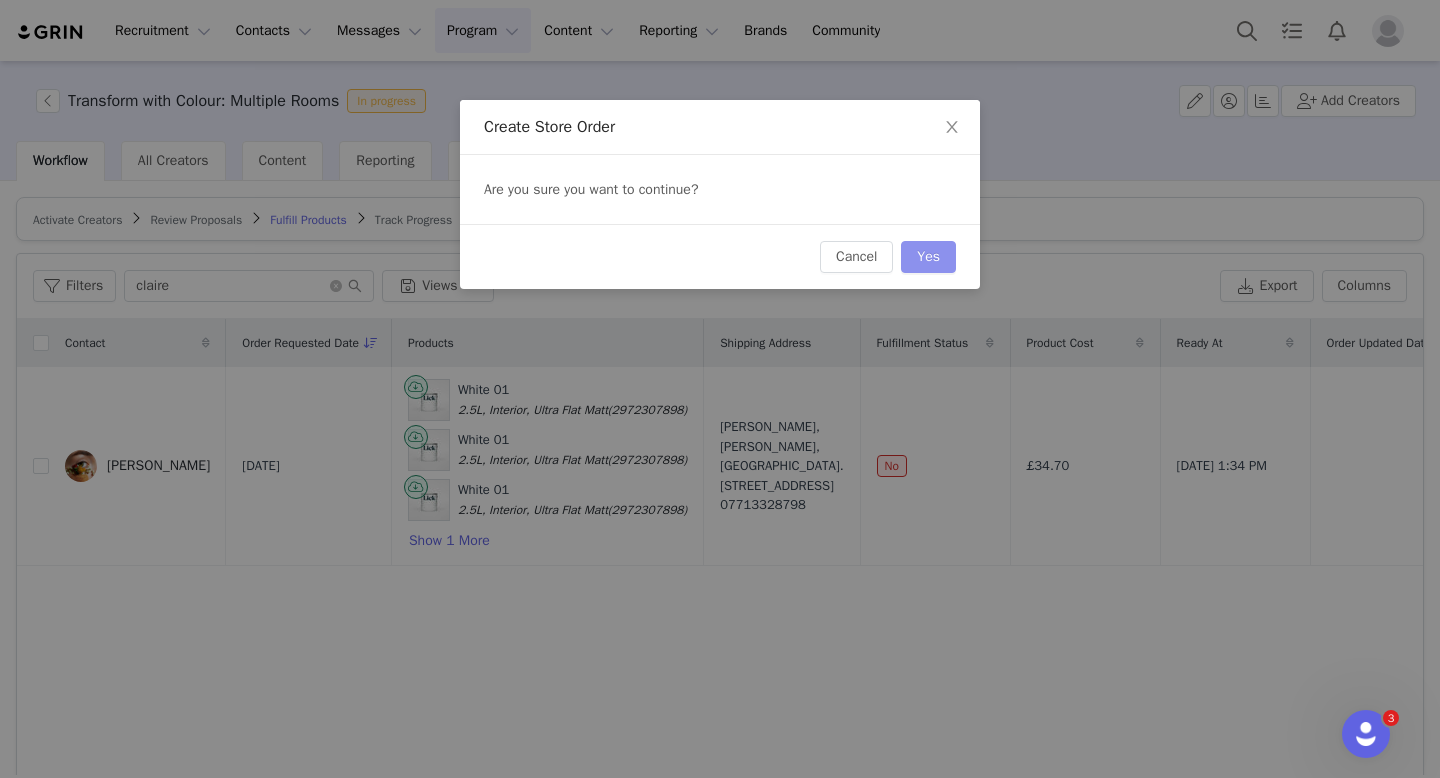 click on "Yes" at bounding box center [928, 257] 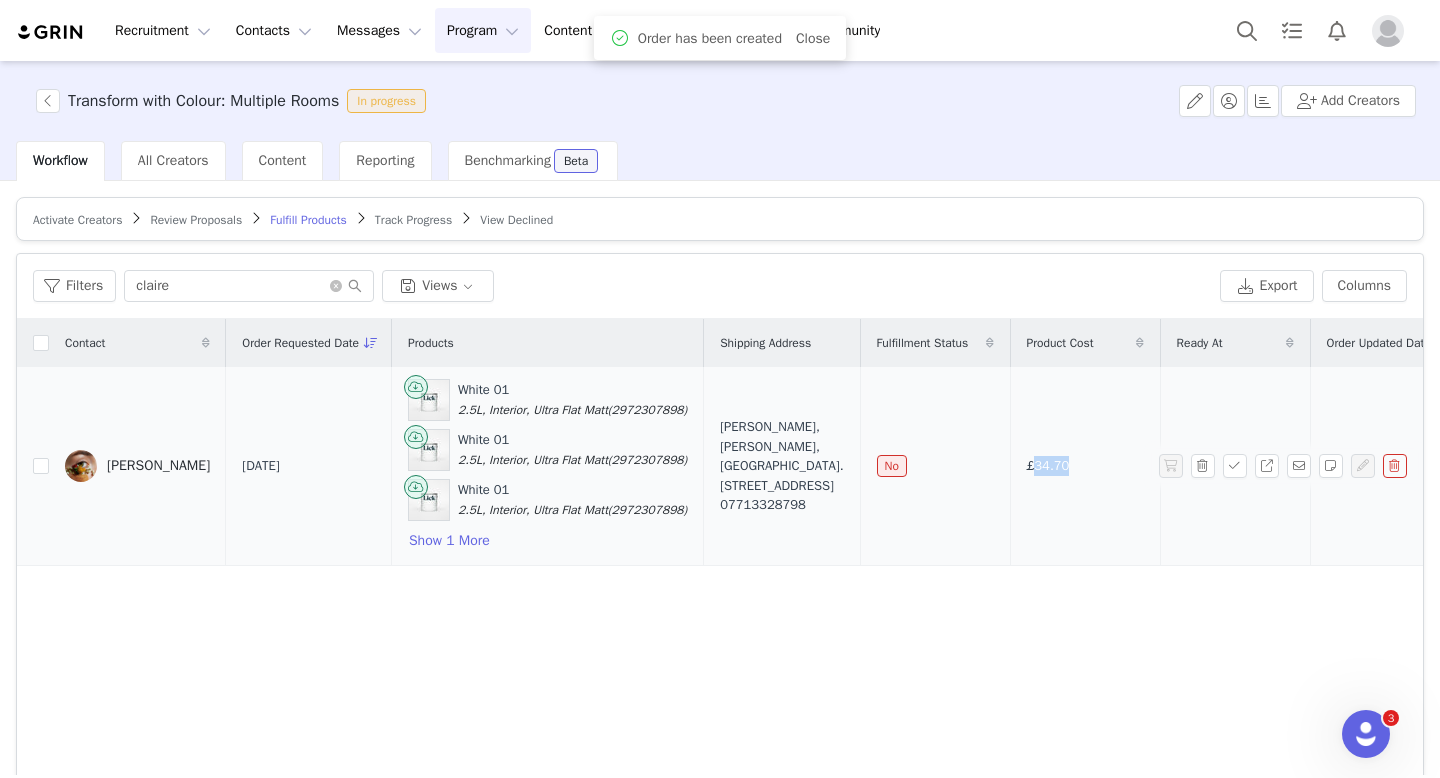 drag, startPoint x: 1103, startPoint y: 464, endPoint x: 1058, endPoint y: 464, distance: 45 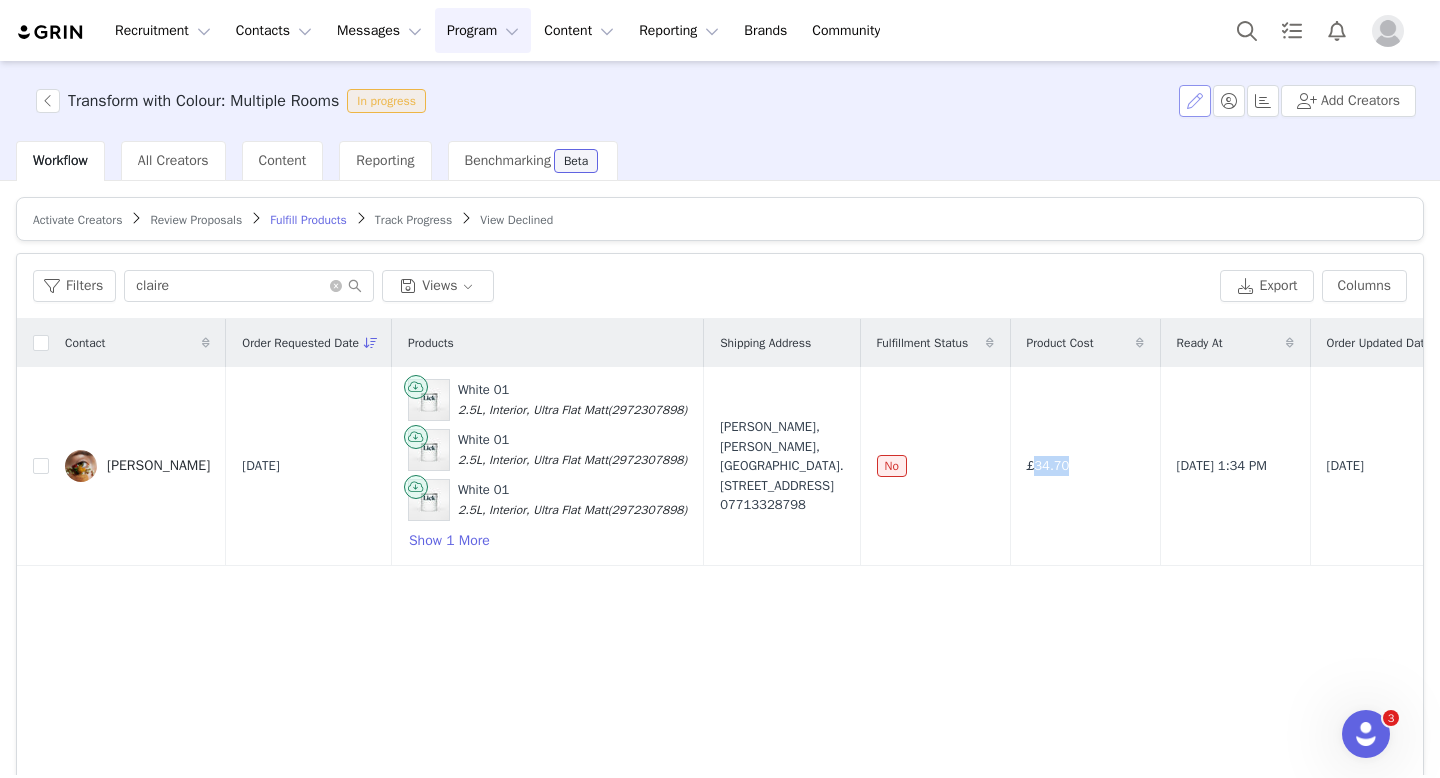 click at bounding box center [1195, 101] 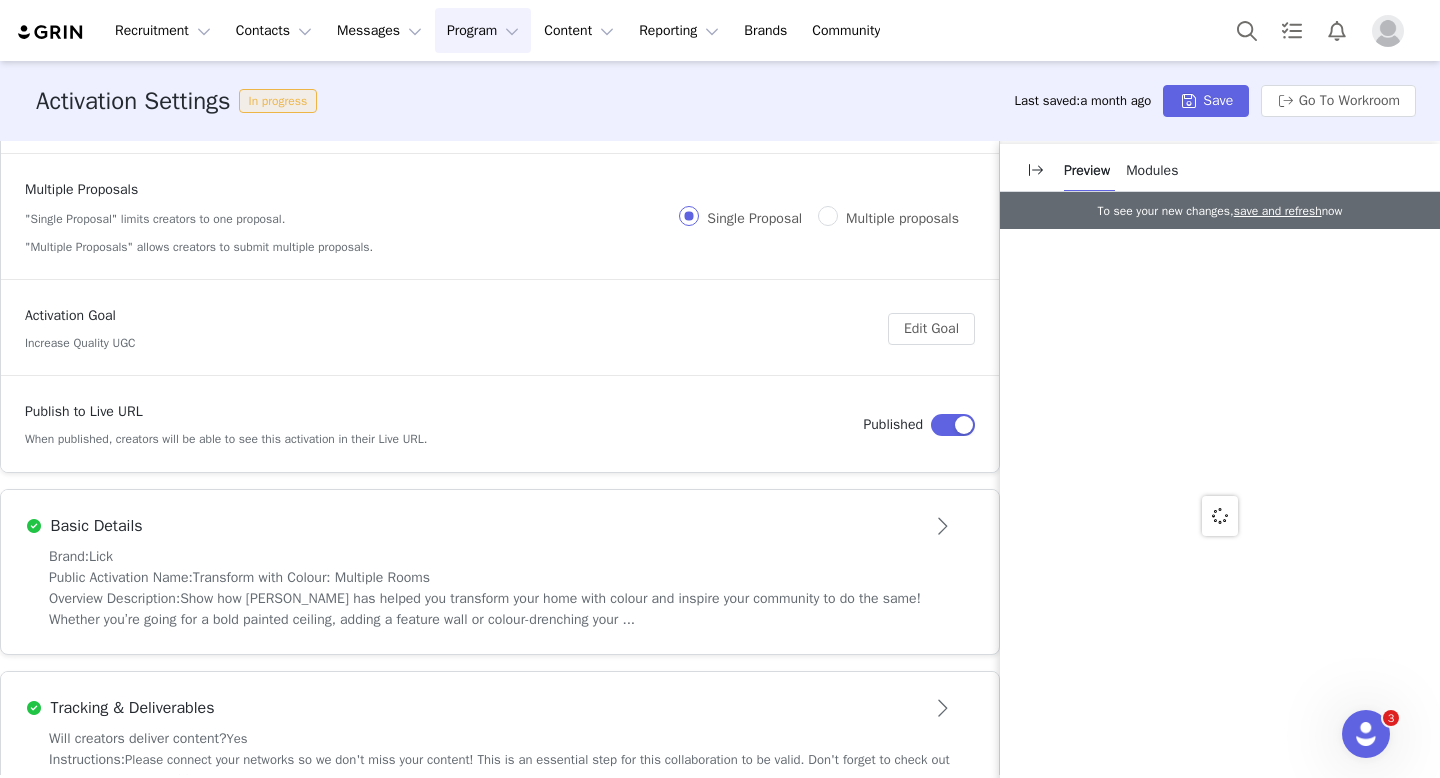 scroll, scrollTop: 377, scrollLeft: 0, axis: vertical 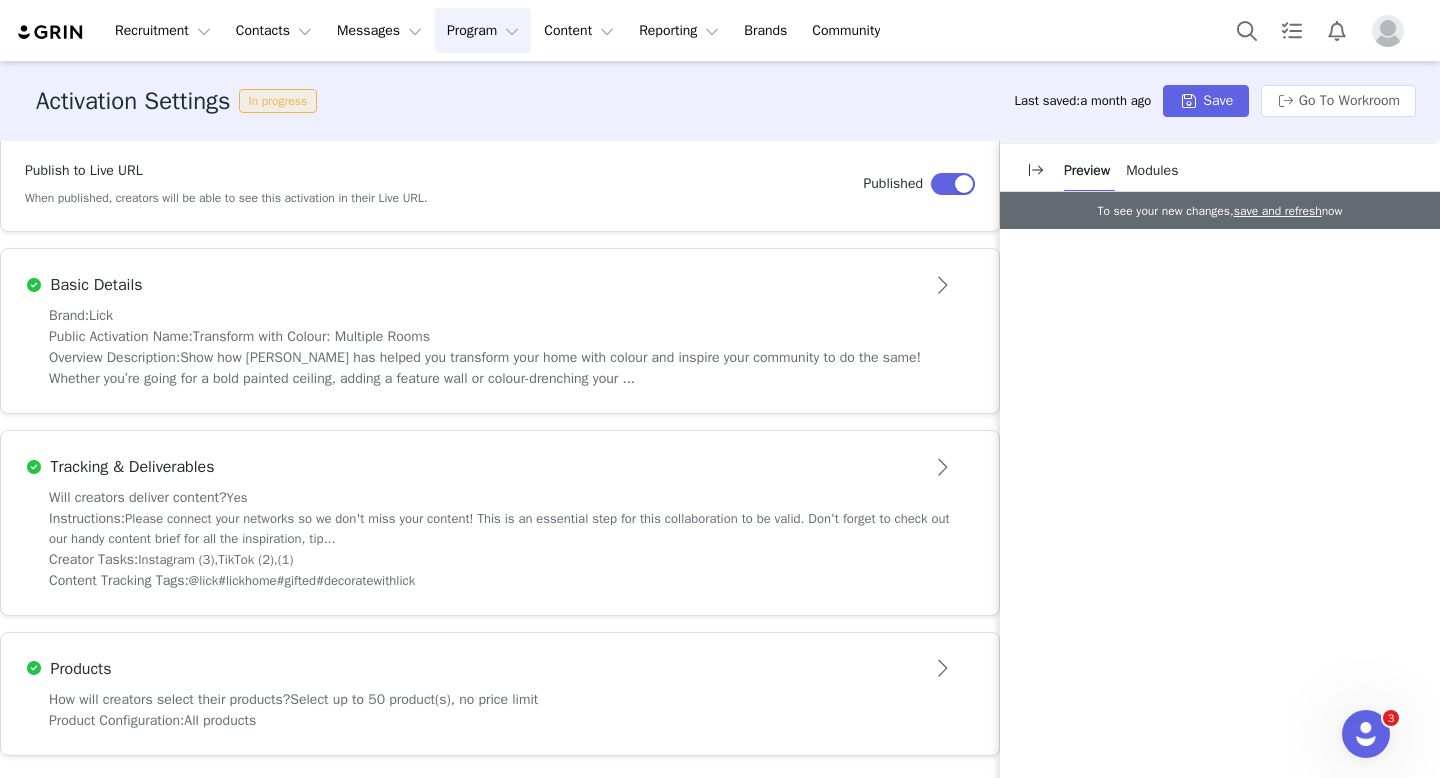 click on "Products" at bounding box center [467, 669] 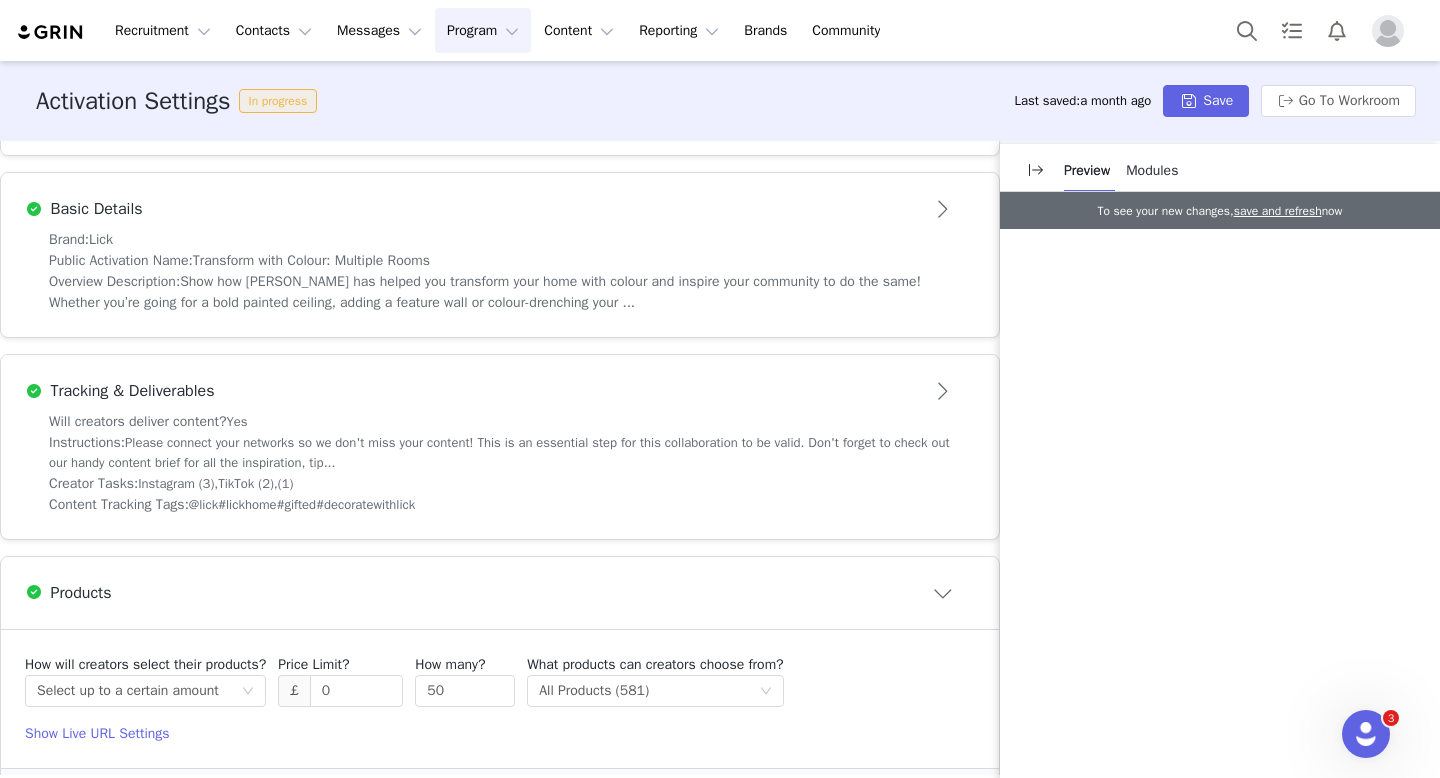 scroll, scrollTop: 514, scrollLeft: 0, axis: vertical 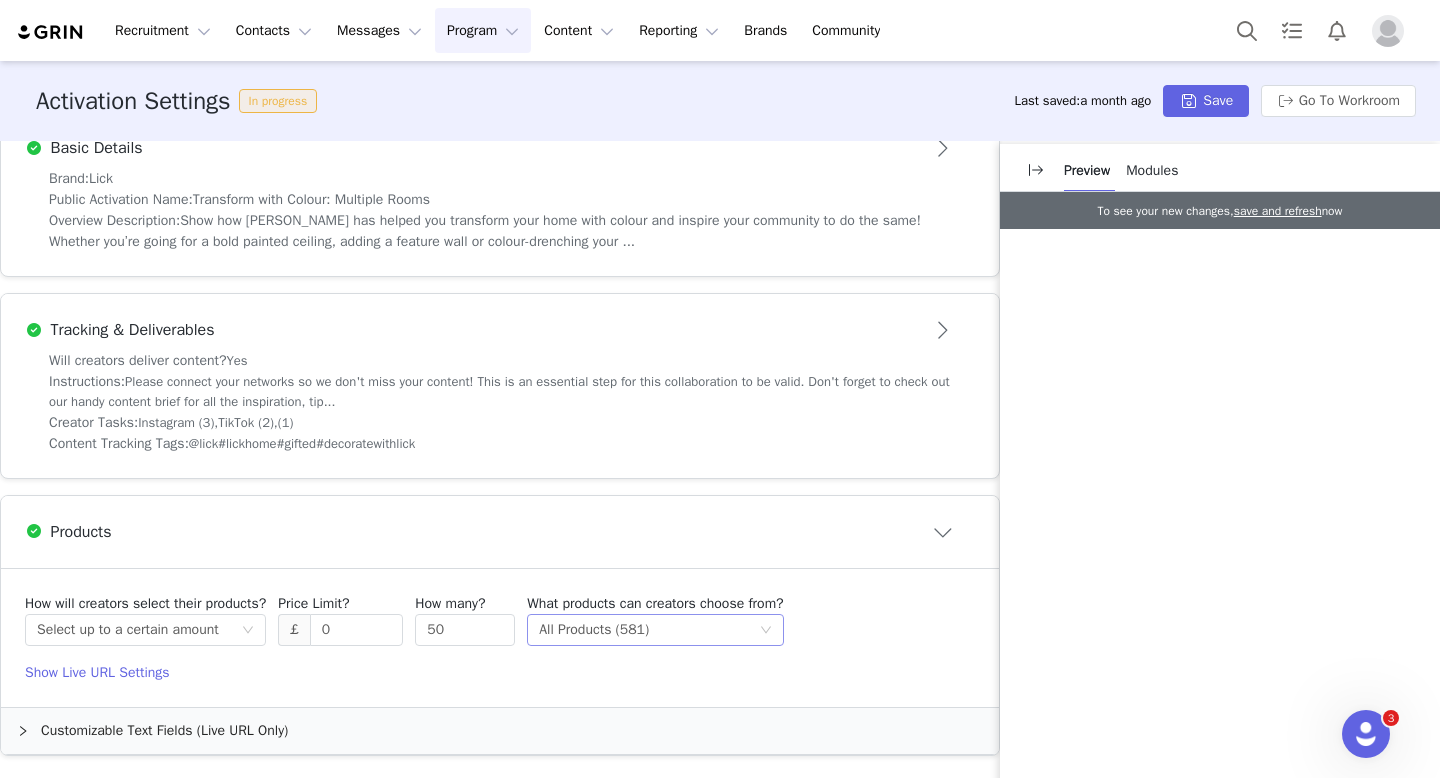 click on "Select method All Products (581)" at bounding box center [648, 630] 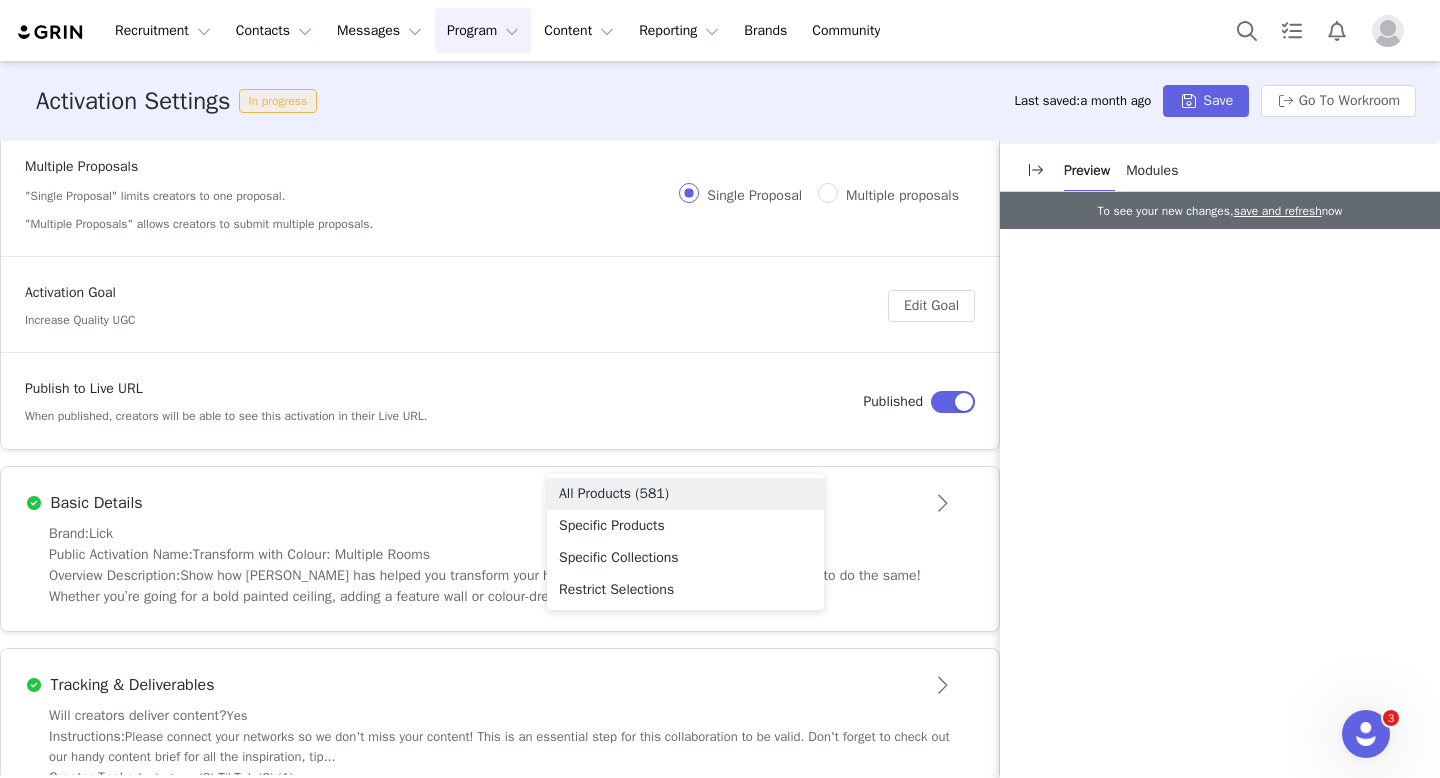 scroll, scrollTop: 0, scrollLeft: 0, axis: both 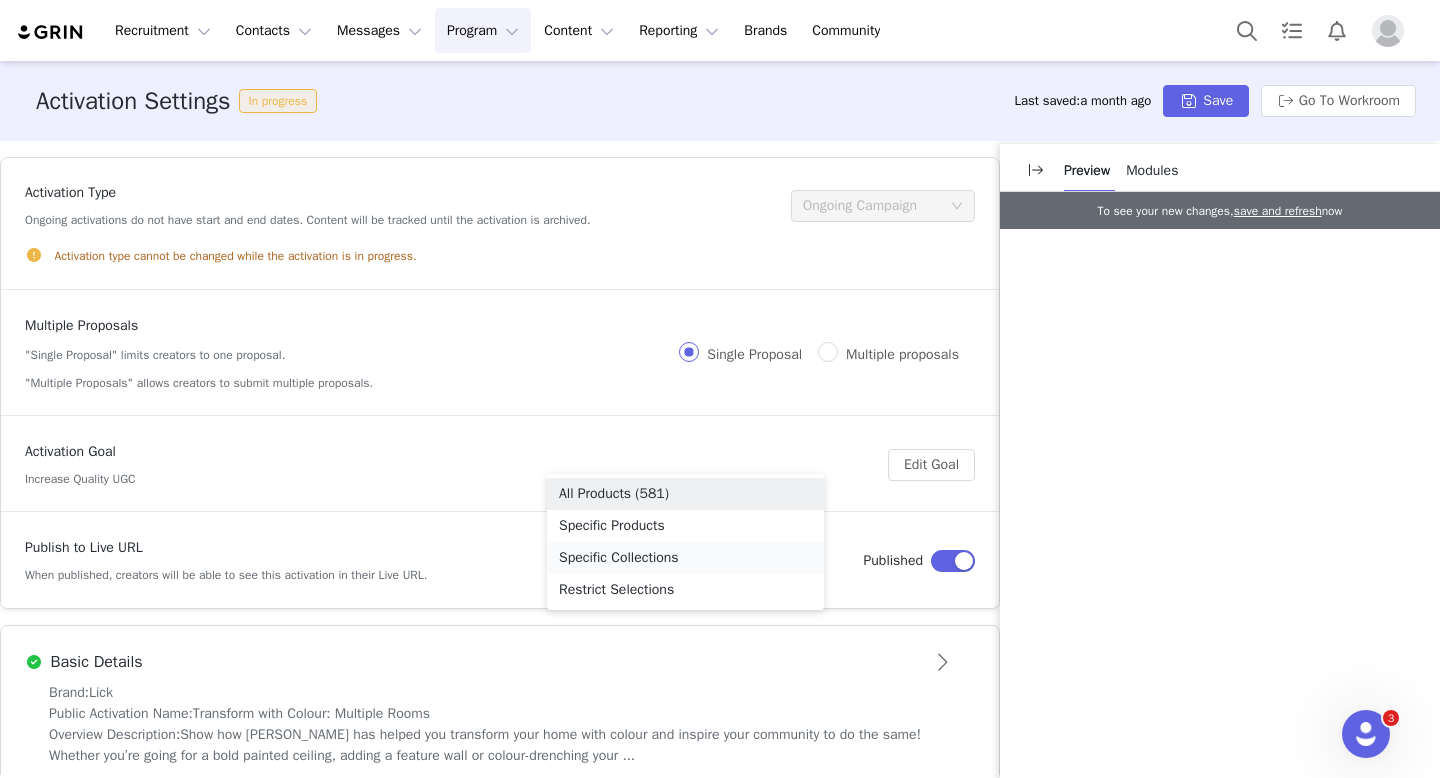 click on "Specific Collections" at bounding box center (685, 558) 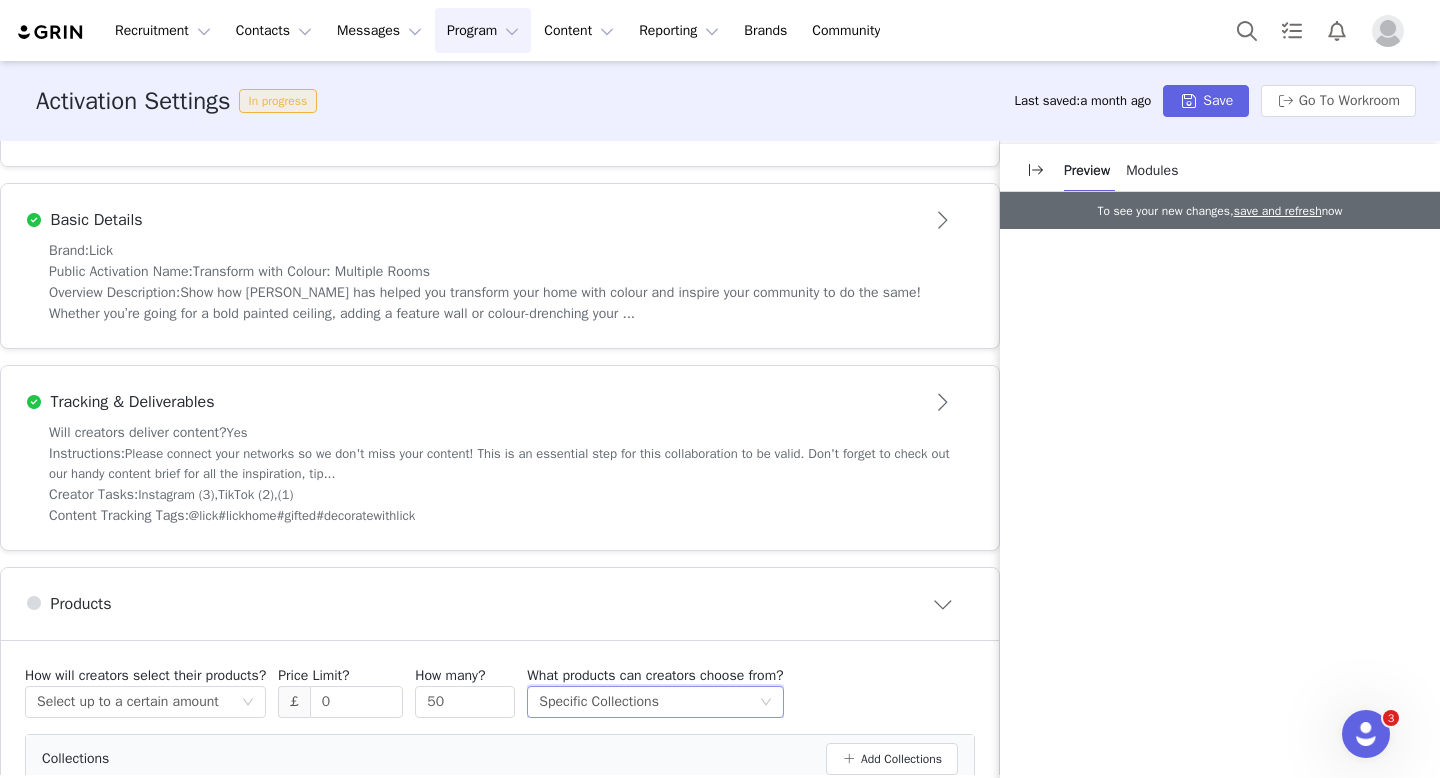scroll, scrollTop: 666, scrollLeft: 0, axis: vertical 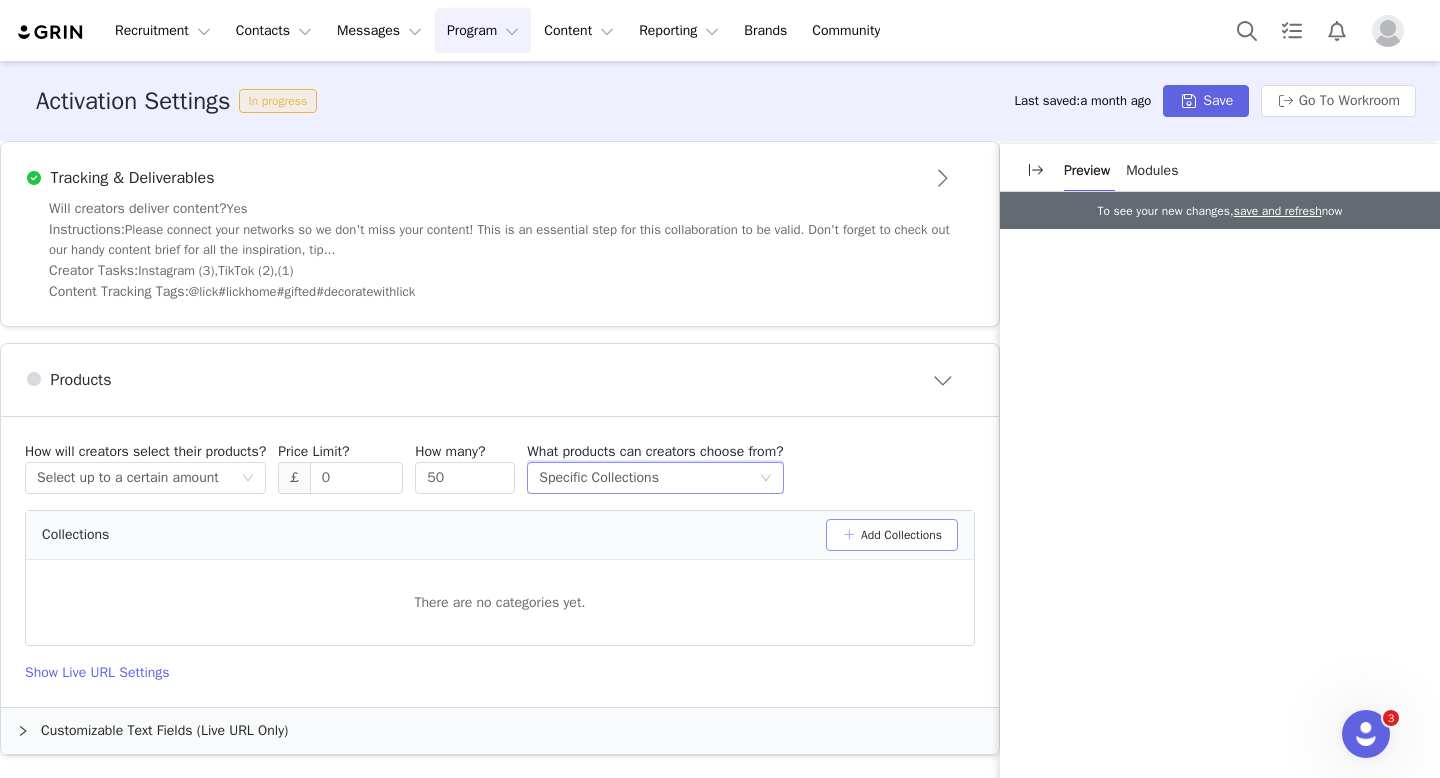 click on "Add Collections" at bounding box center (892, 535) 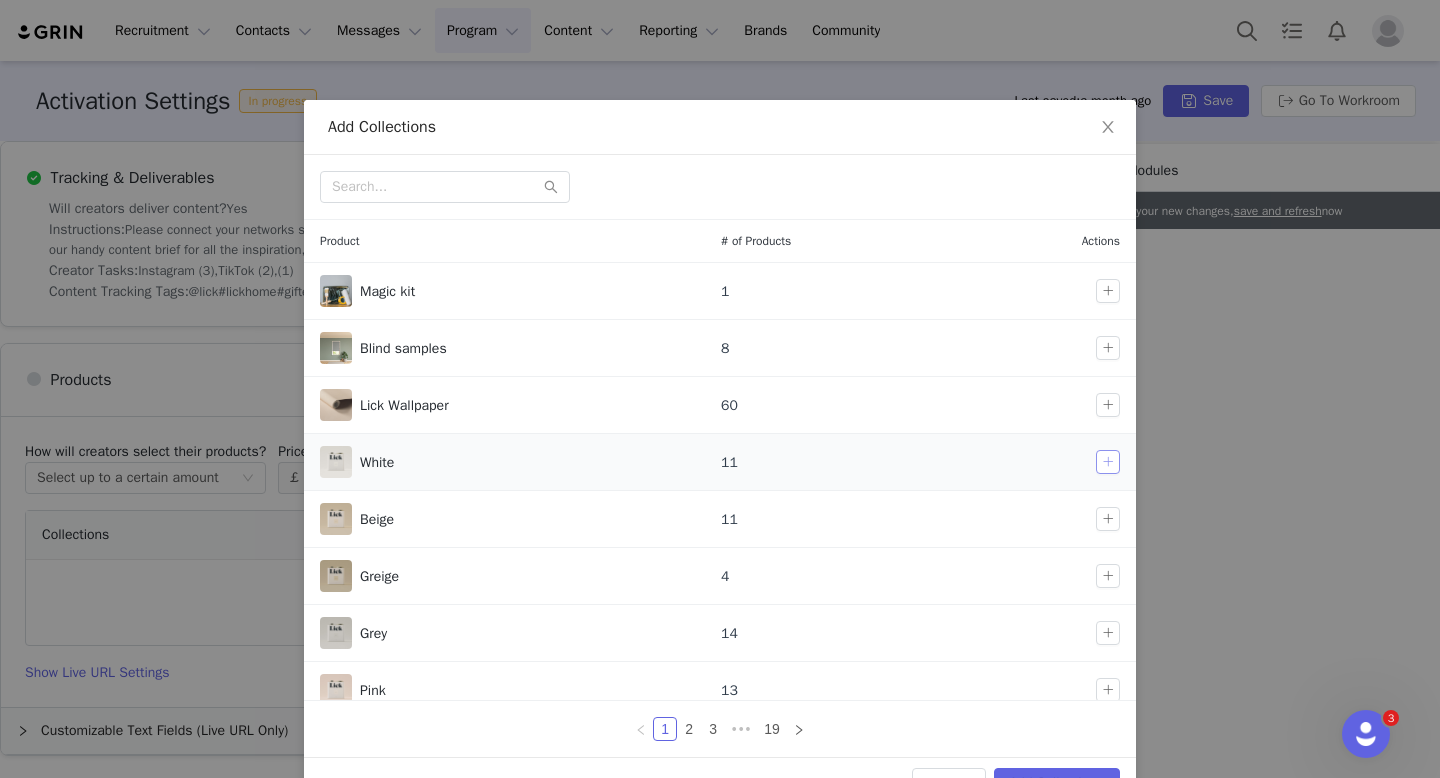 click at bounding box center [1108, 462] 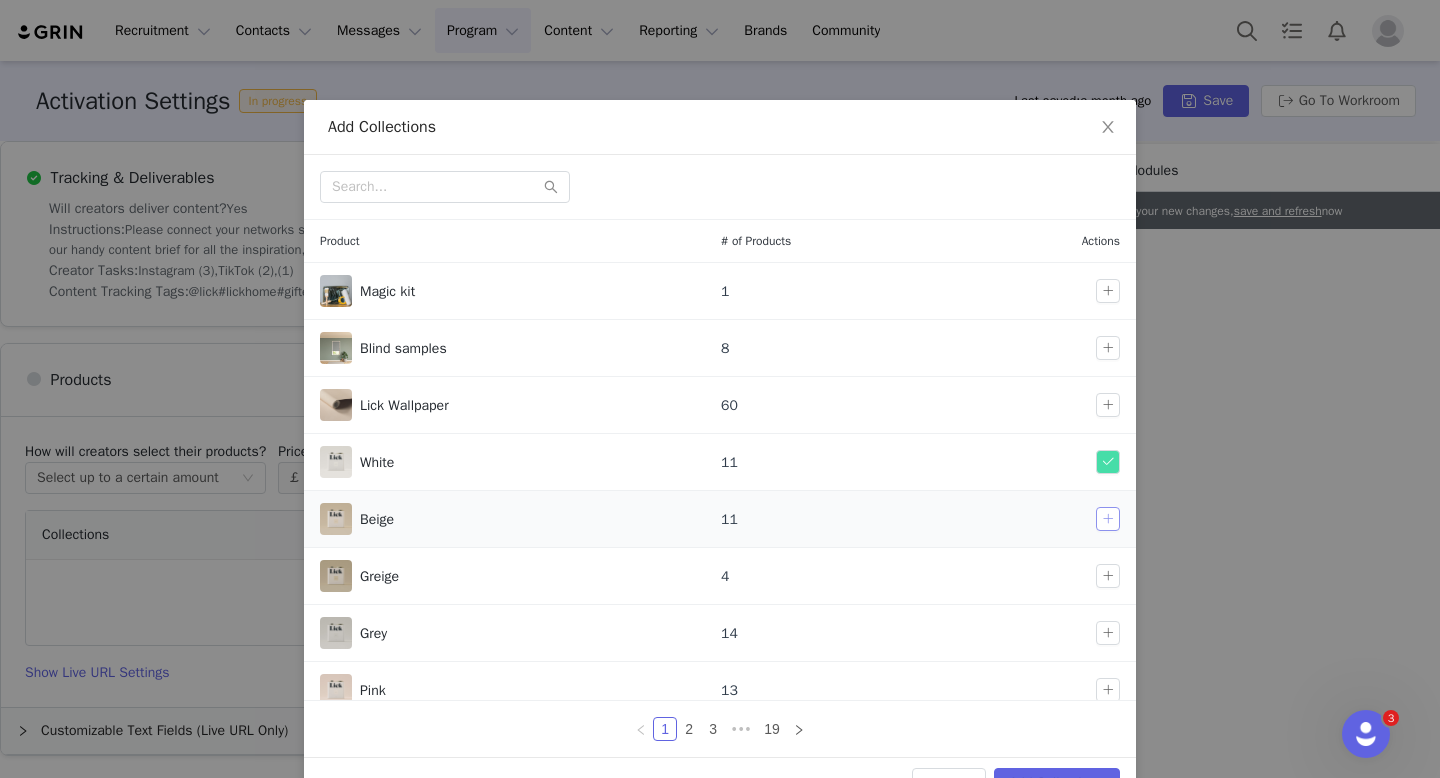 click at bounding box center (1108, 519) 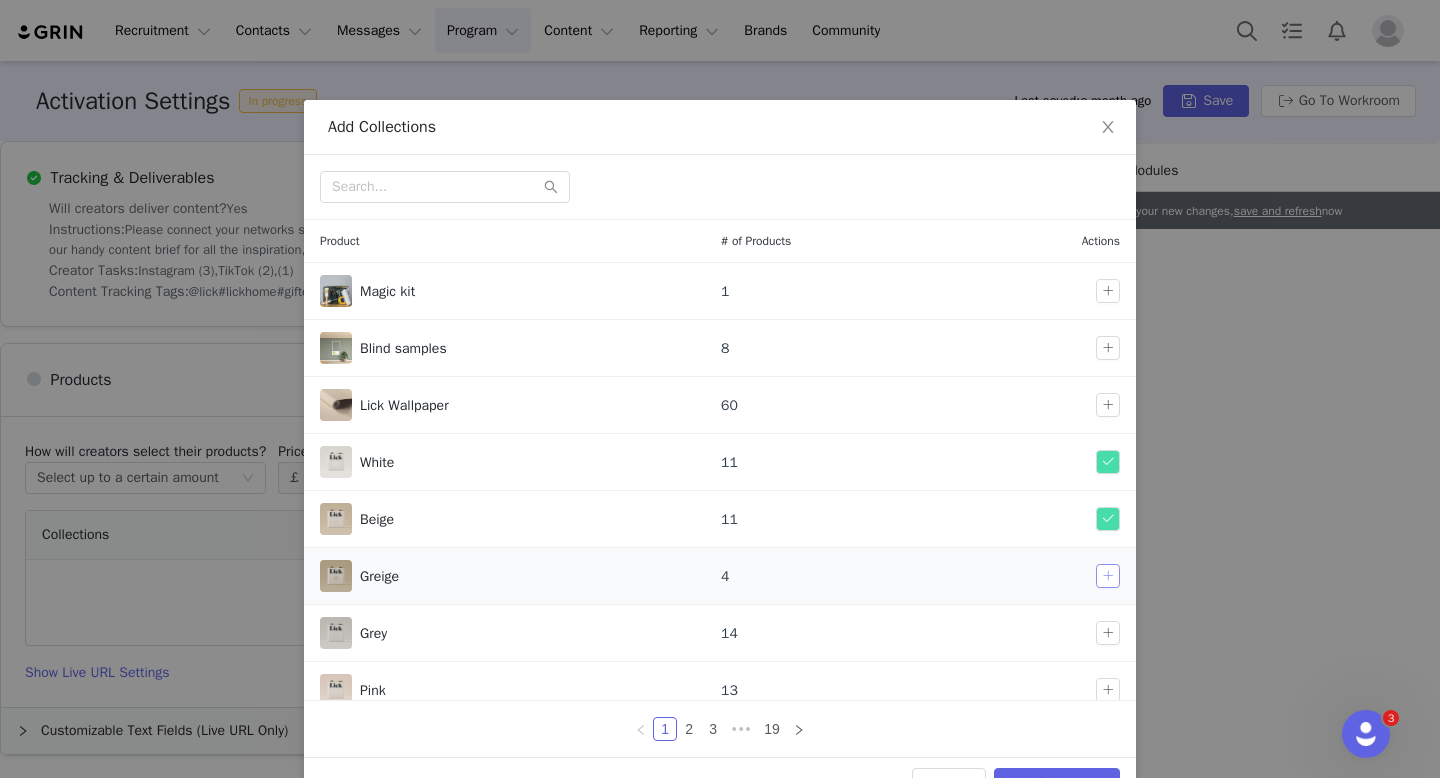 click at bounding box center [1108, 576] 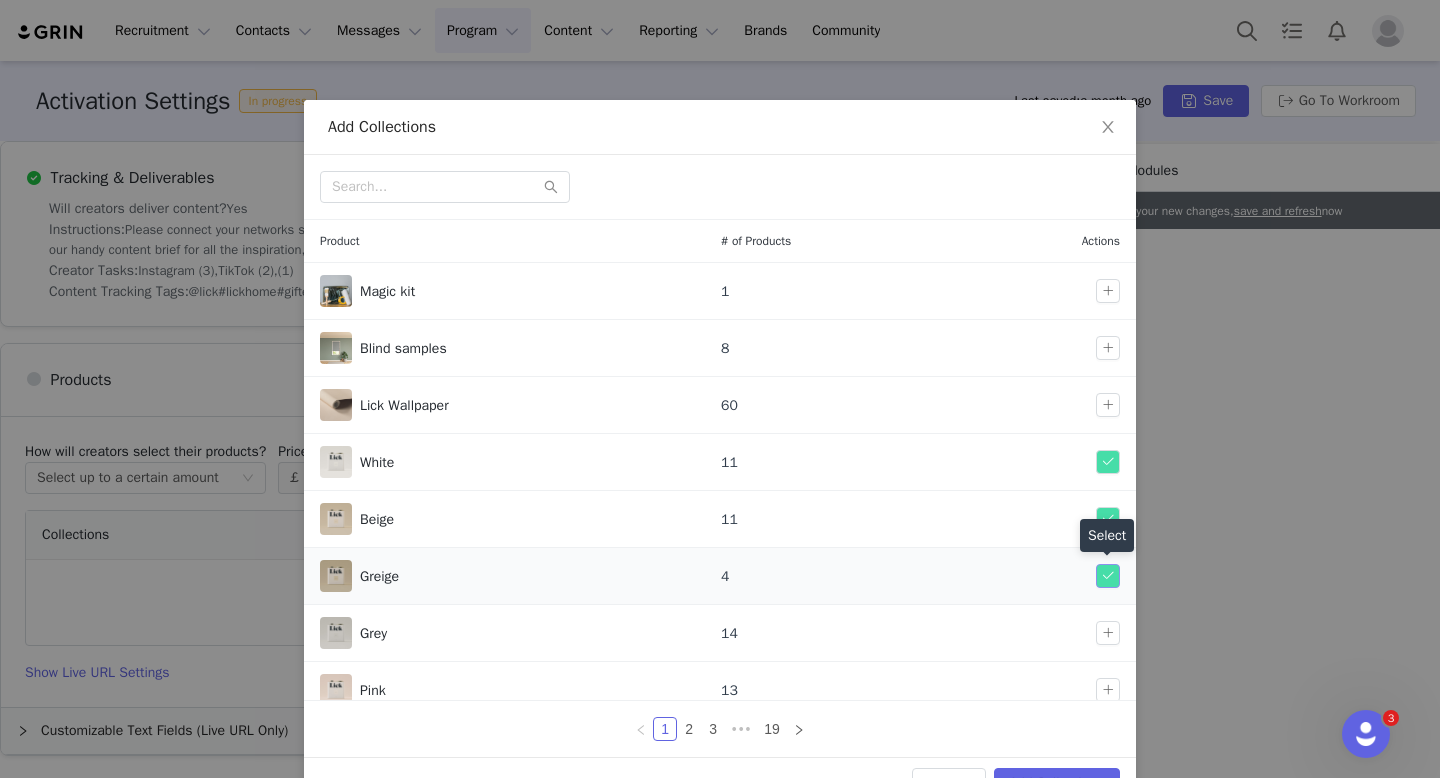 scroll, scrollTop: 44, scrollLeft: 0, axis: vertical 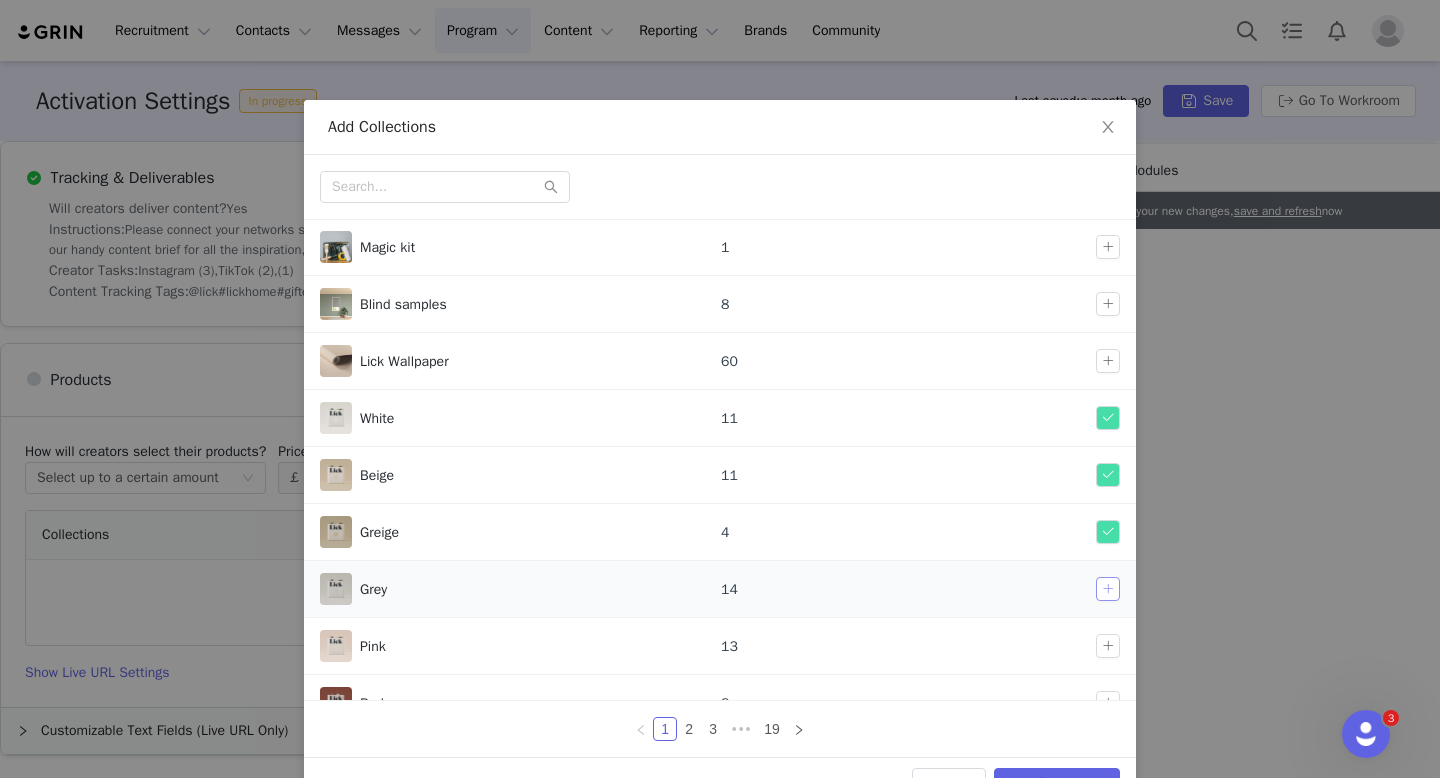 click at bounding box center (1108, 589) 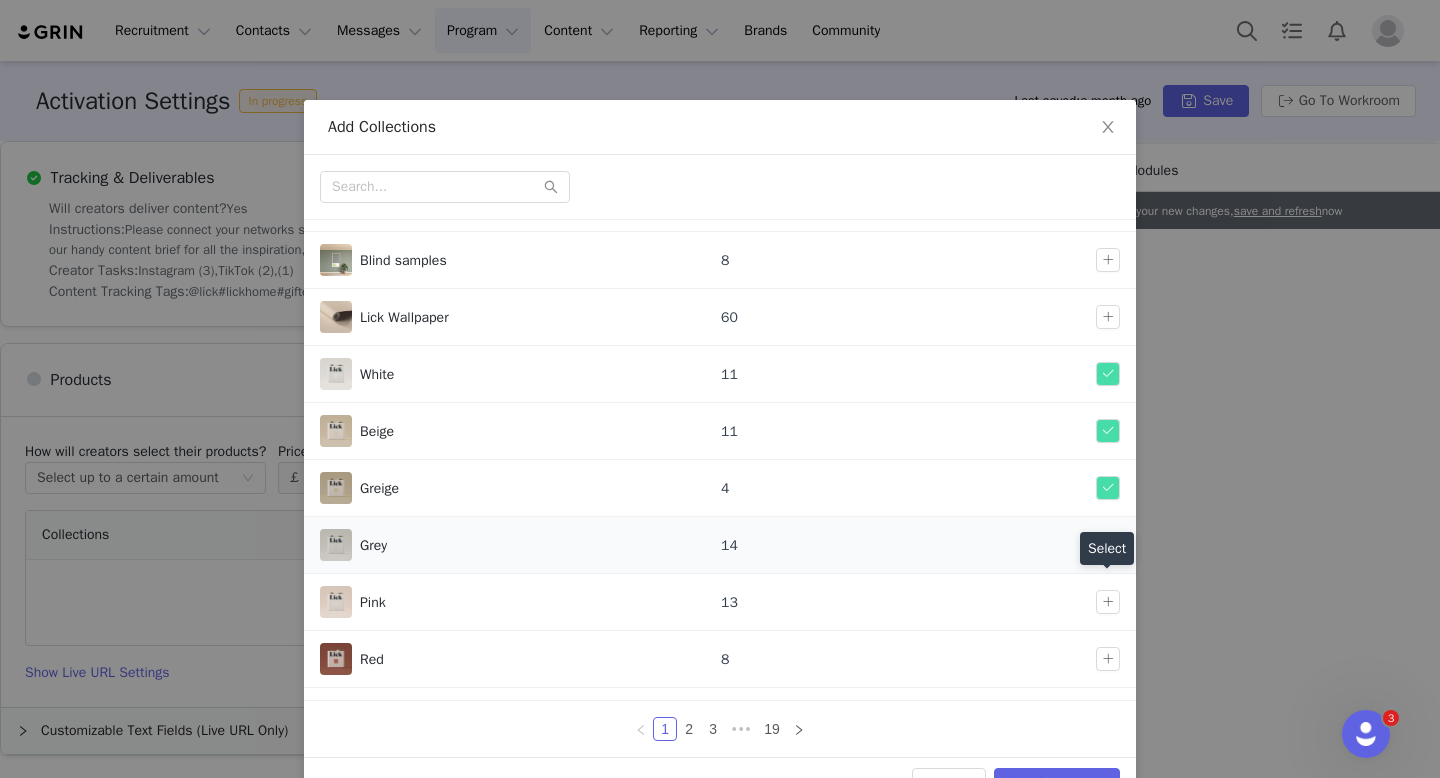scroll, scrollTop: 95, scrollLeft: 0, axis: vertical 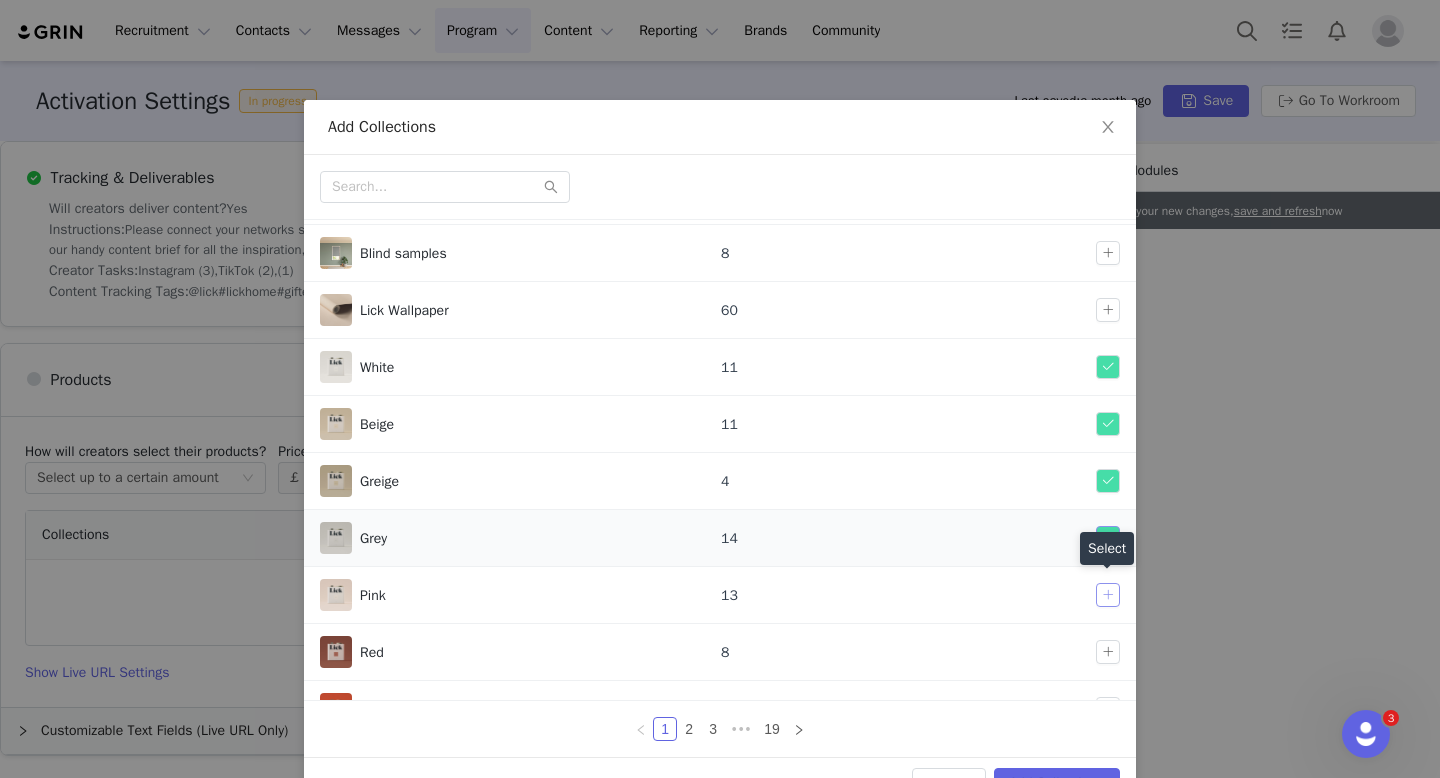 click at bounding box center [1108, 595] 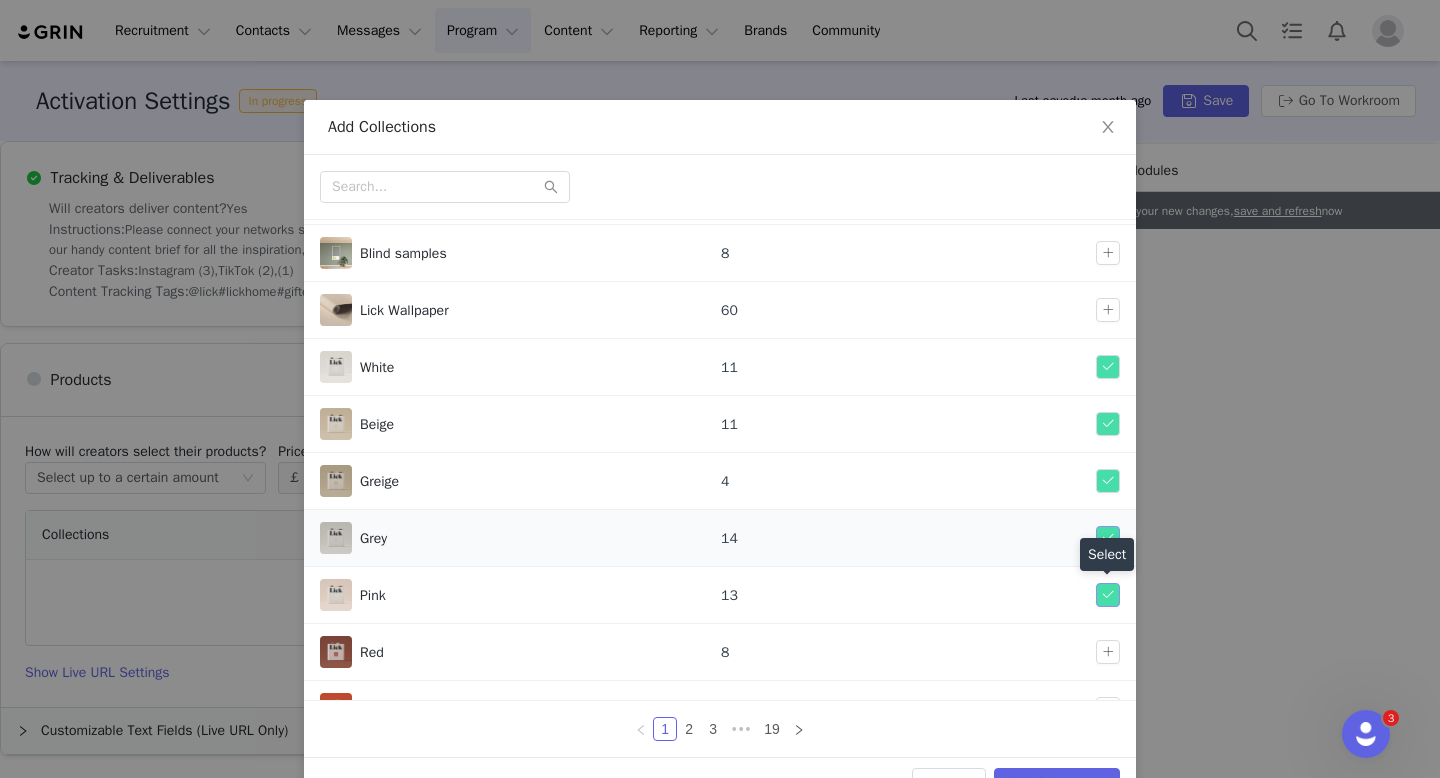 scroll, scrollTop: 132, scrollLeft: 0, axis: vertical 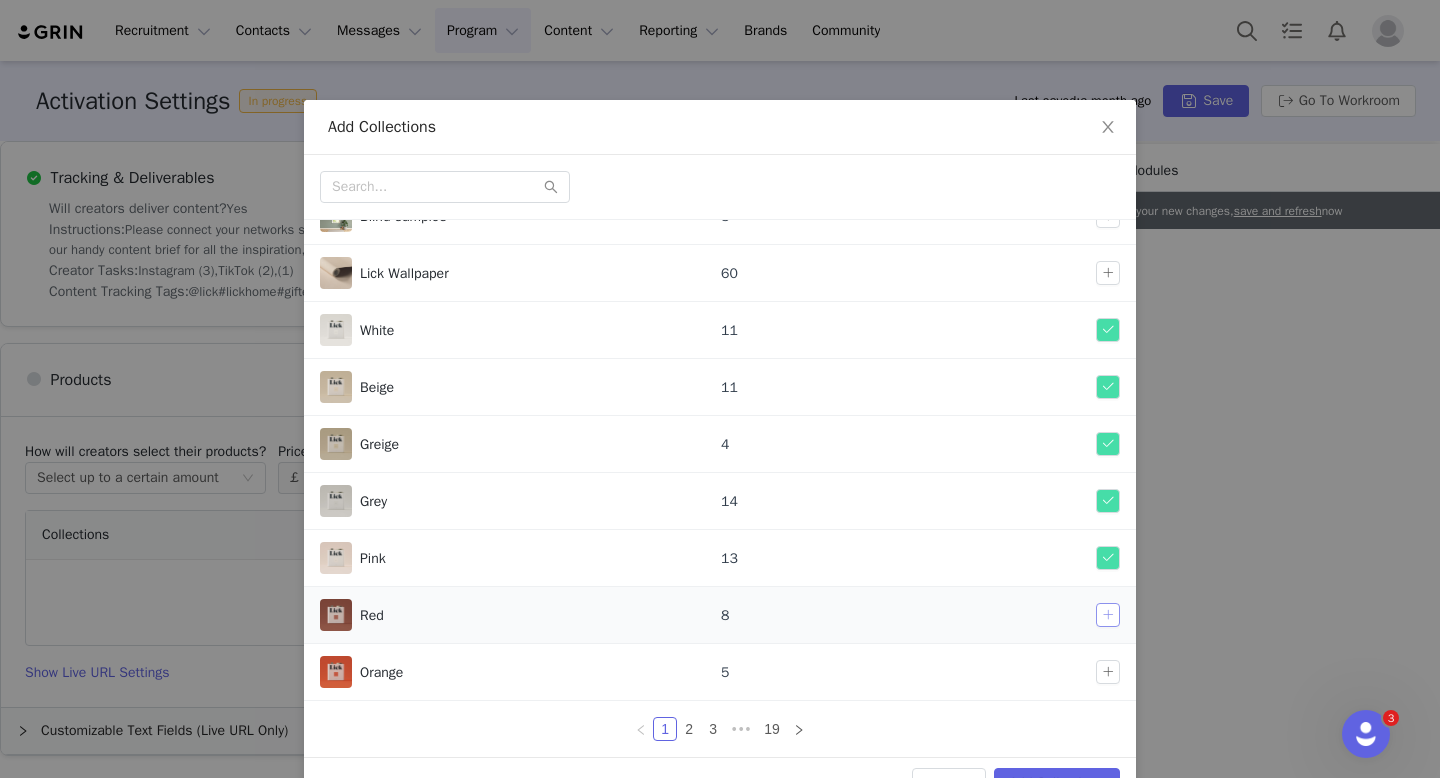 click at bounding box center (1108, 615) 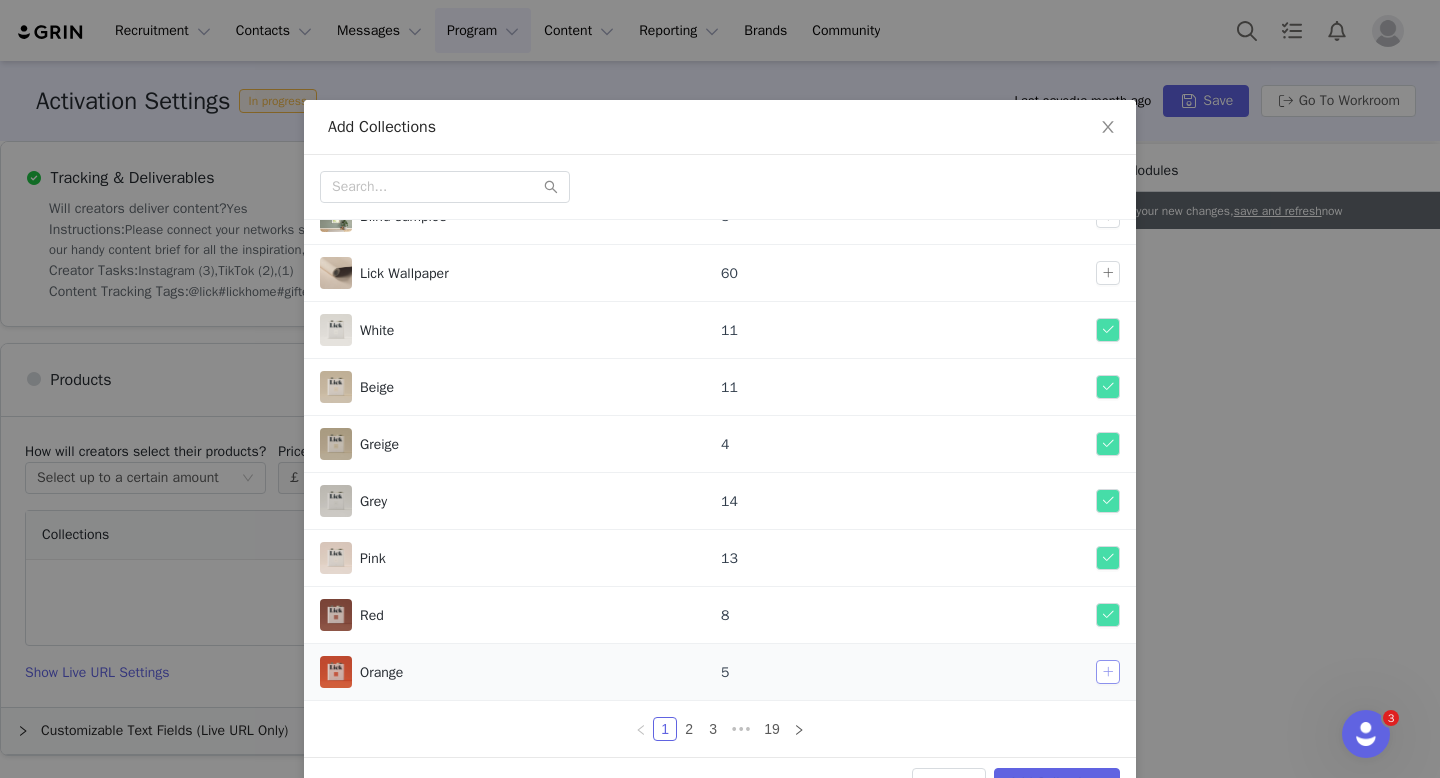 click at bounding box center [1108, 672] 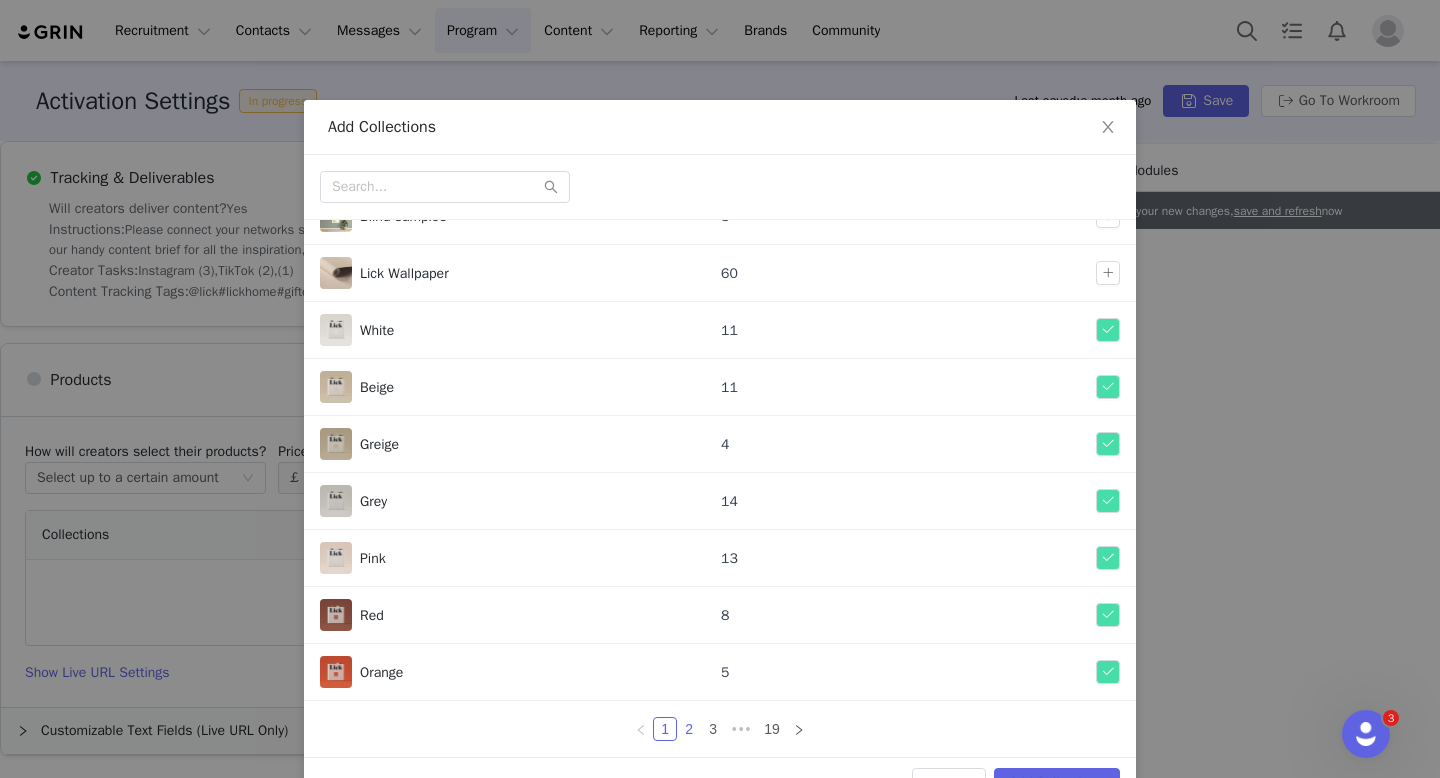 click on "2" at bounding box center [689, 729] 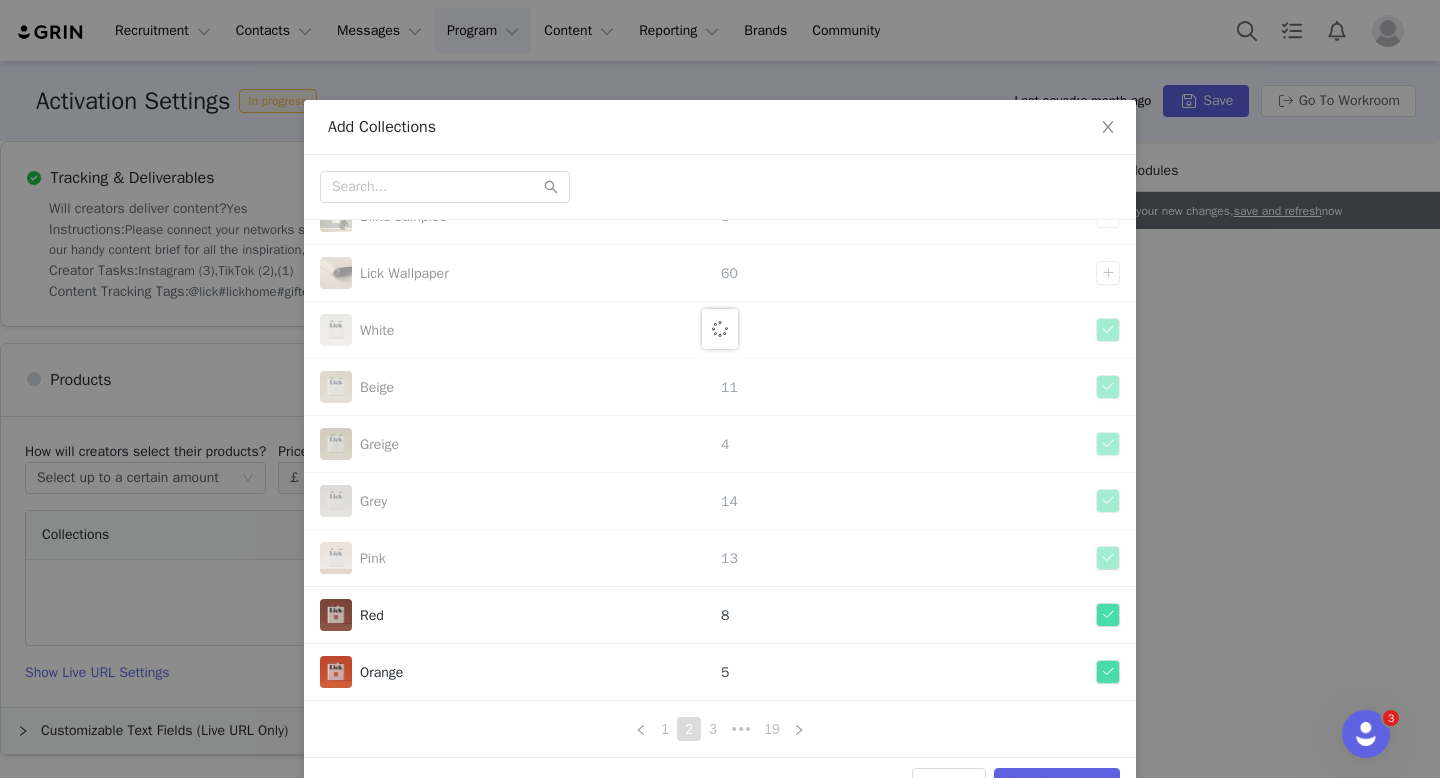 scroll, scrollTop: 0, scrollLeft: 0, axis: both 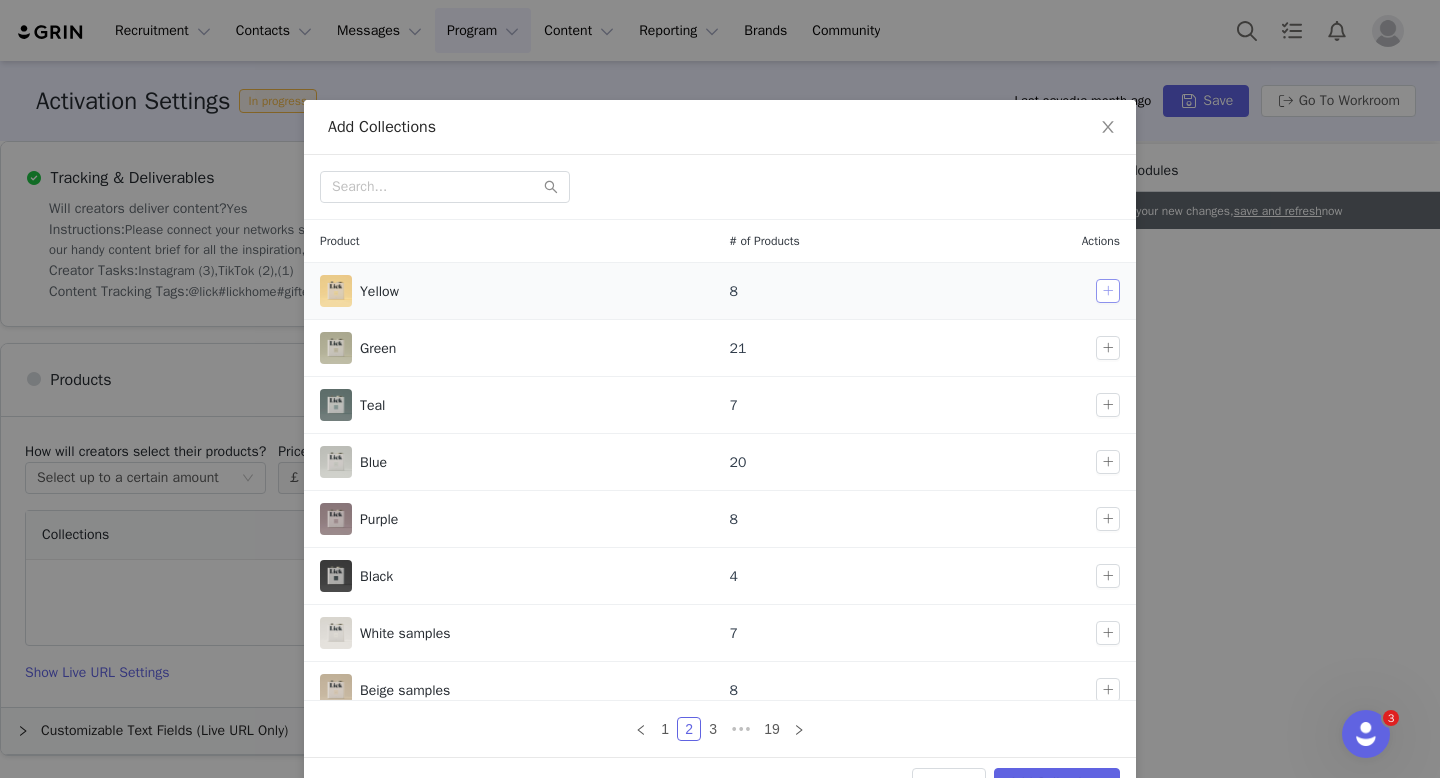 click at bounding box center (1108, 291) 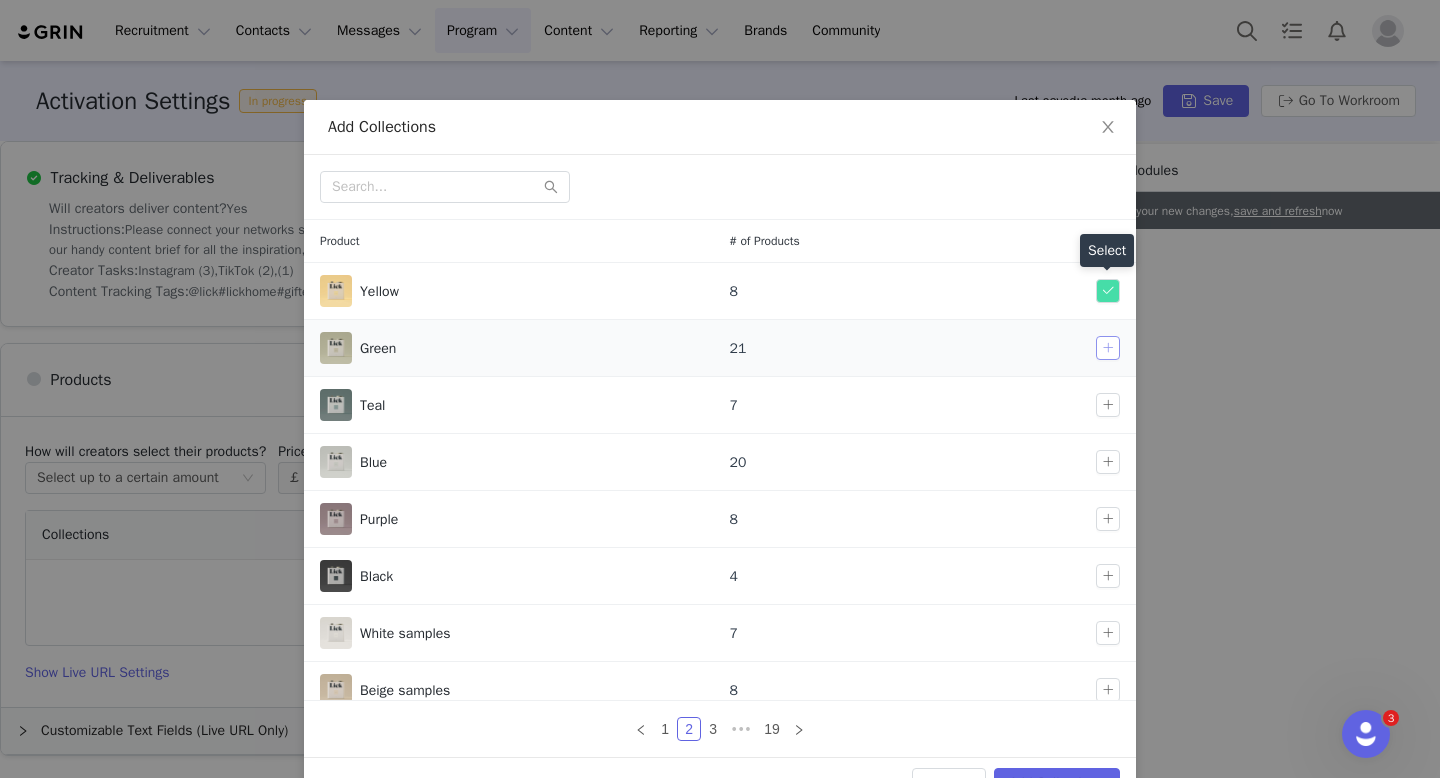 click at bounding box center (1108, 348) 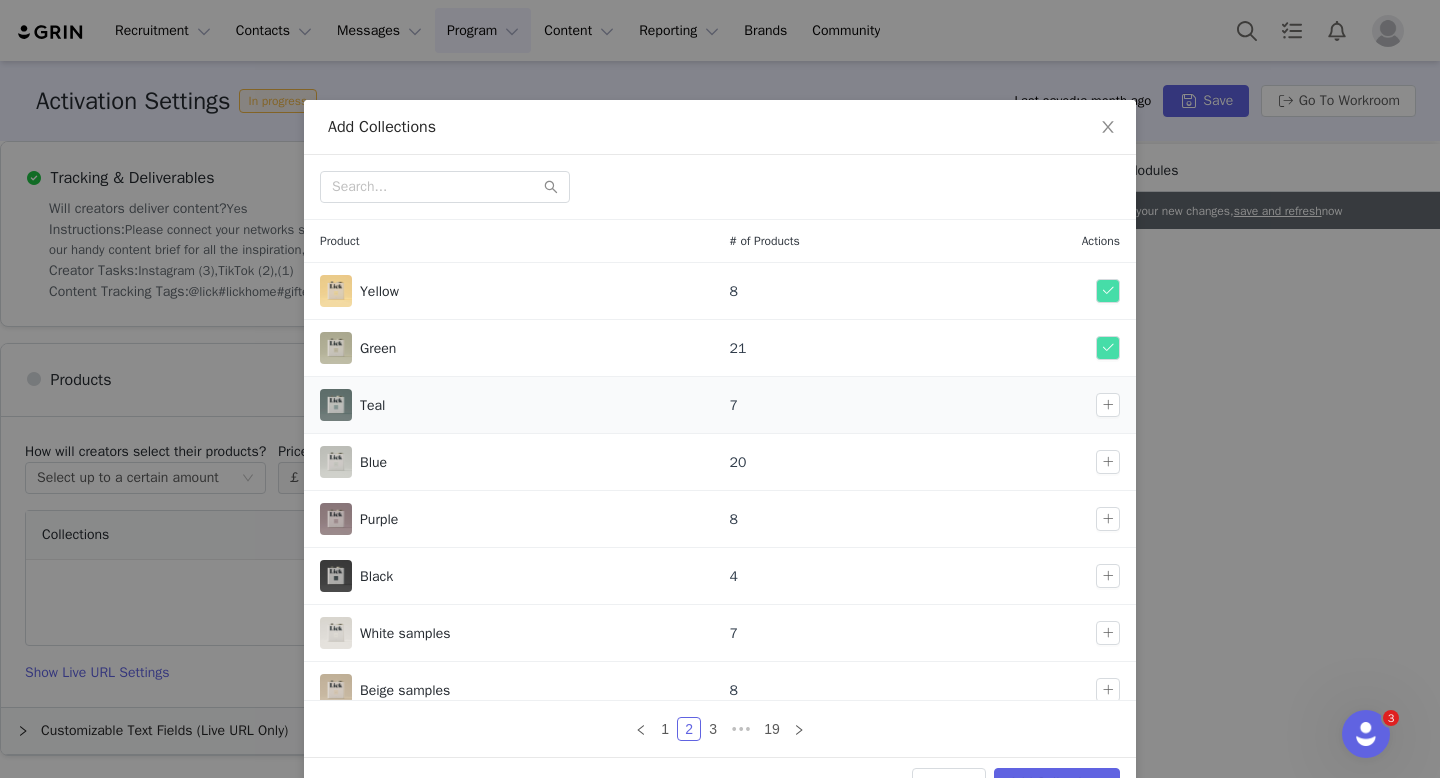 click at bounding box center [1050, 405] 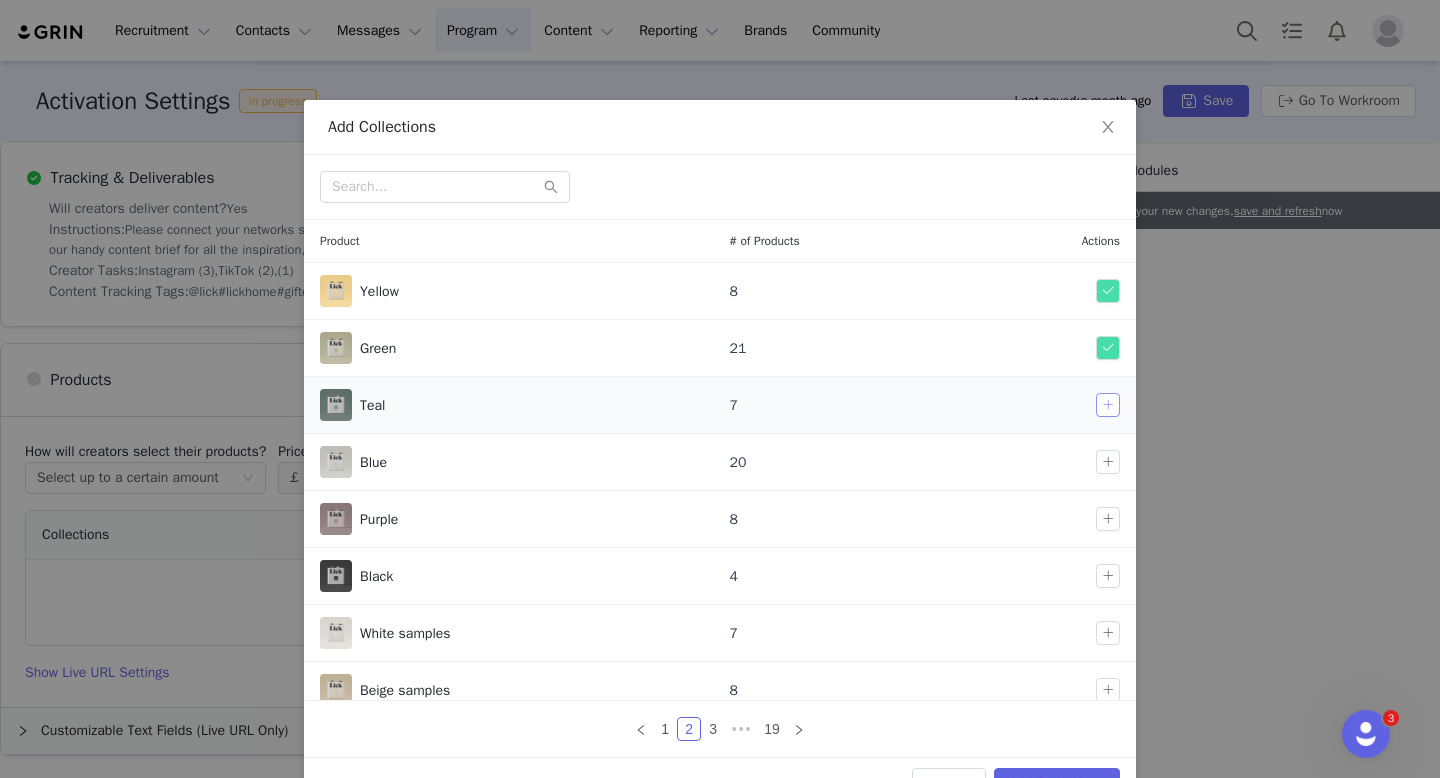 click at bounding box center [1108, 405] 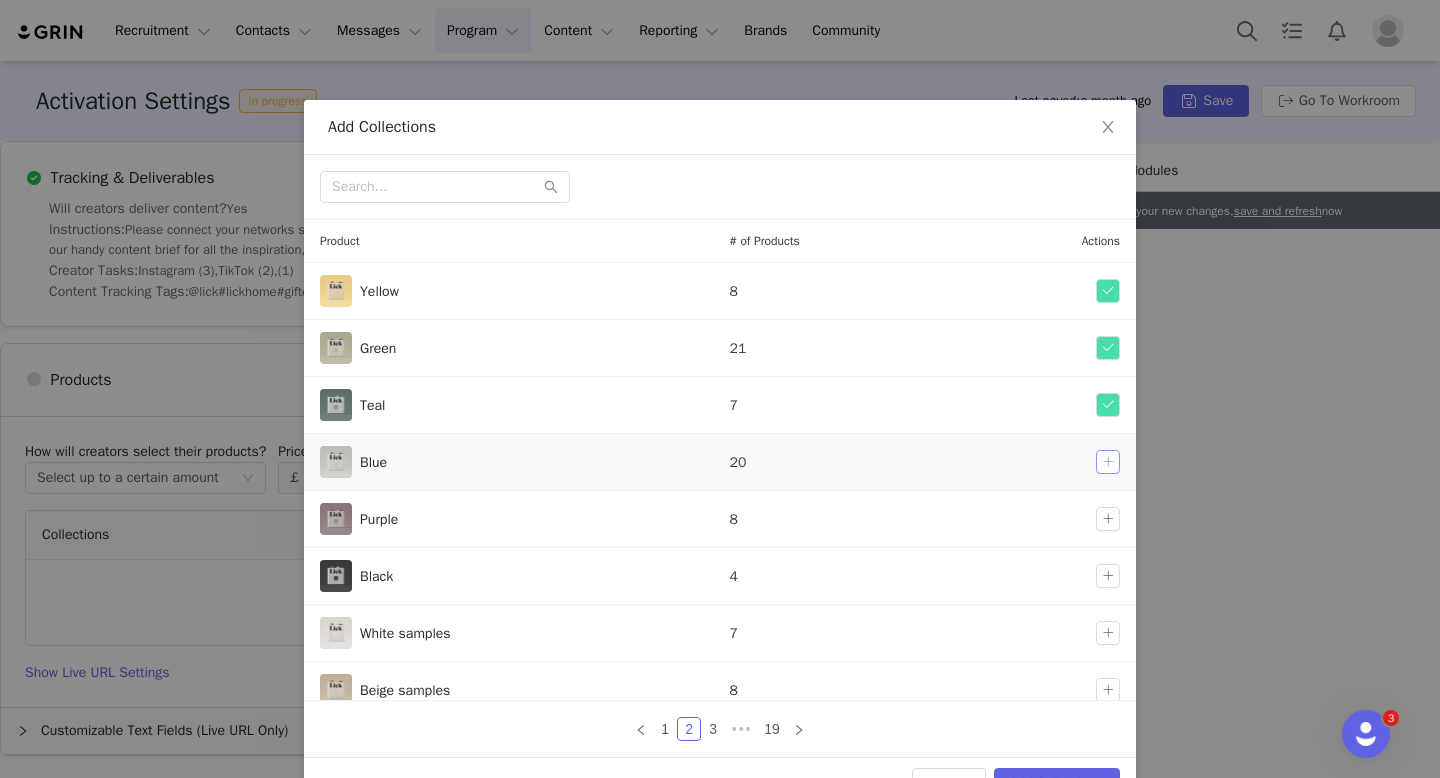 click at bounding box center [1108, 462] 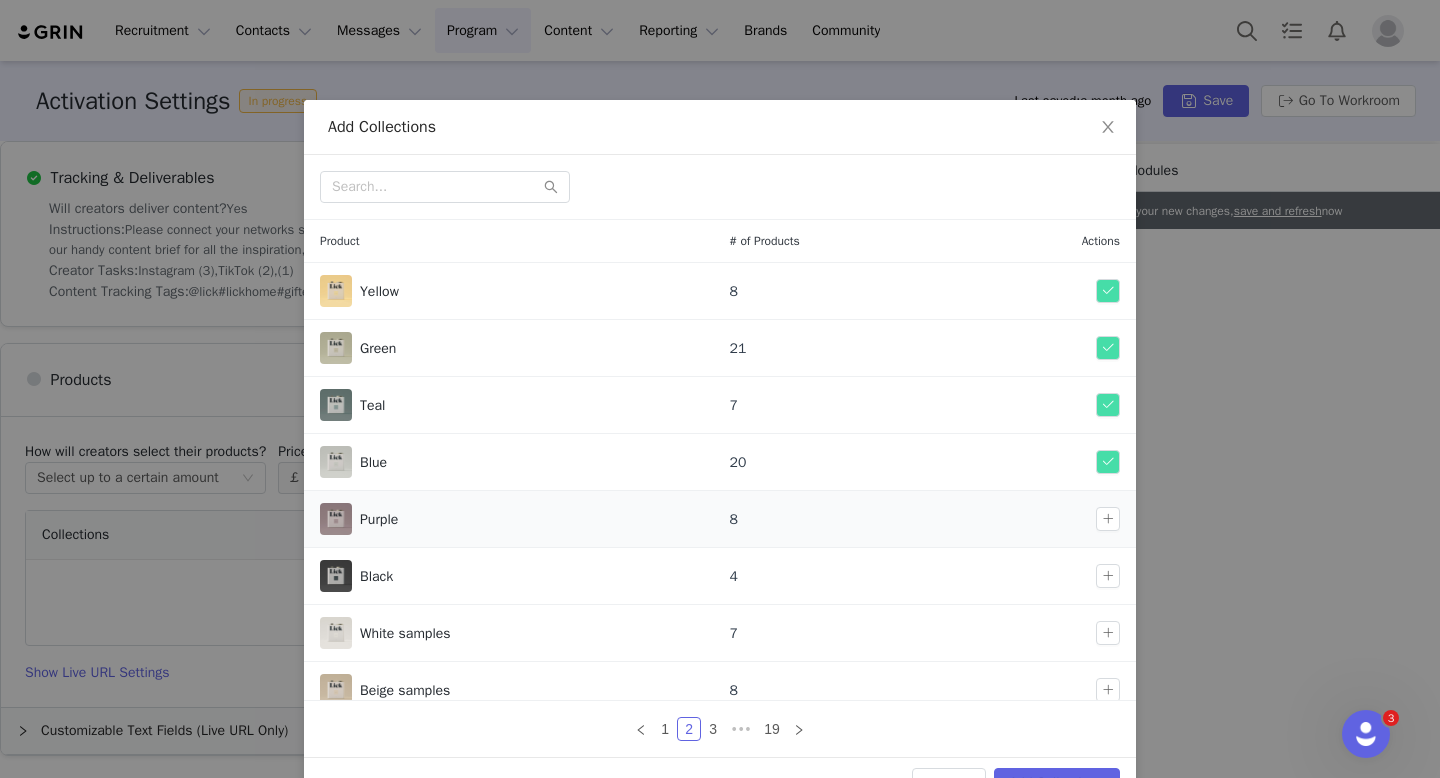 click at bounding box center [1050, 519] 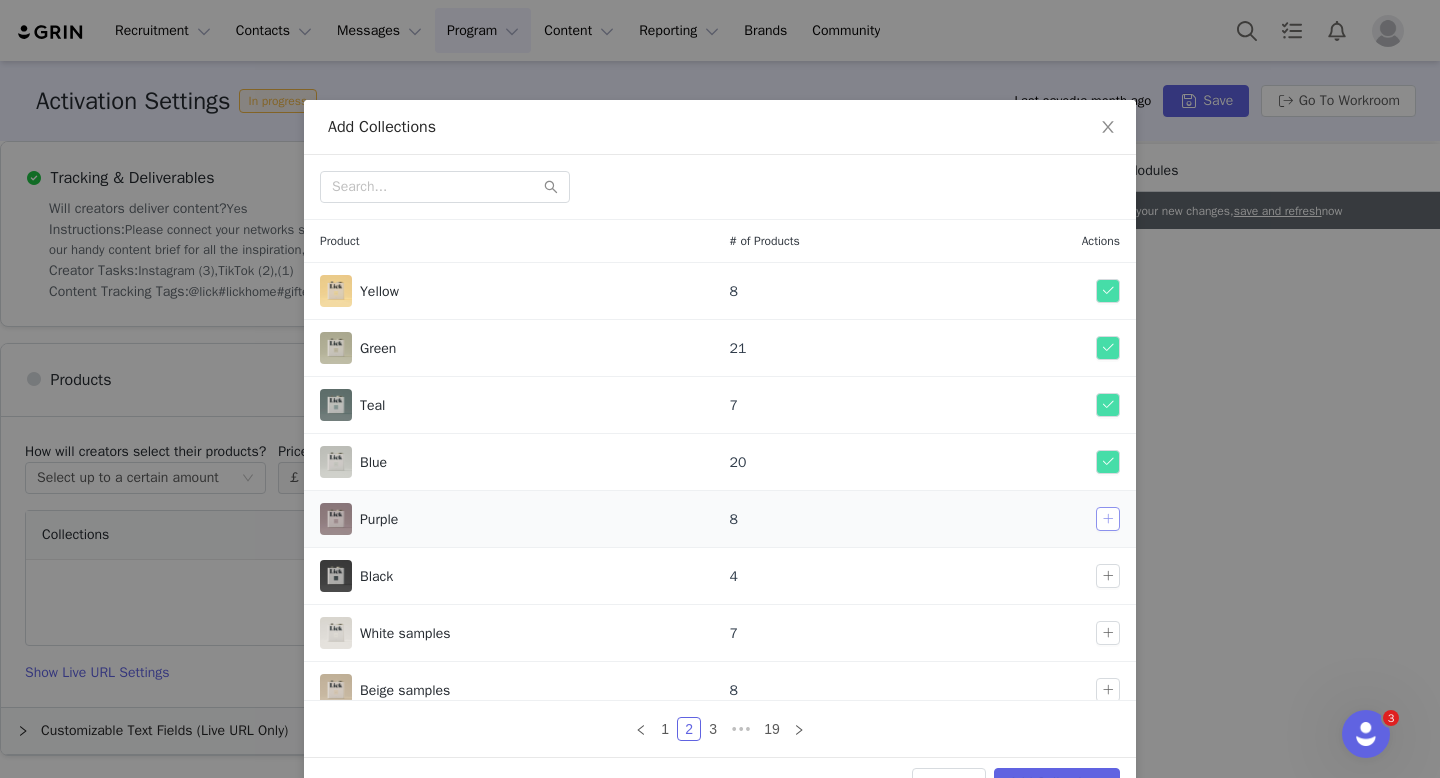 click at bounding box center [1108, 519] 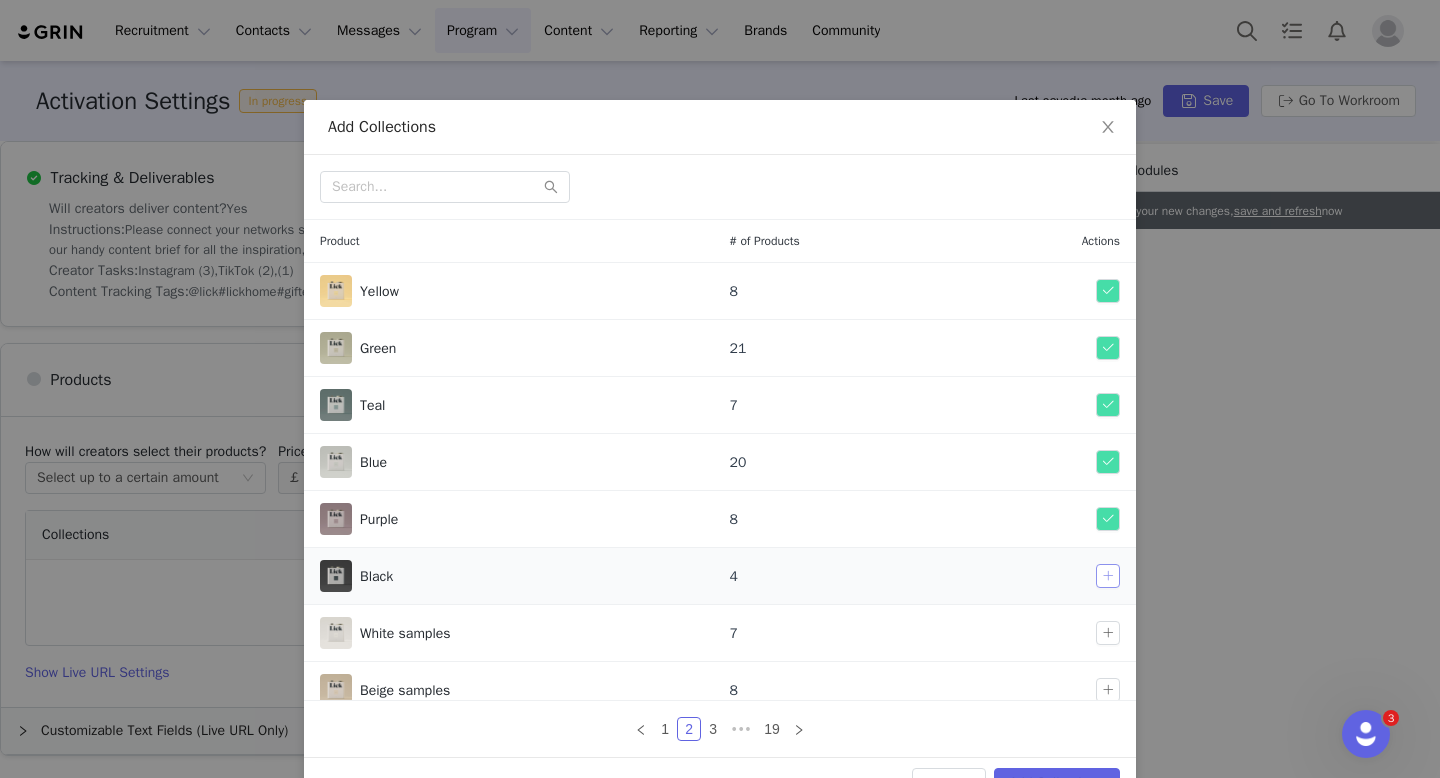 click at bounding box center (1108, 576) 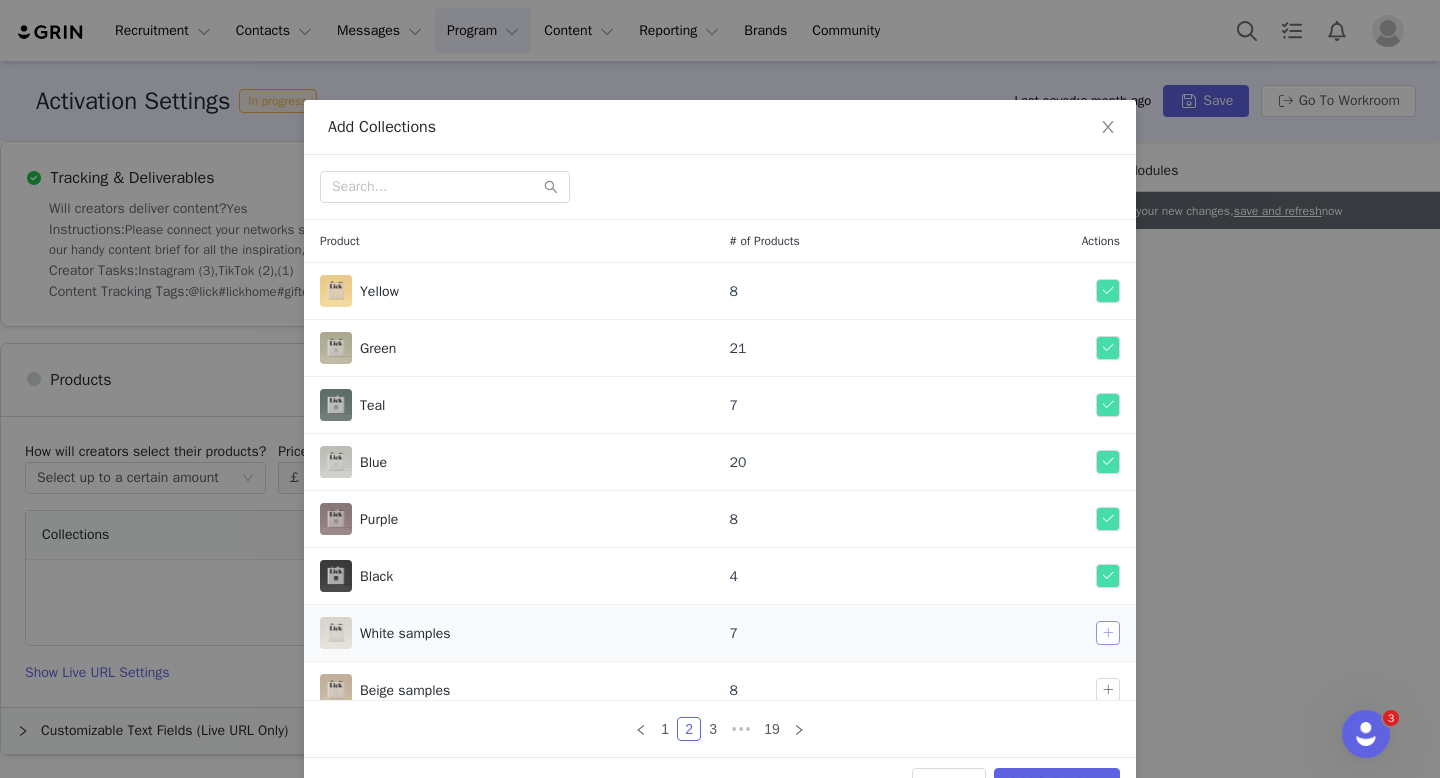 click at bounding box center [1108, 633] 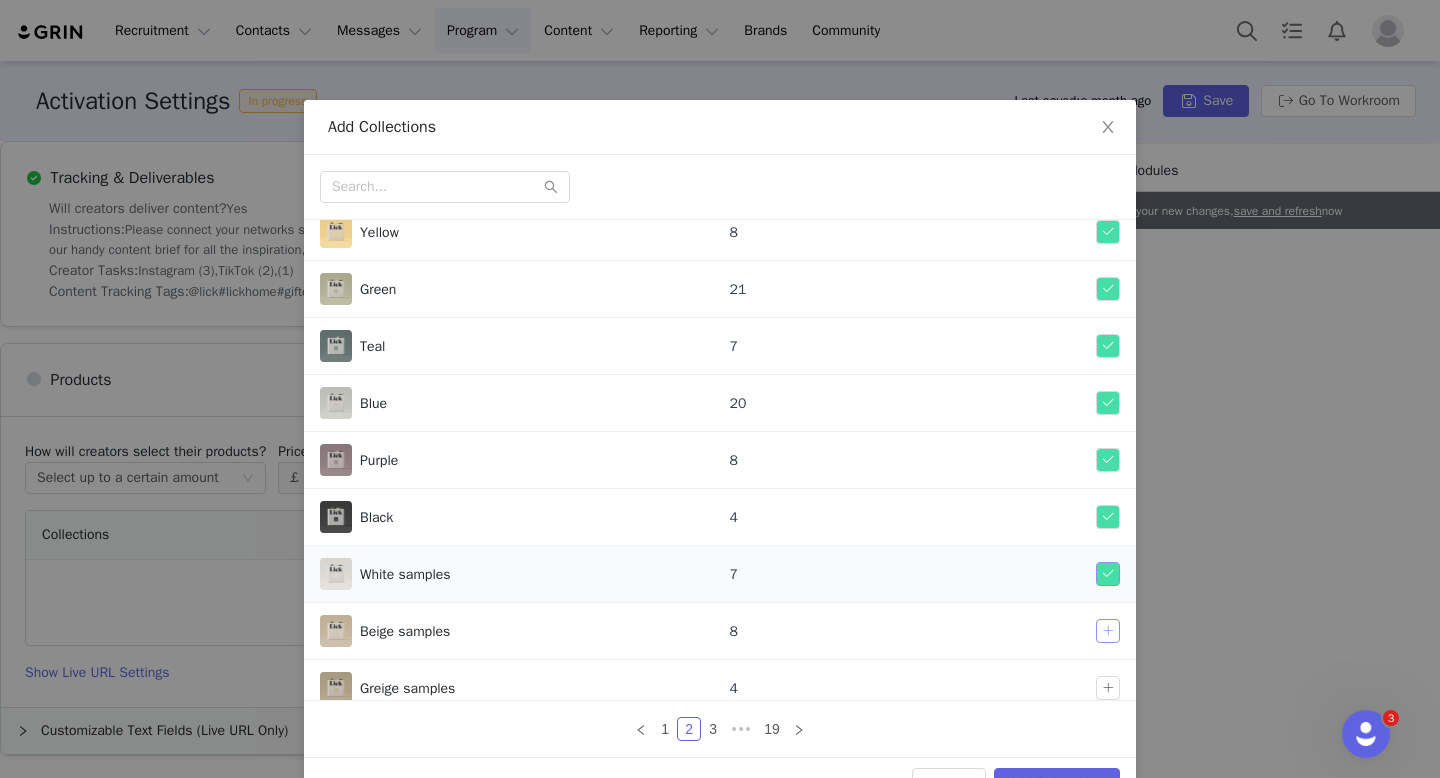 click at bounding box center (1108, 631) 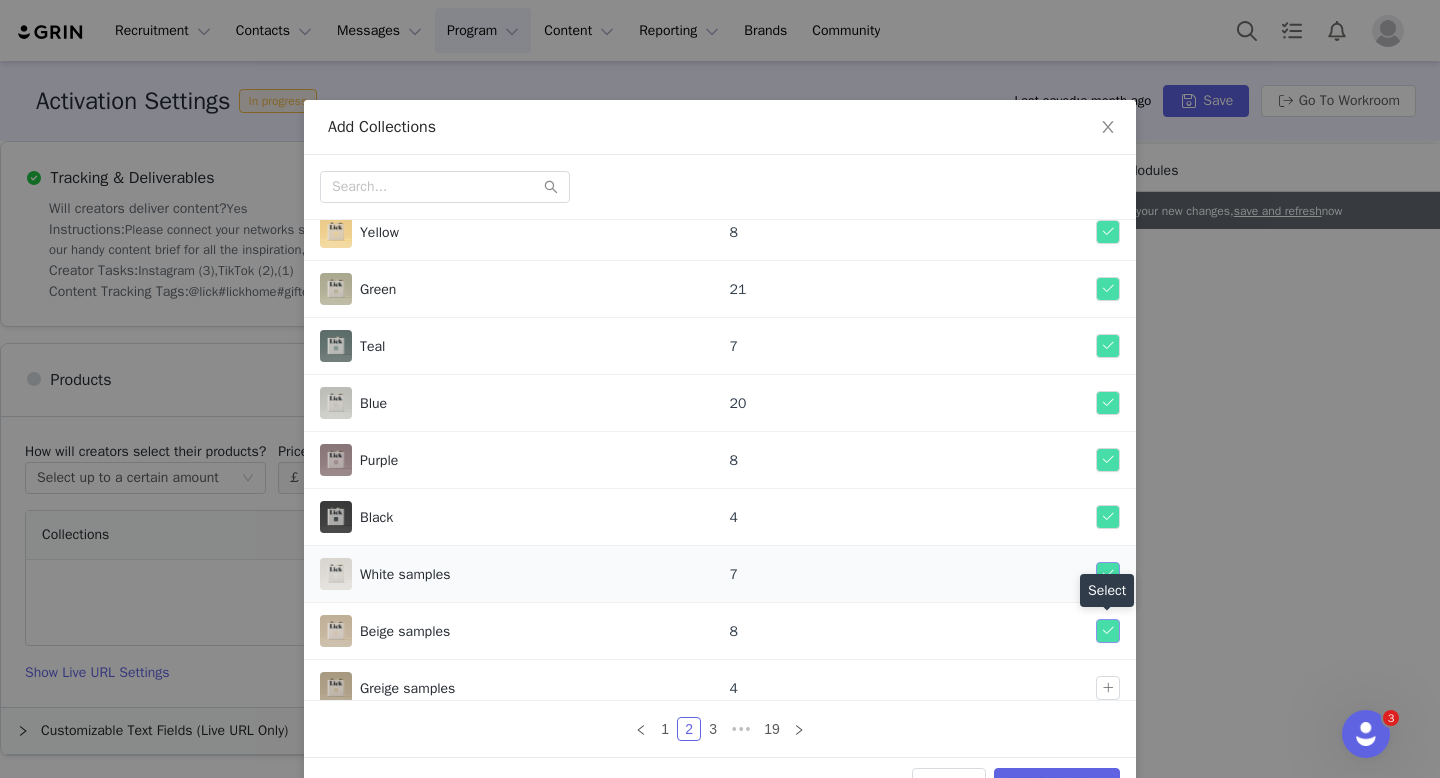 scroll, scrollTop: 132, scrollLeft: 0, axis: vertical 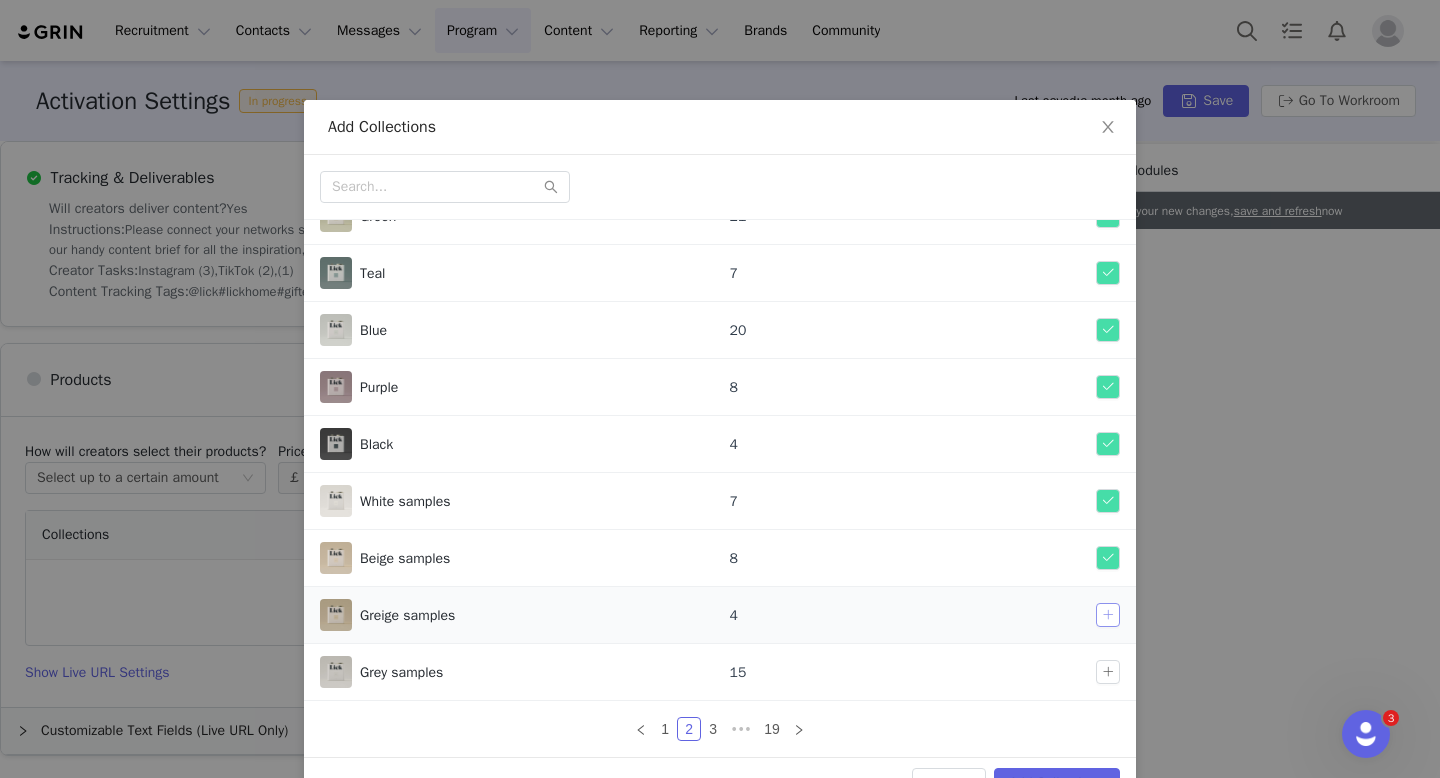 click at bounding box center [1108, 615] 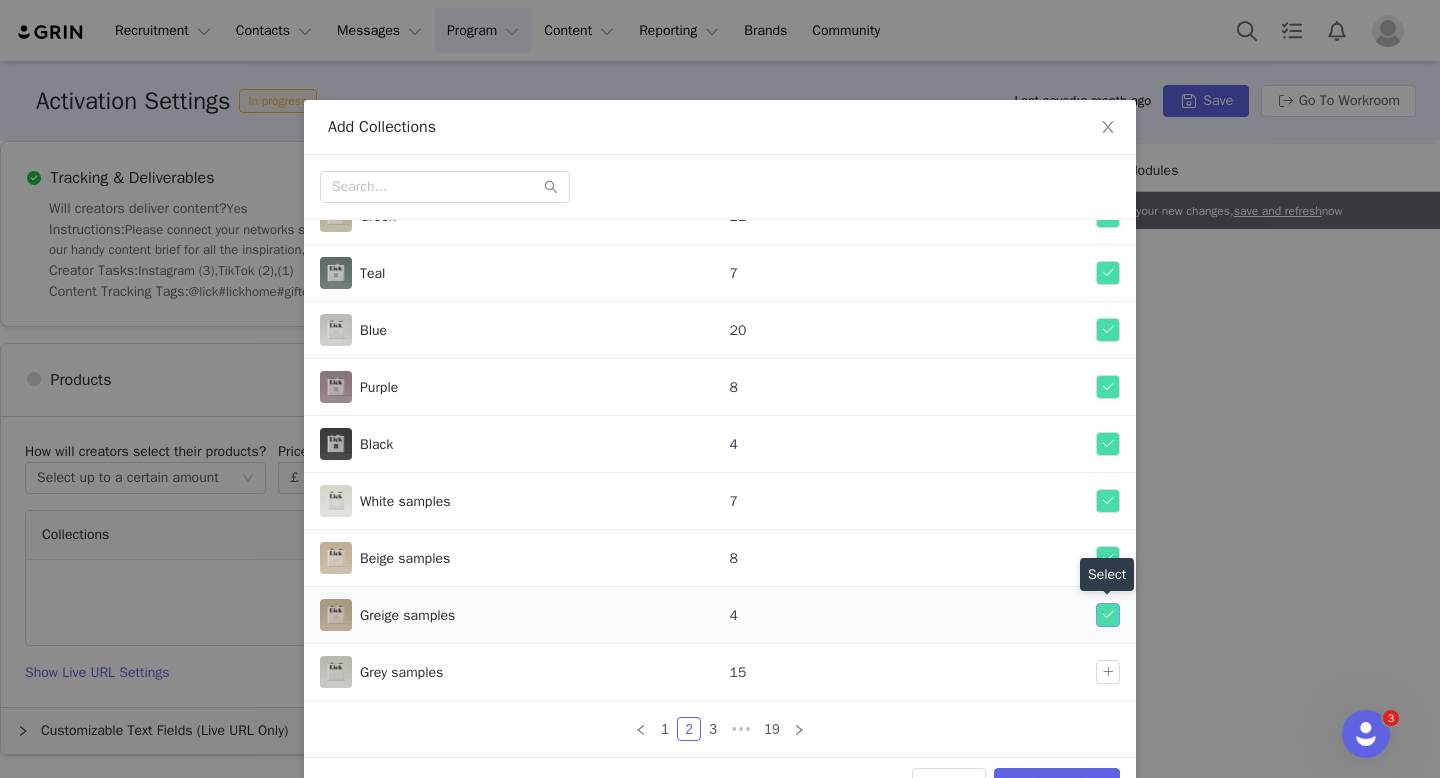 click at bounding box center [1108, 615] 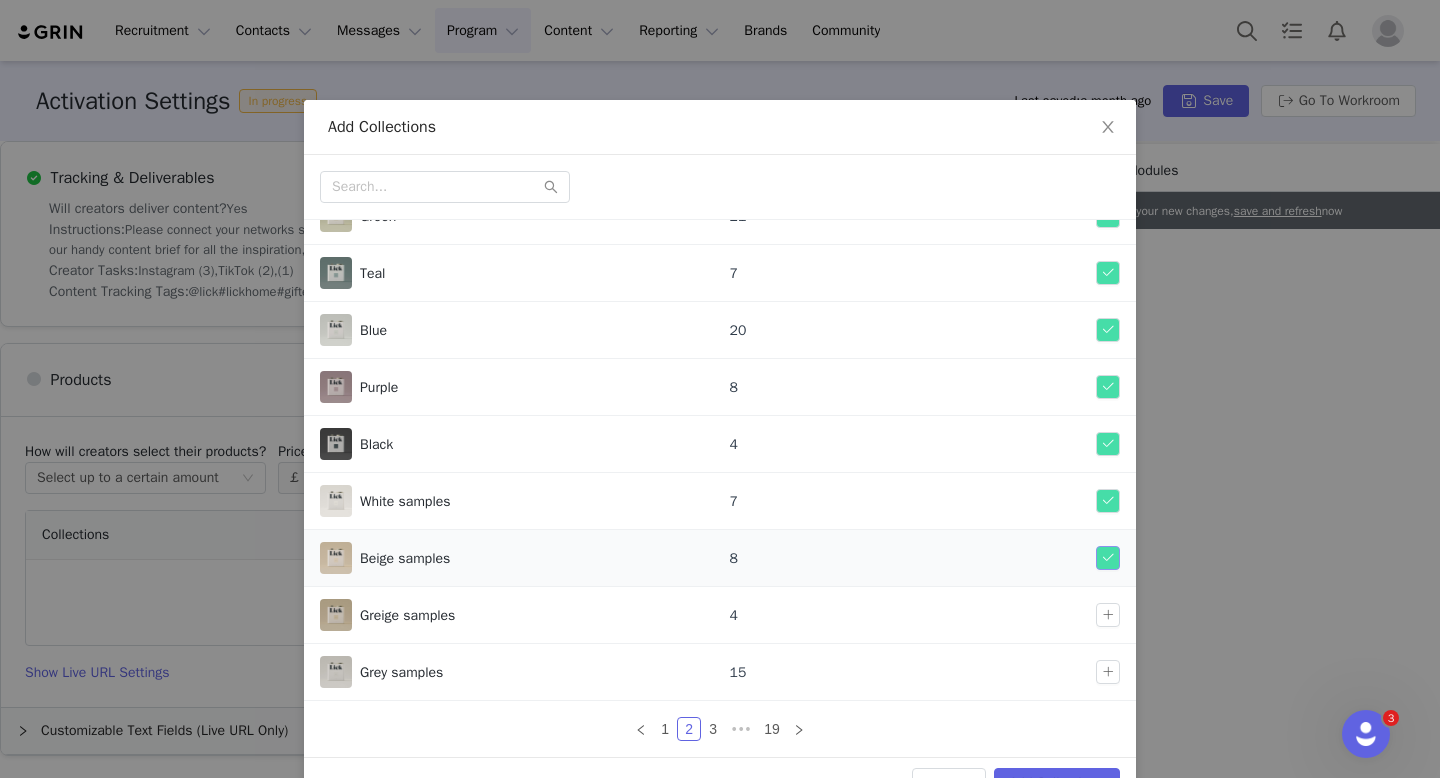 click at bounding box center (1108, 558) 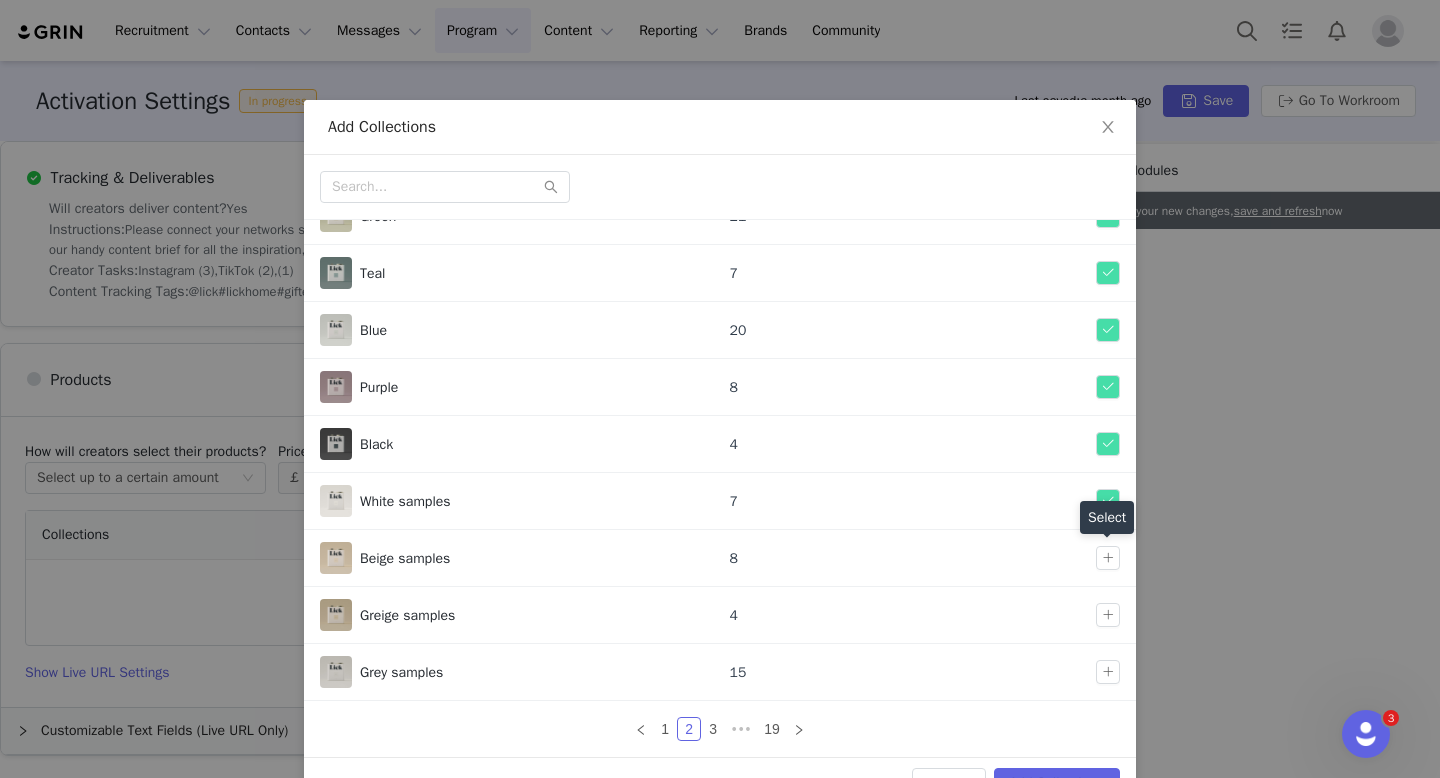 click on "Select" at bounding box center [1107, 517] 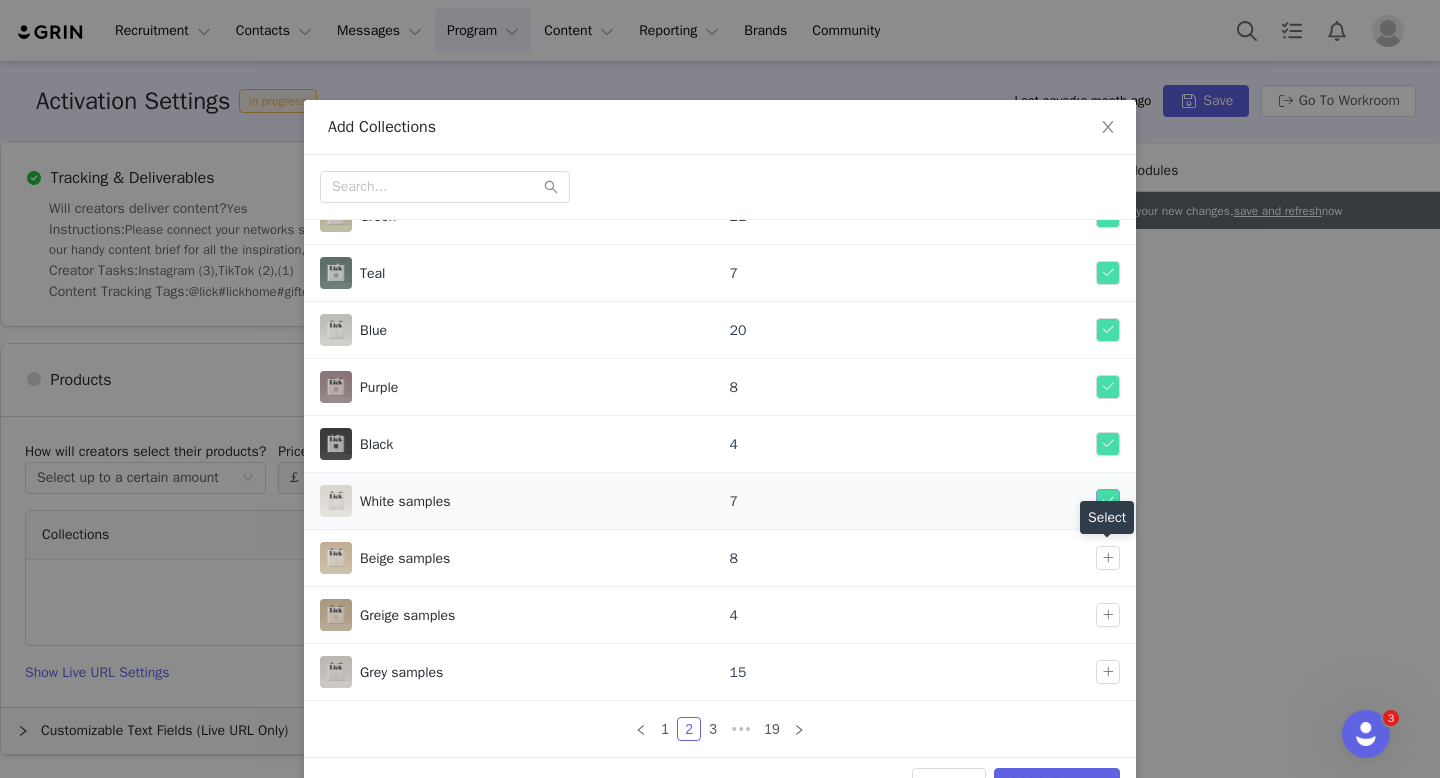 click at bounding box center [1108, 501] 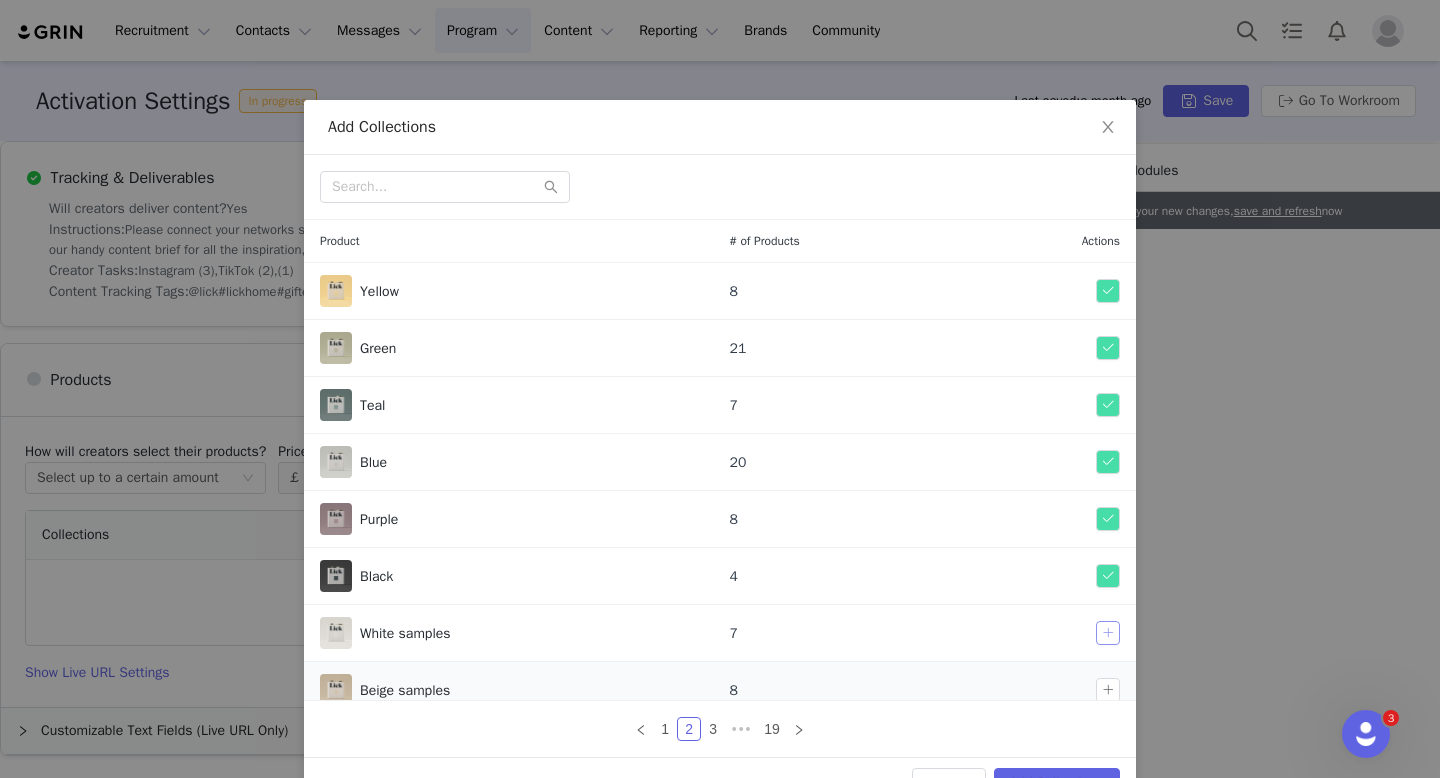 scroll, scrollTop: 132, scrollLeft: 0, axis: vertical 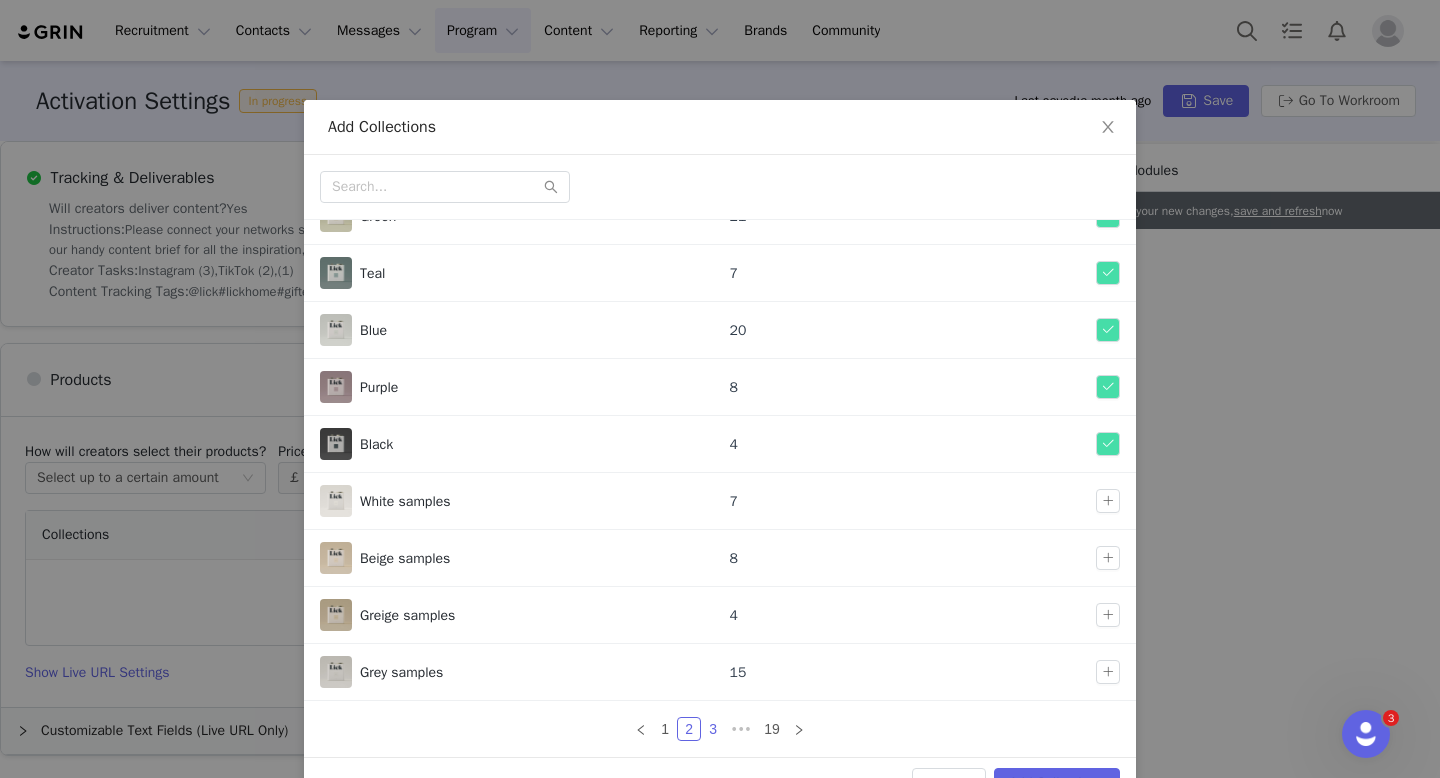 click on "3" at bounding box center (713, 729) 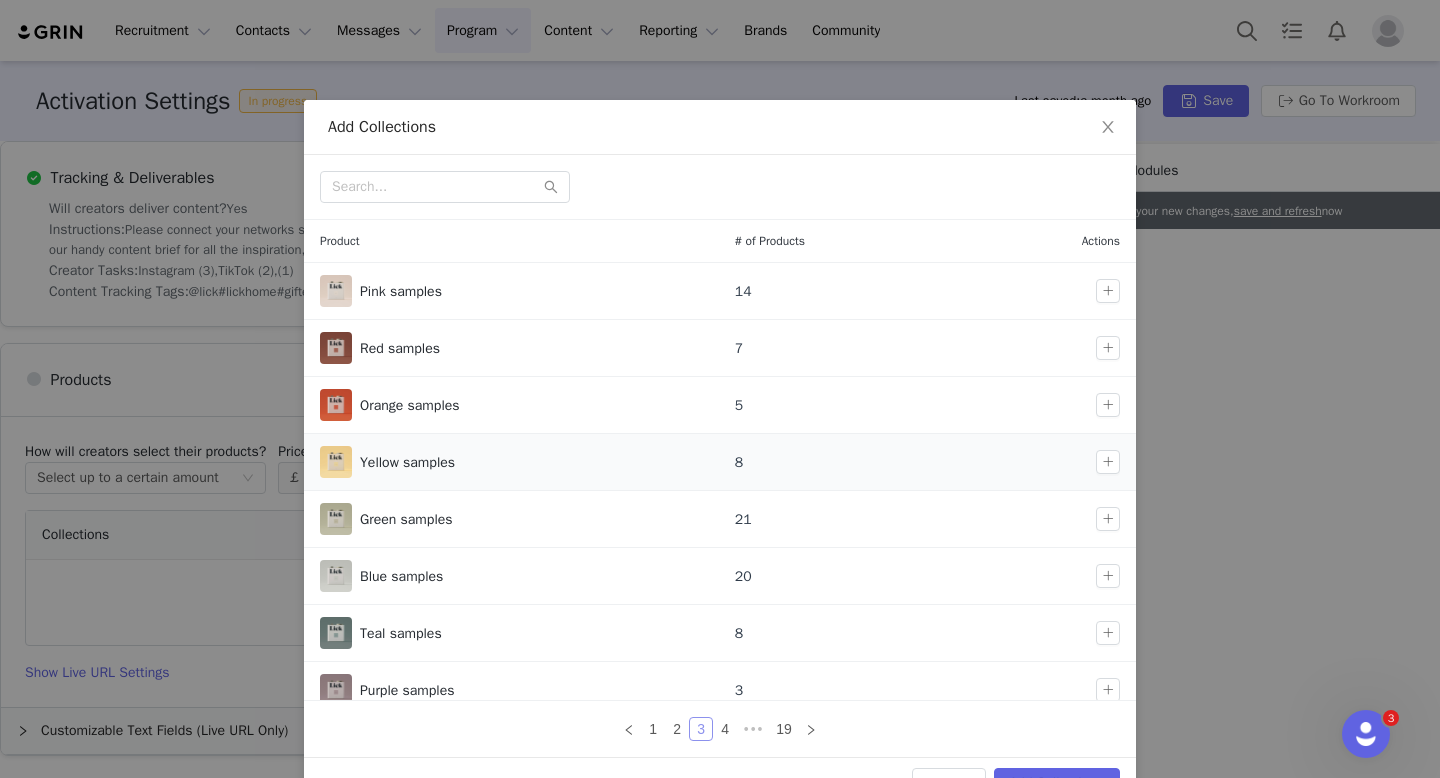 scroll, scrollTop: 132, scrollLeft: 0, axis: vertical 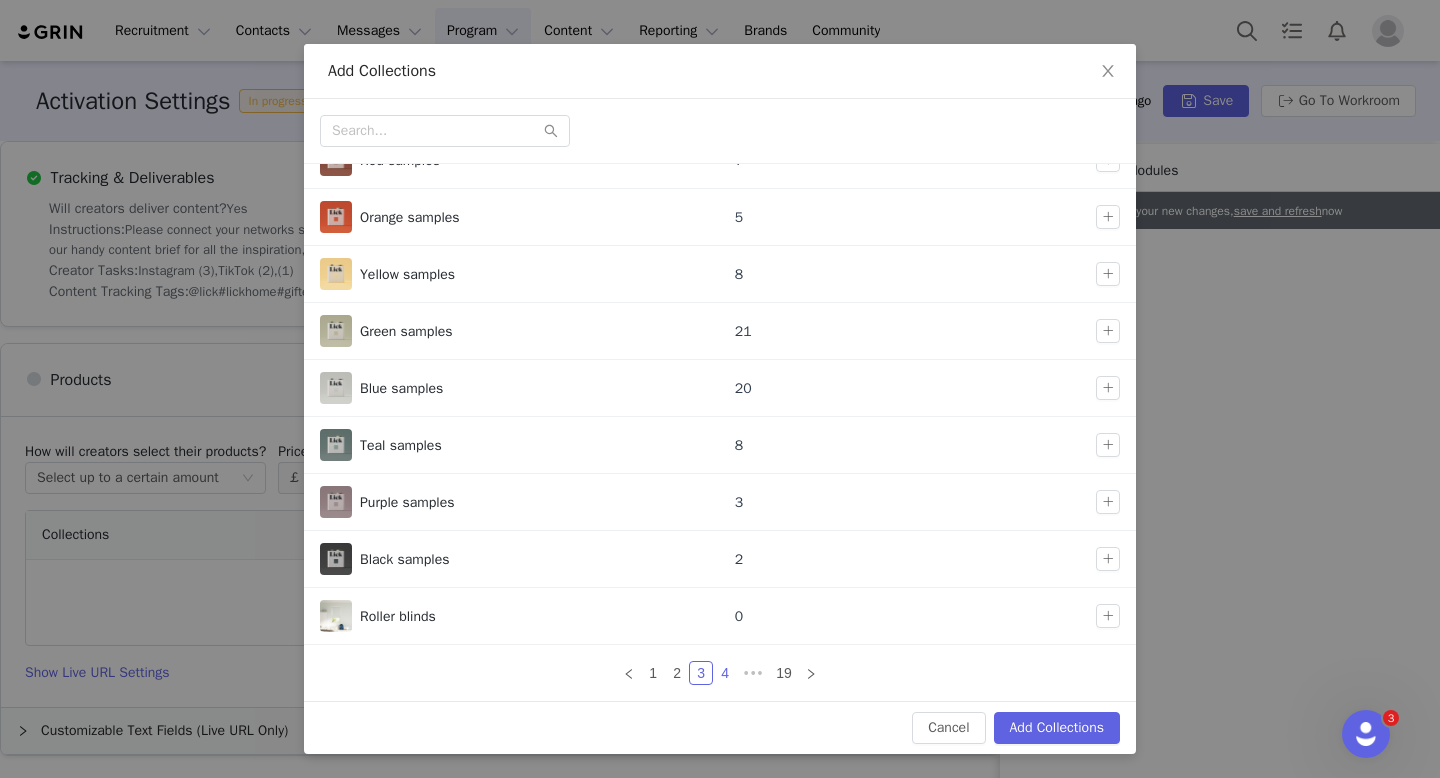 click on "4" at bounding box center [725, 673] 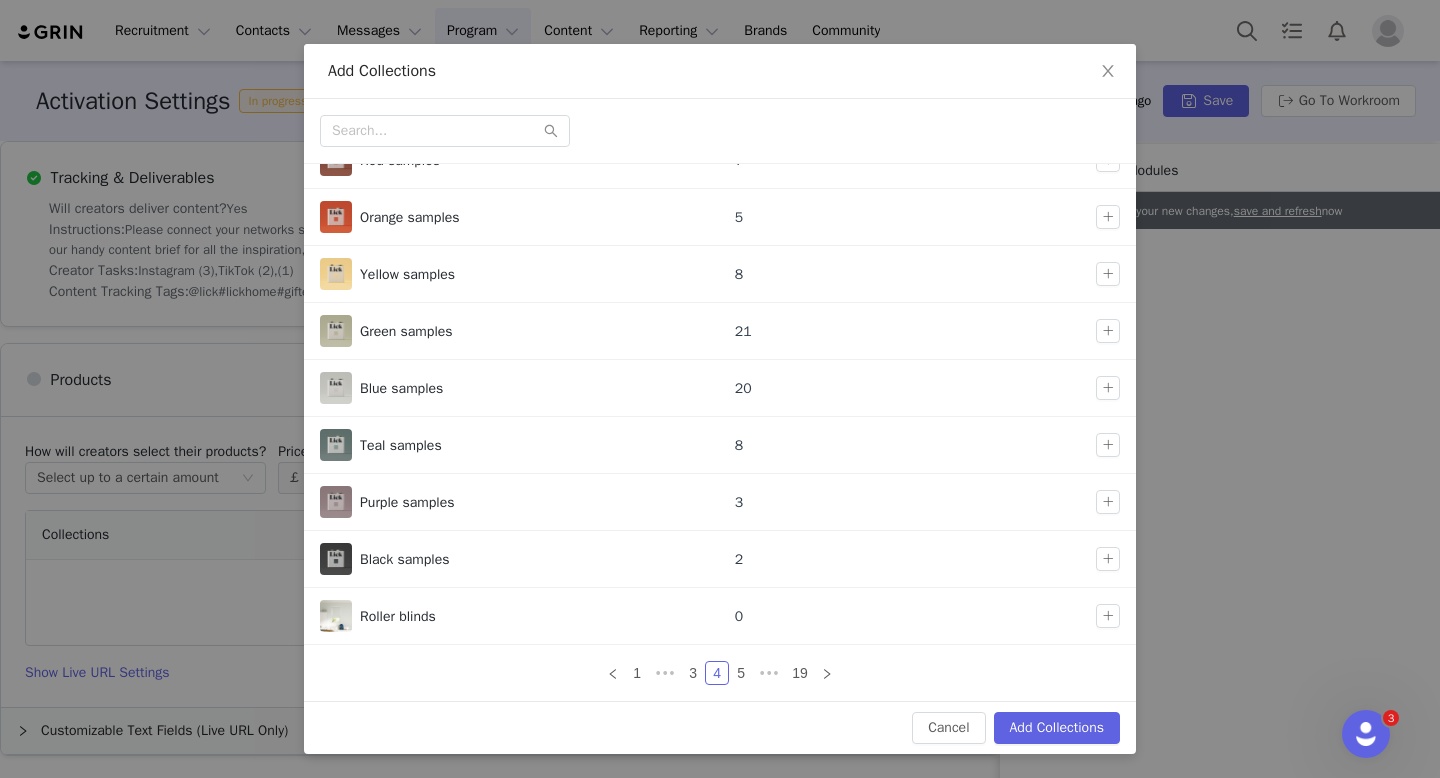 scroll, scrollTop: 0, scrollLeft: 0, axis: both 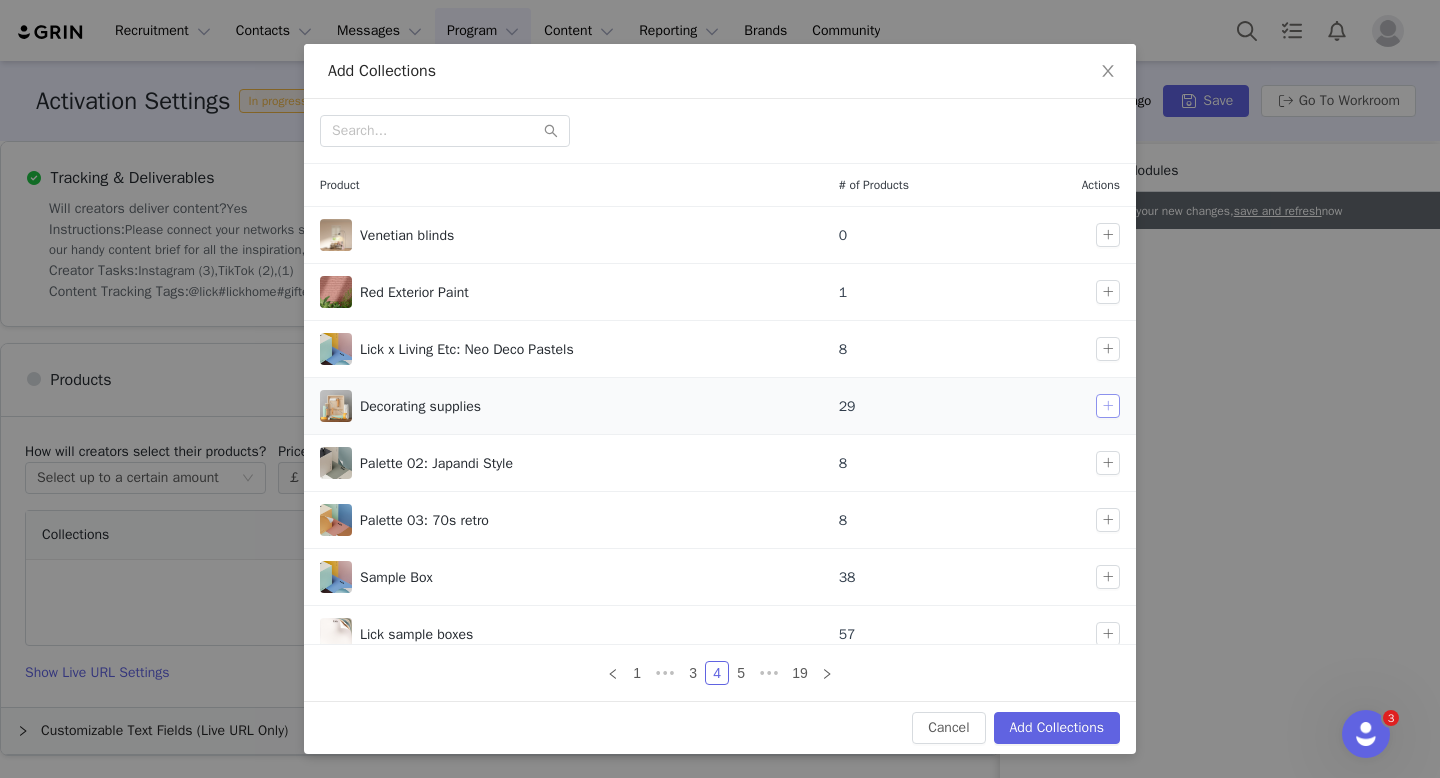 click at bounding box center [1108, 406] 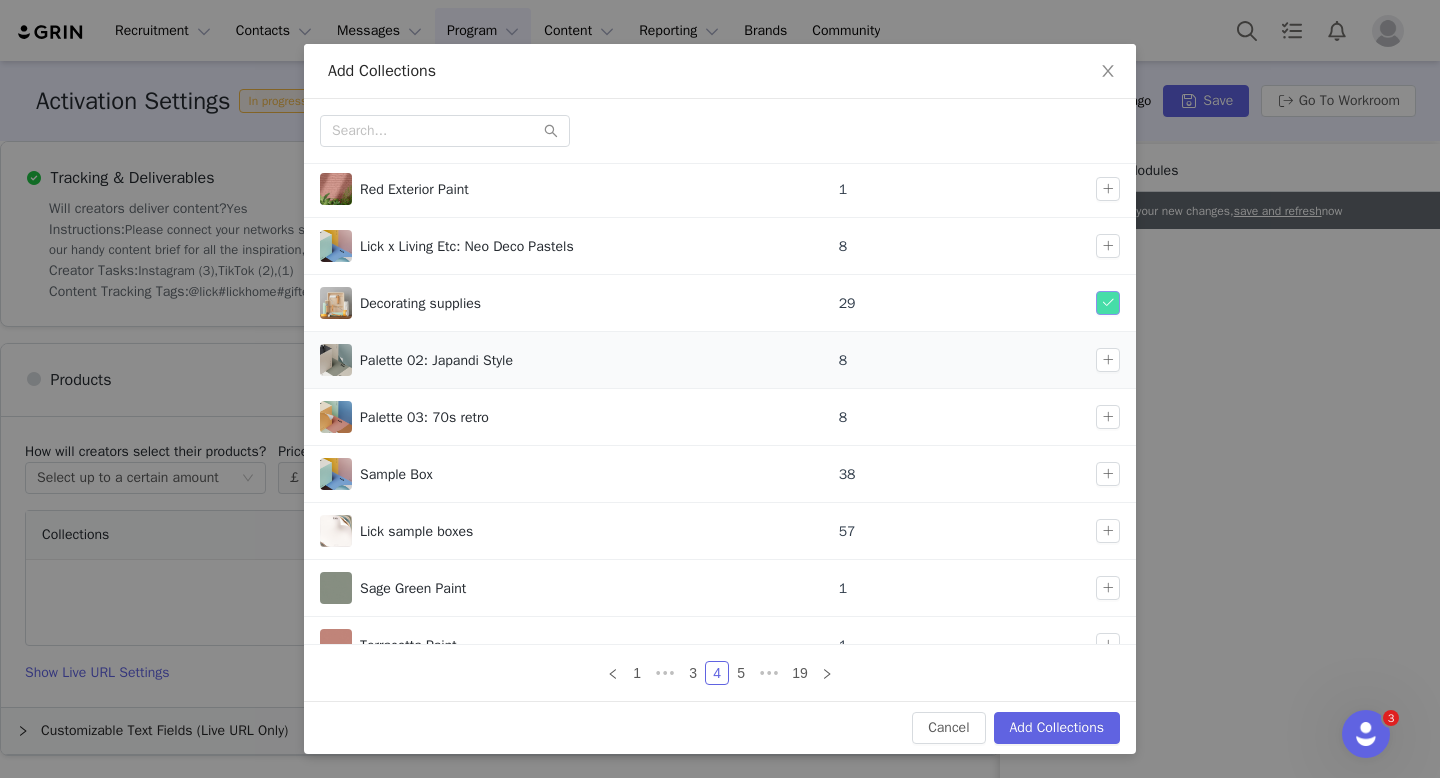 scroll, scrollTop: 132, scrollLeft: 0, axis: vertical 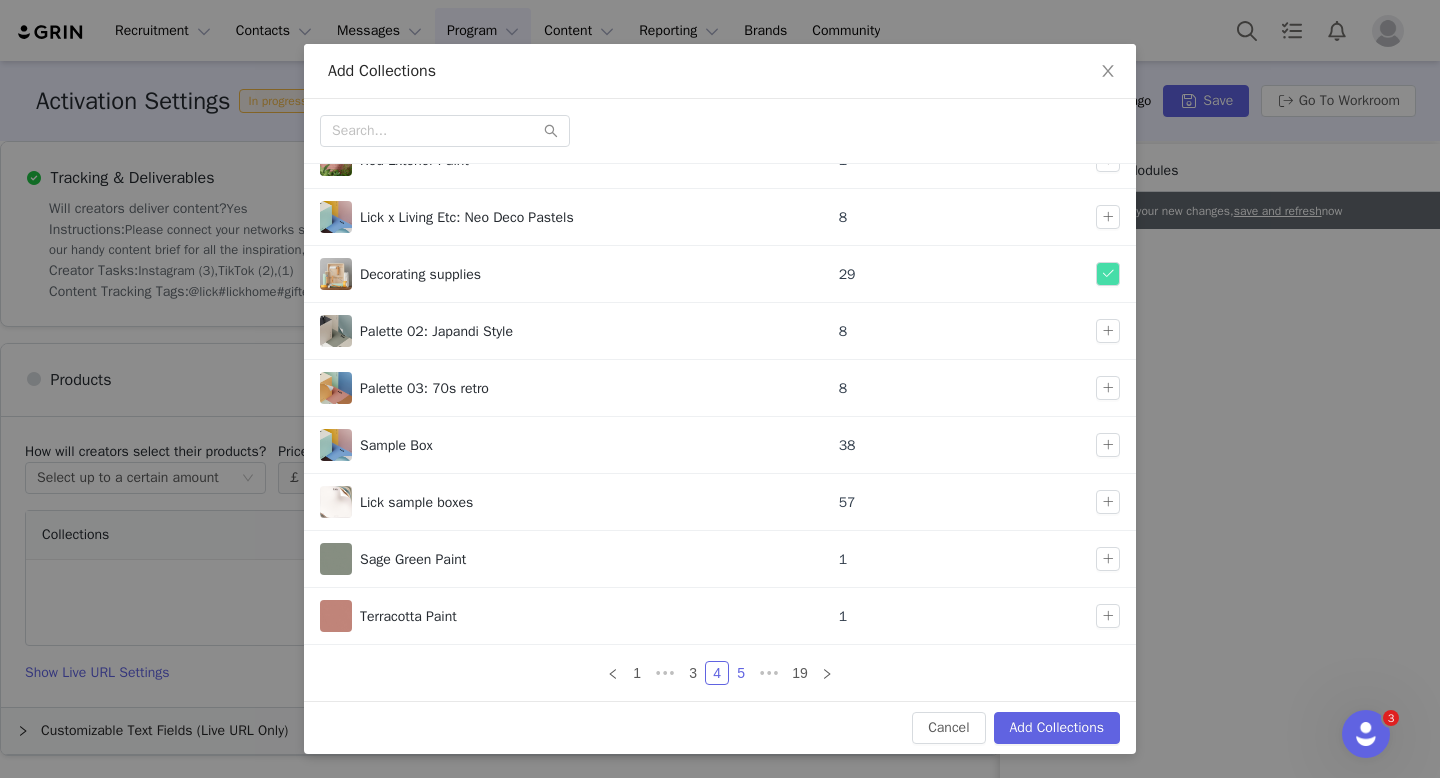 click on "5" at bounding box center [741, 673] 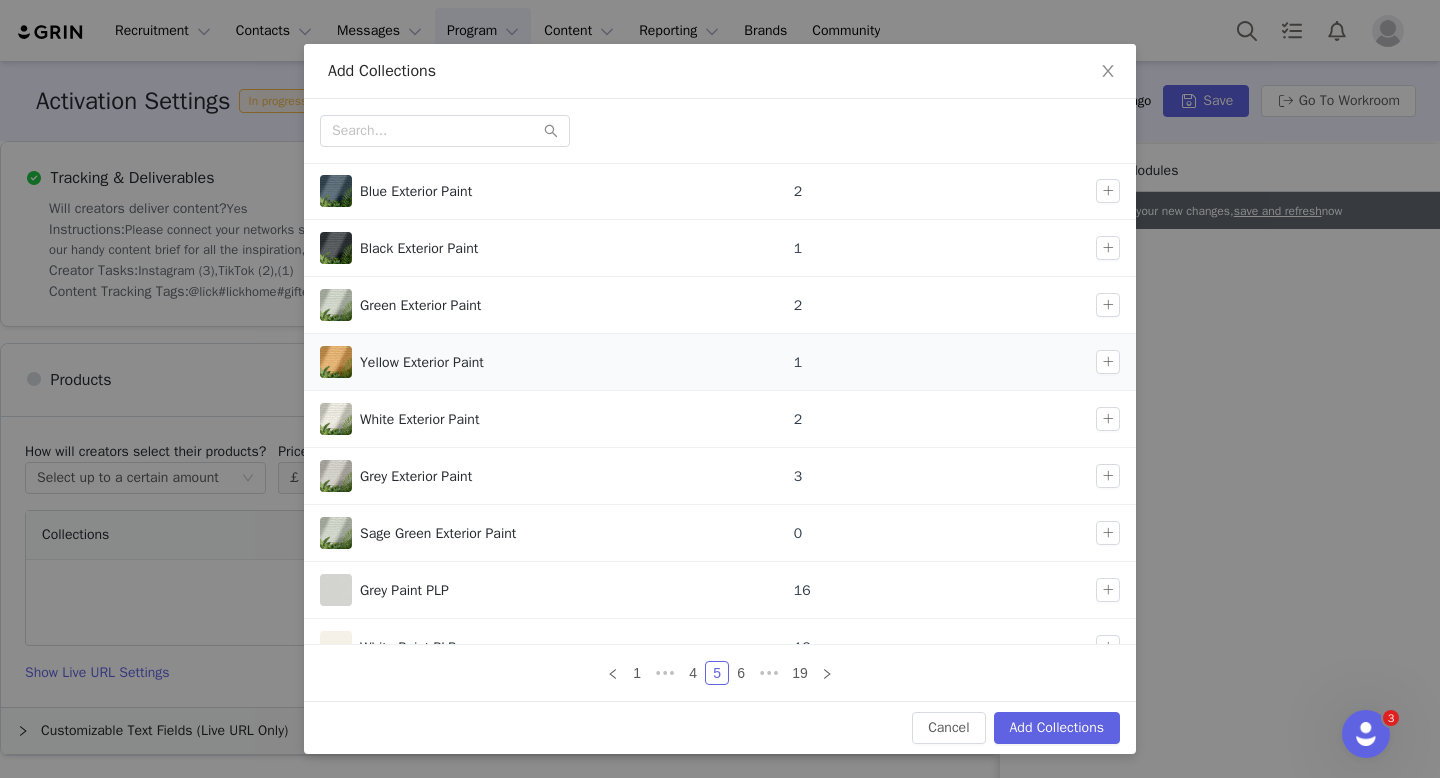 scroll, scrollTop: 132, scrollLeft: 0, axis: vertical 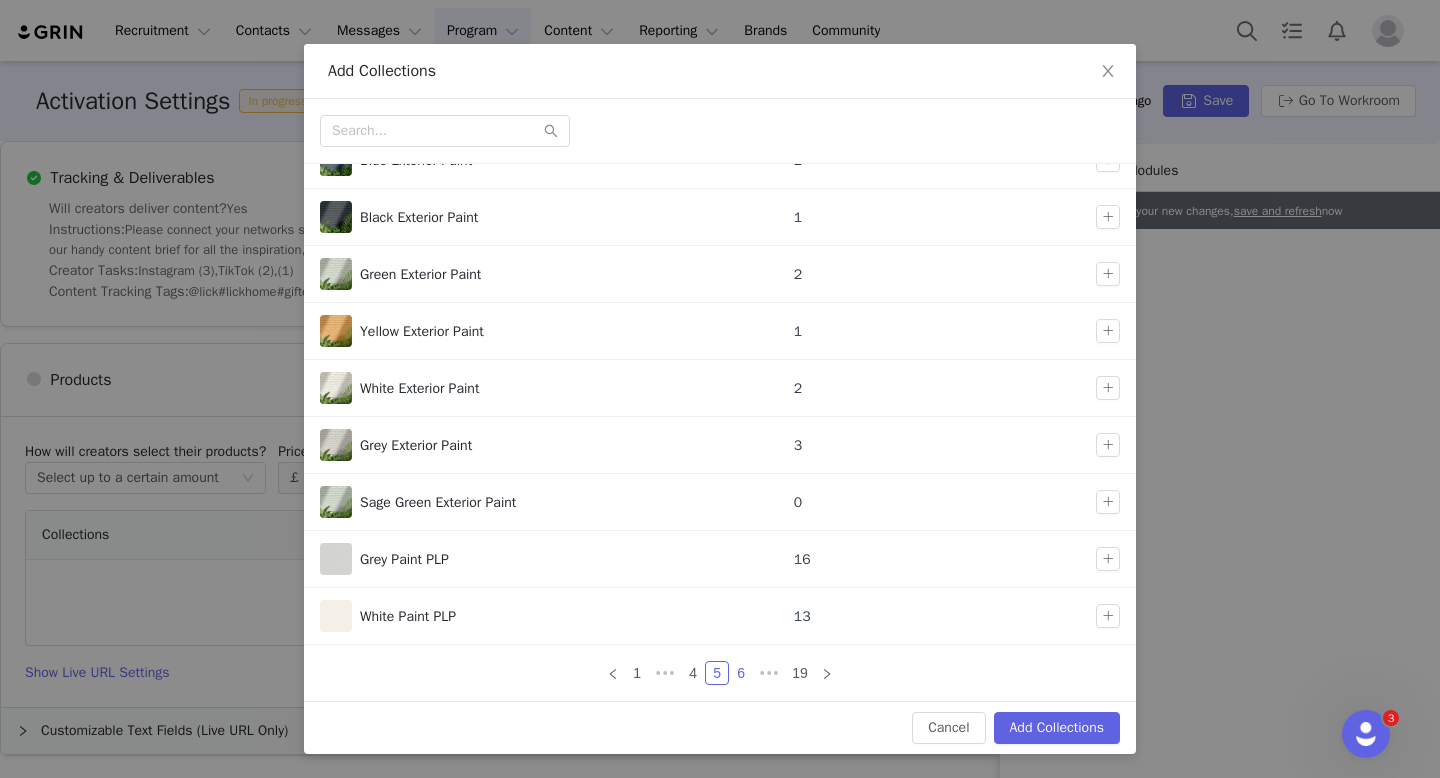 click on "6" at bounding box center [741, 673] 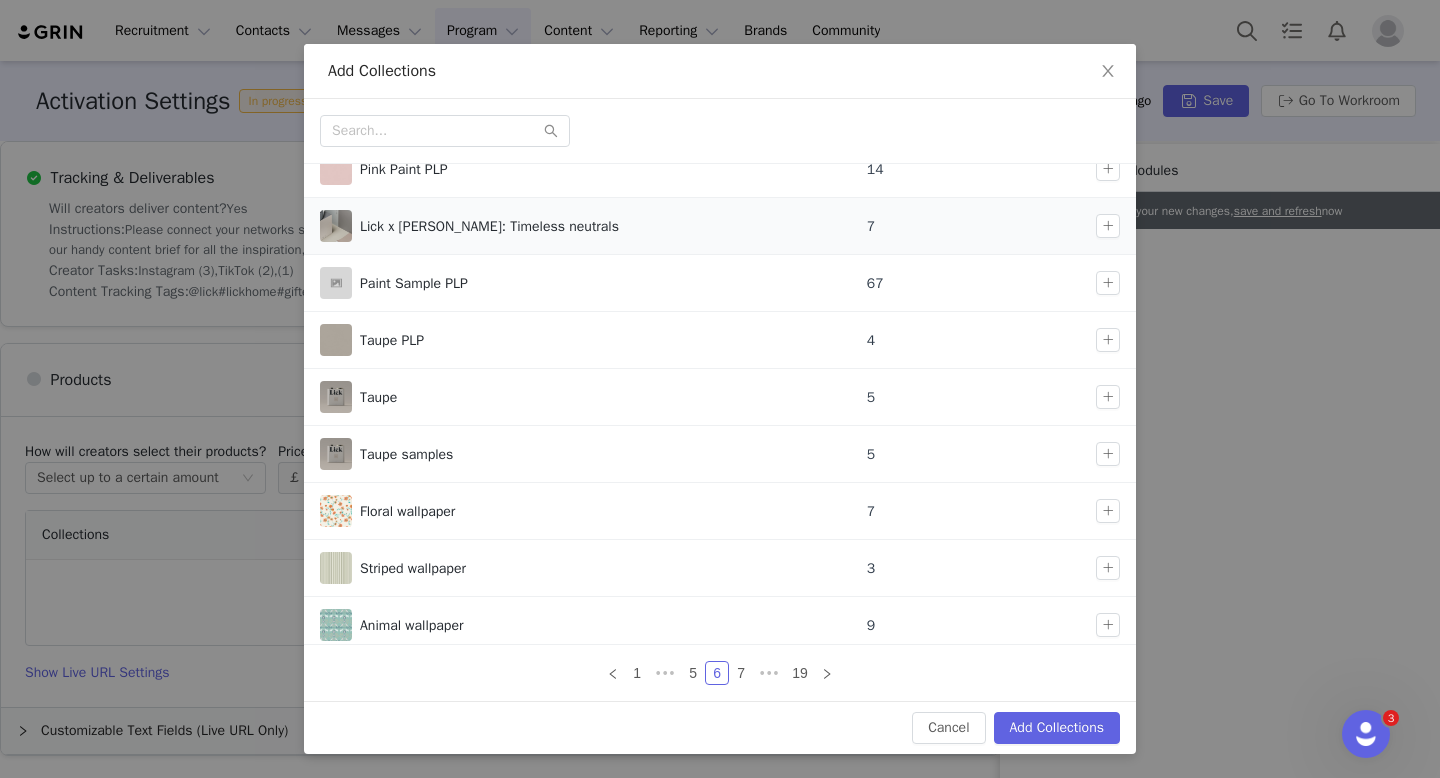 scroll, scrollTop: 132, scrollLeft: 0, axis: vertical 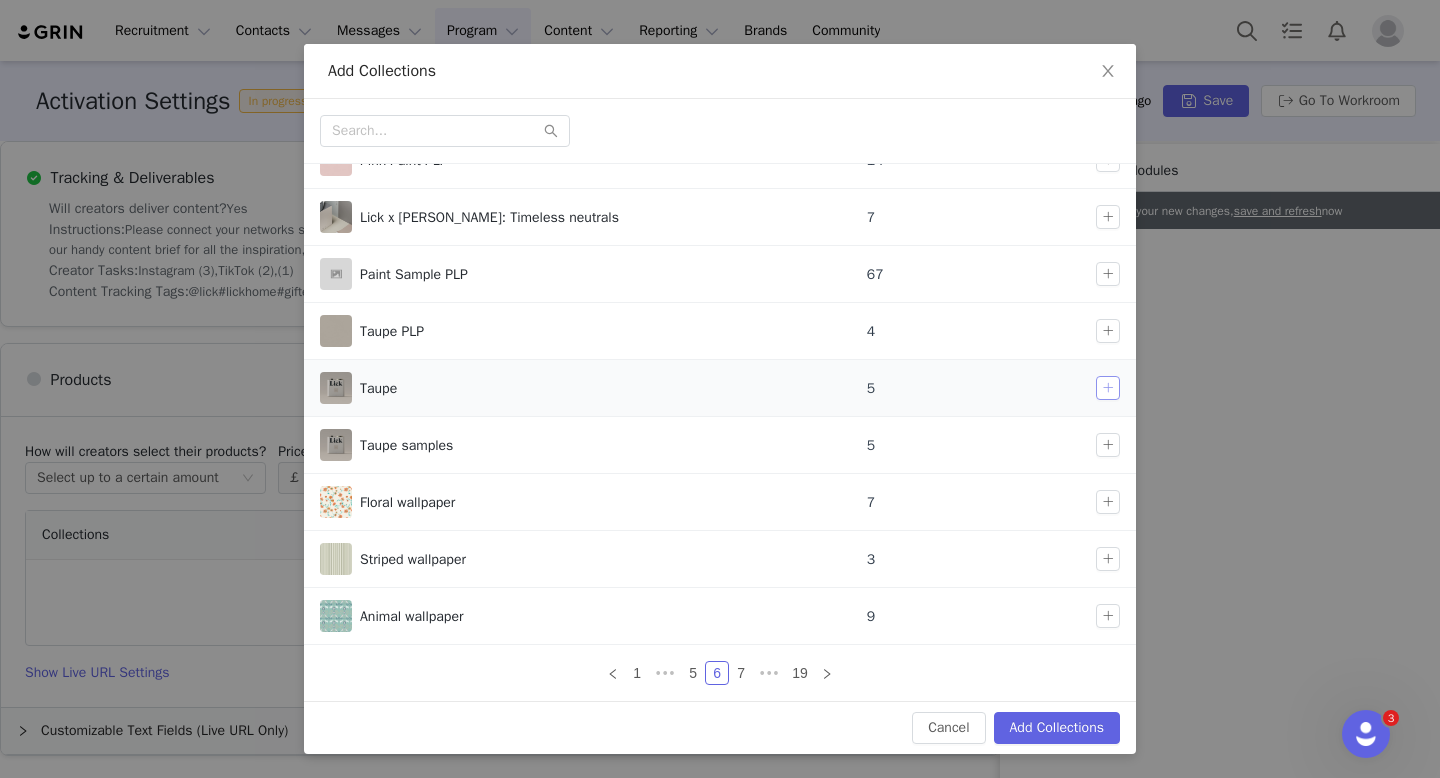 click at bounding box center (1108, 388) 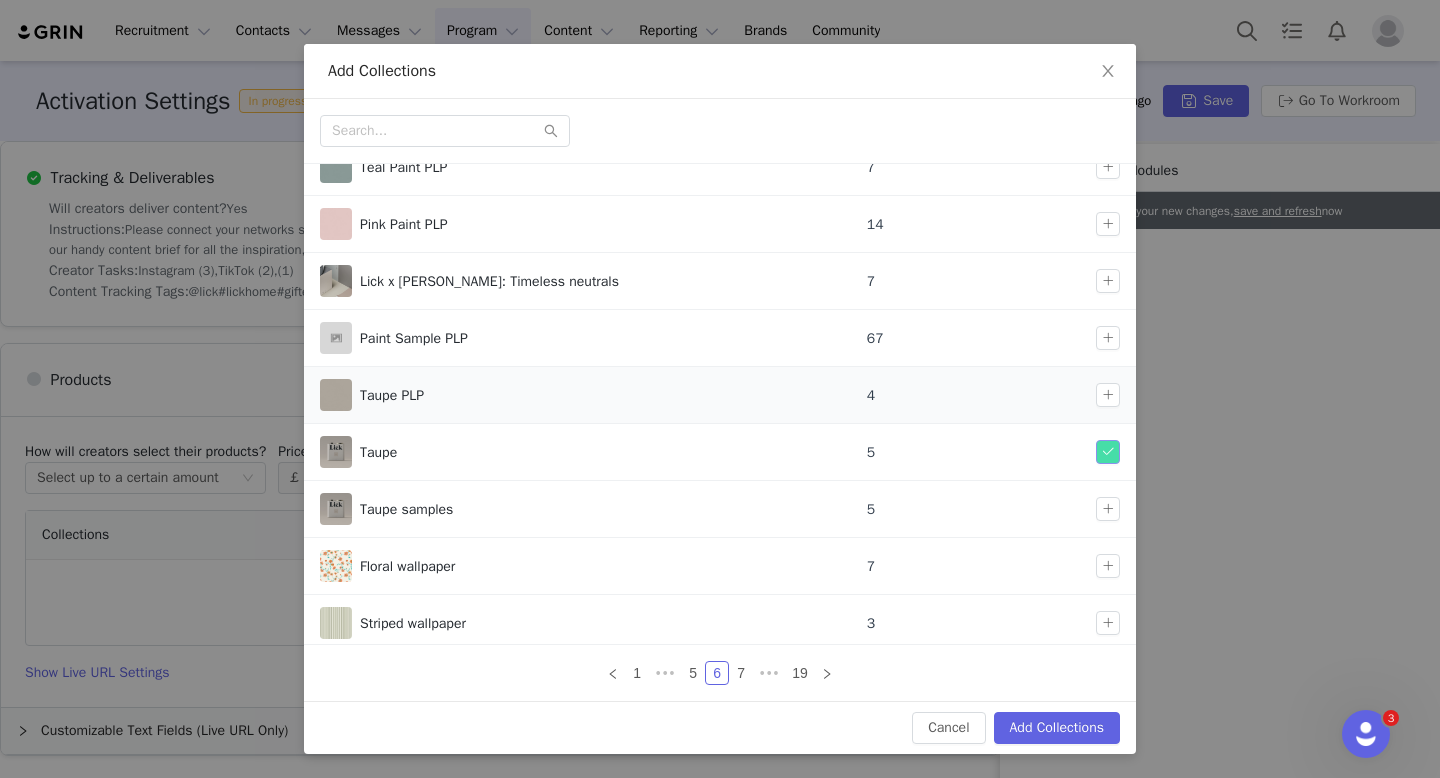 scroll, scrollTop: 132, scrollLeft: 0, axis: vertical 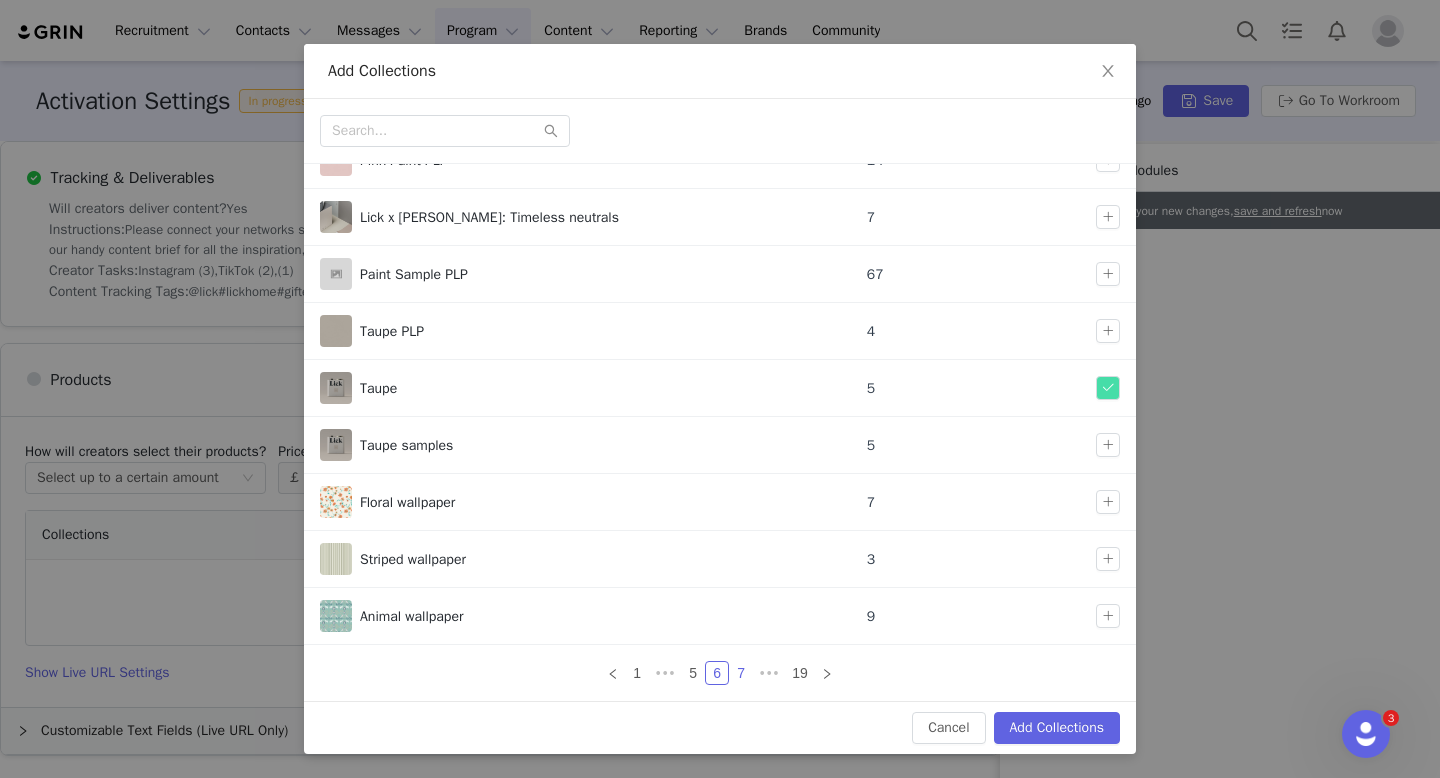 click on "7" at bounding box center [741, 673] 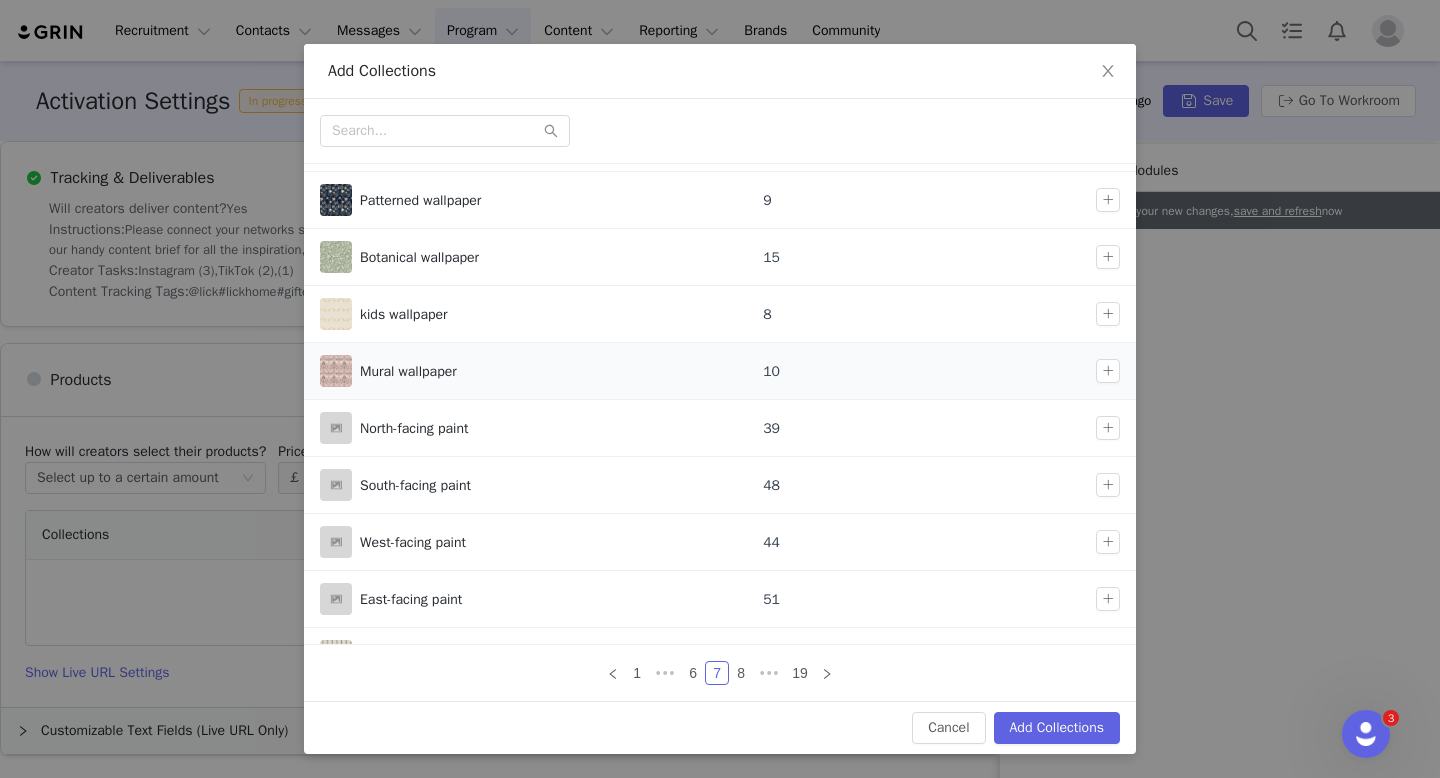 scroll, scrollTop: 132, scrollLeft: 0, axis: vertical 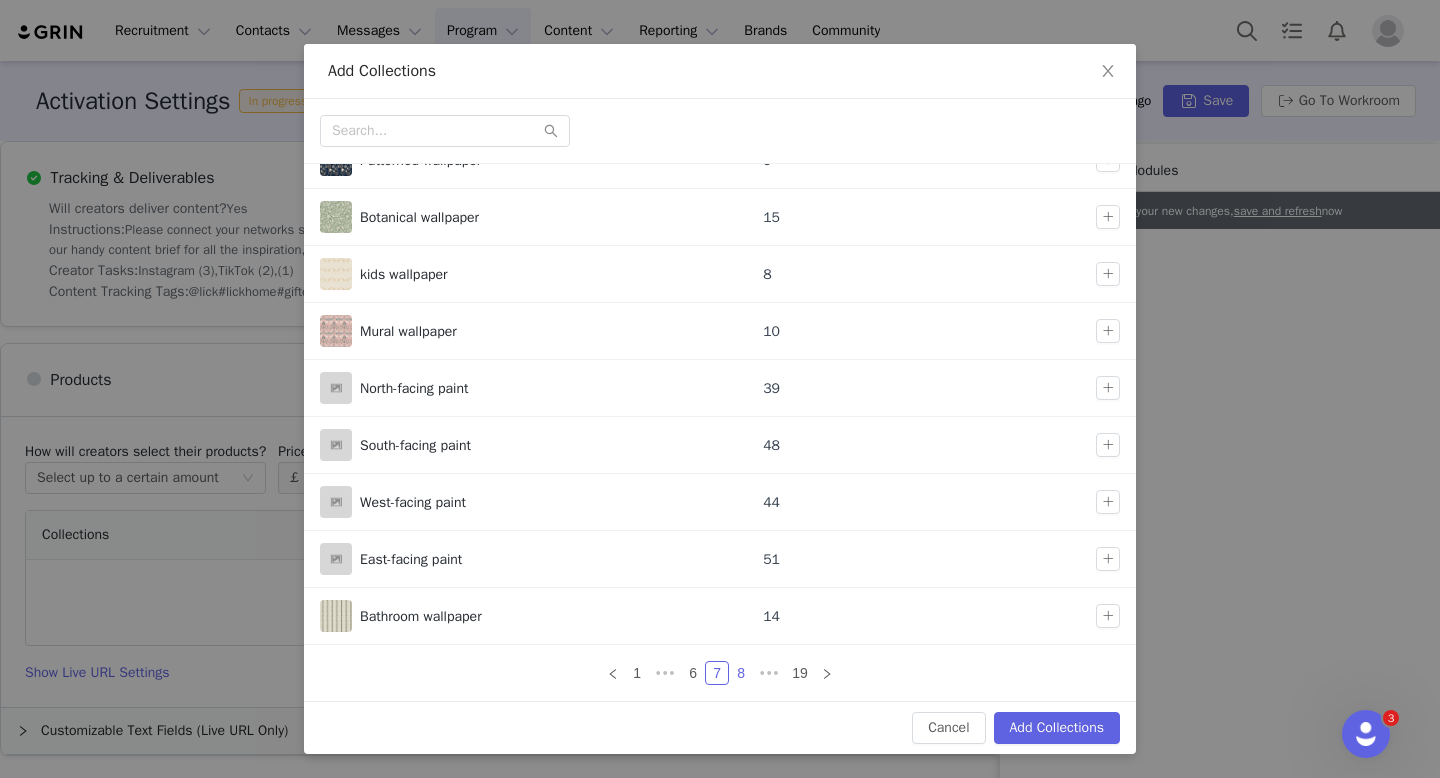 click on "8" at bounding box center (741, 673) 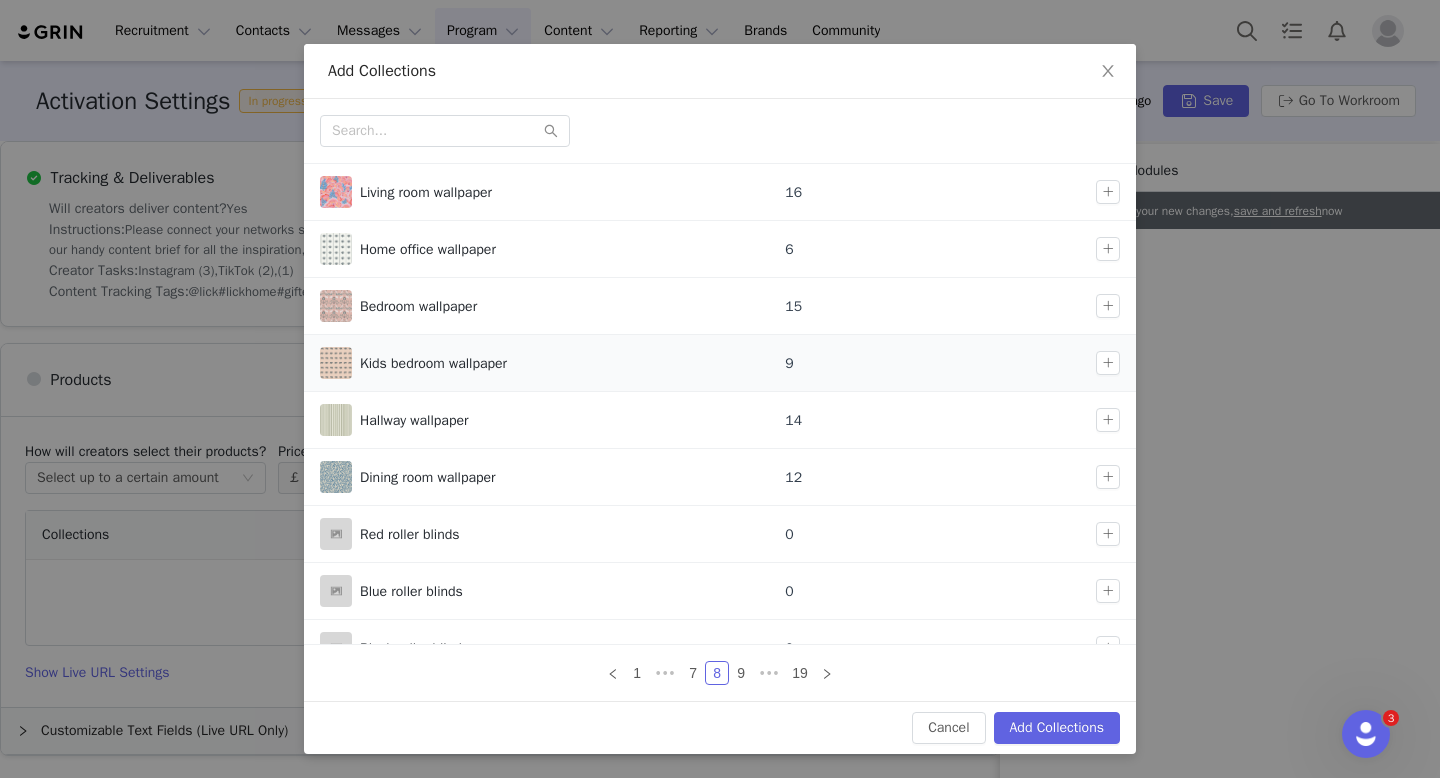 scroll, scrollTop: 132, scrollLeft: 0, axis: vertical 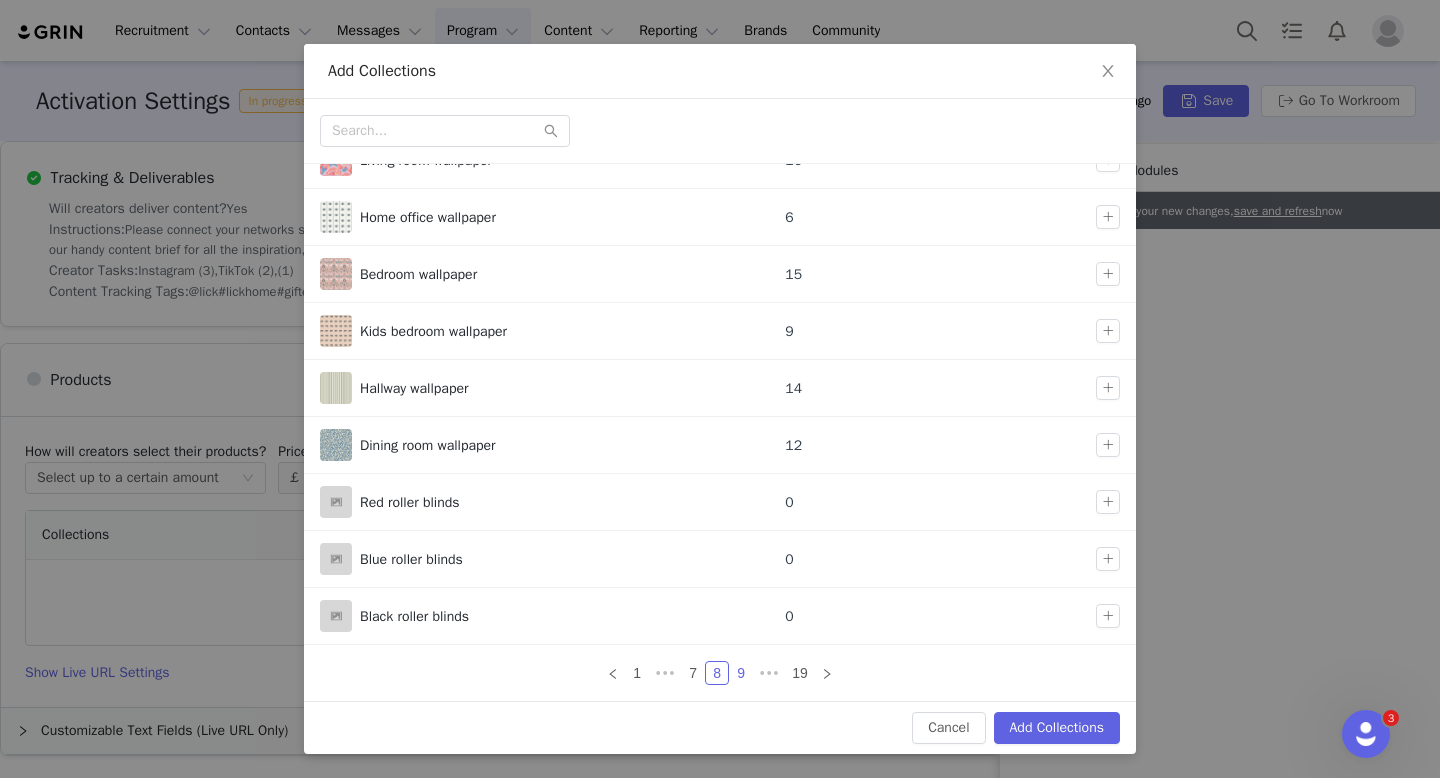 click on "9" at bounding box center [741, 673] 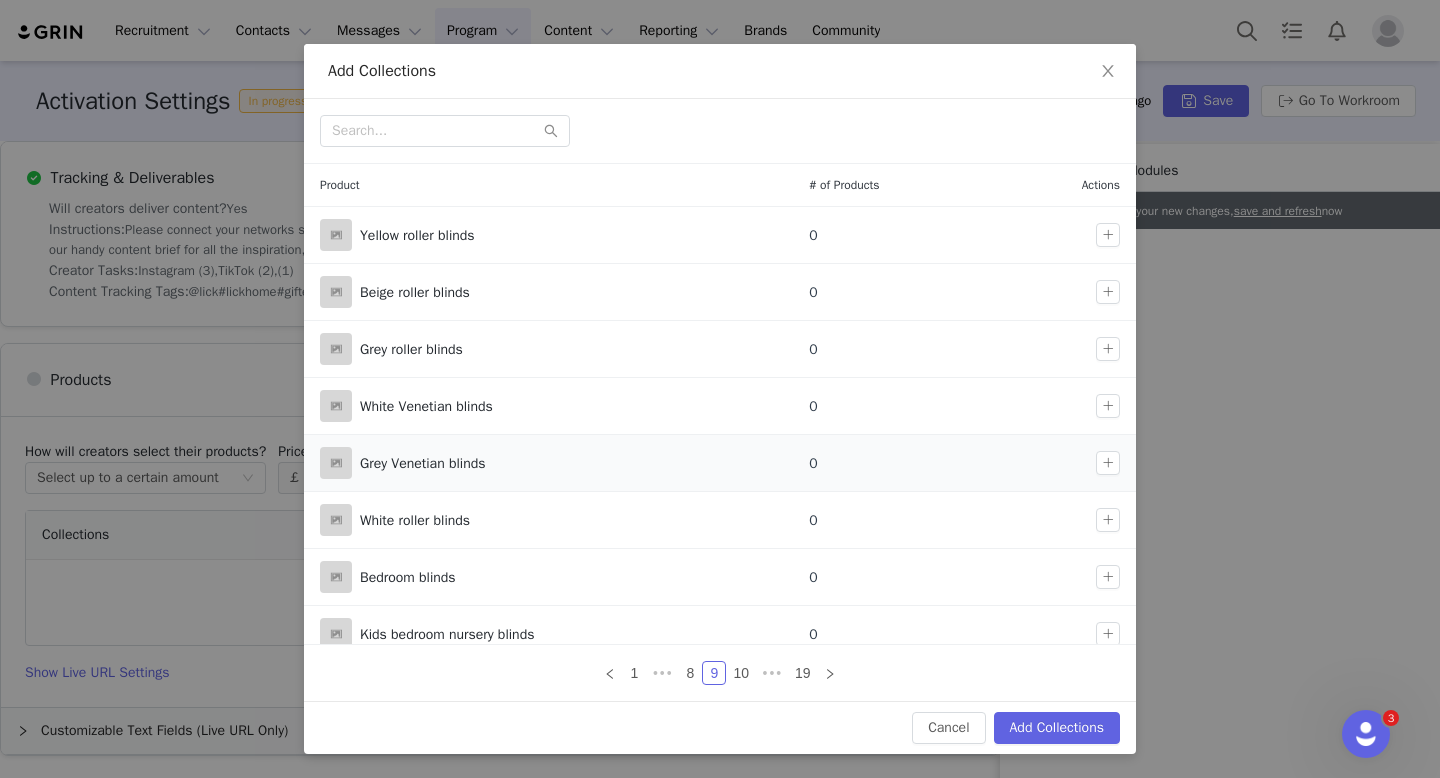 scroll, scrollTop: 132, scrollLeft: 0, axis: vertical 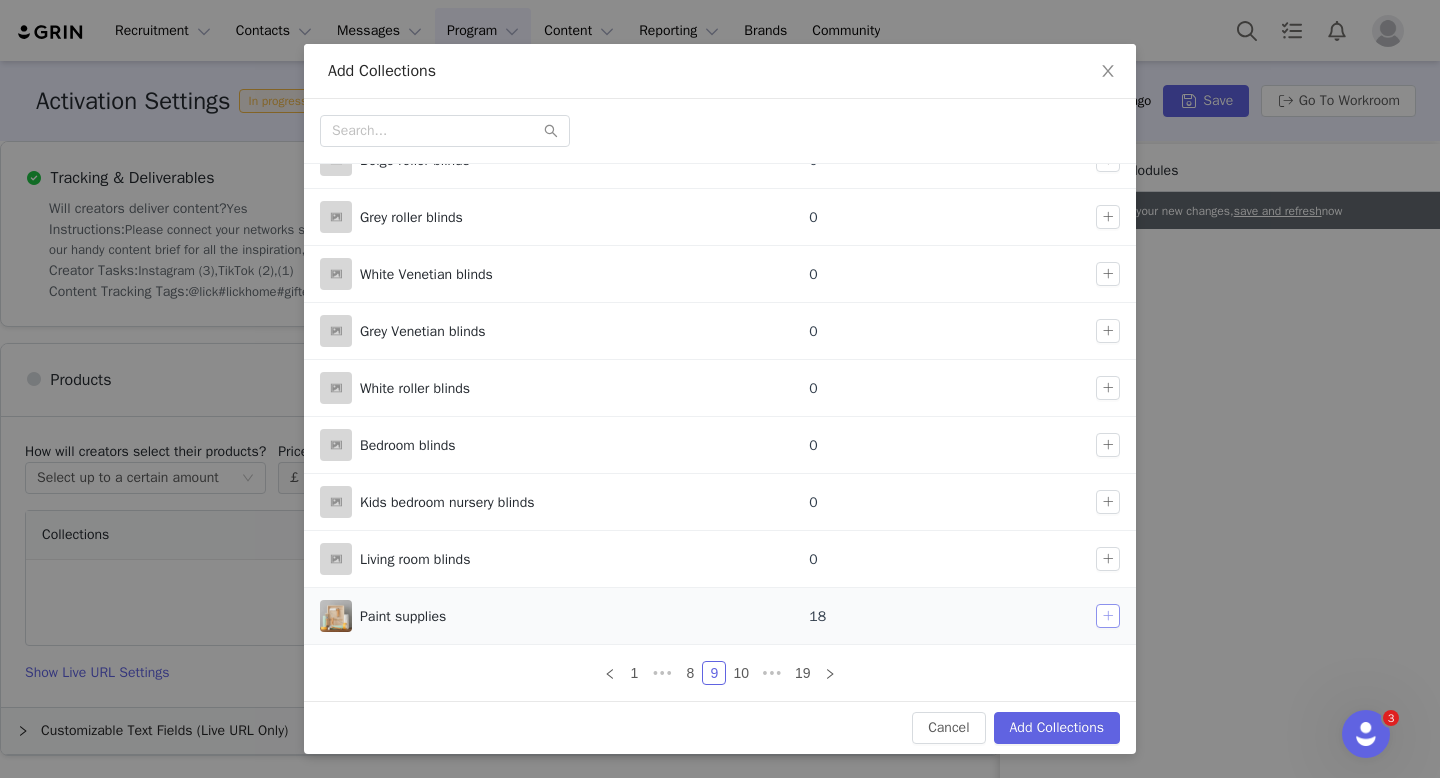click at bounding box center [1108, 616] 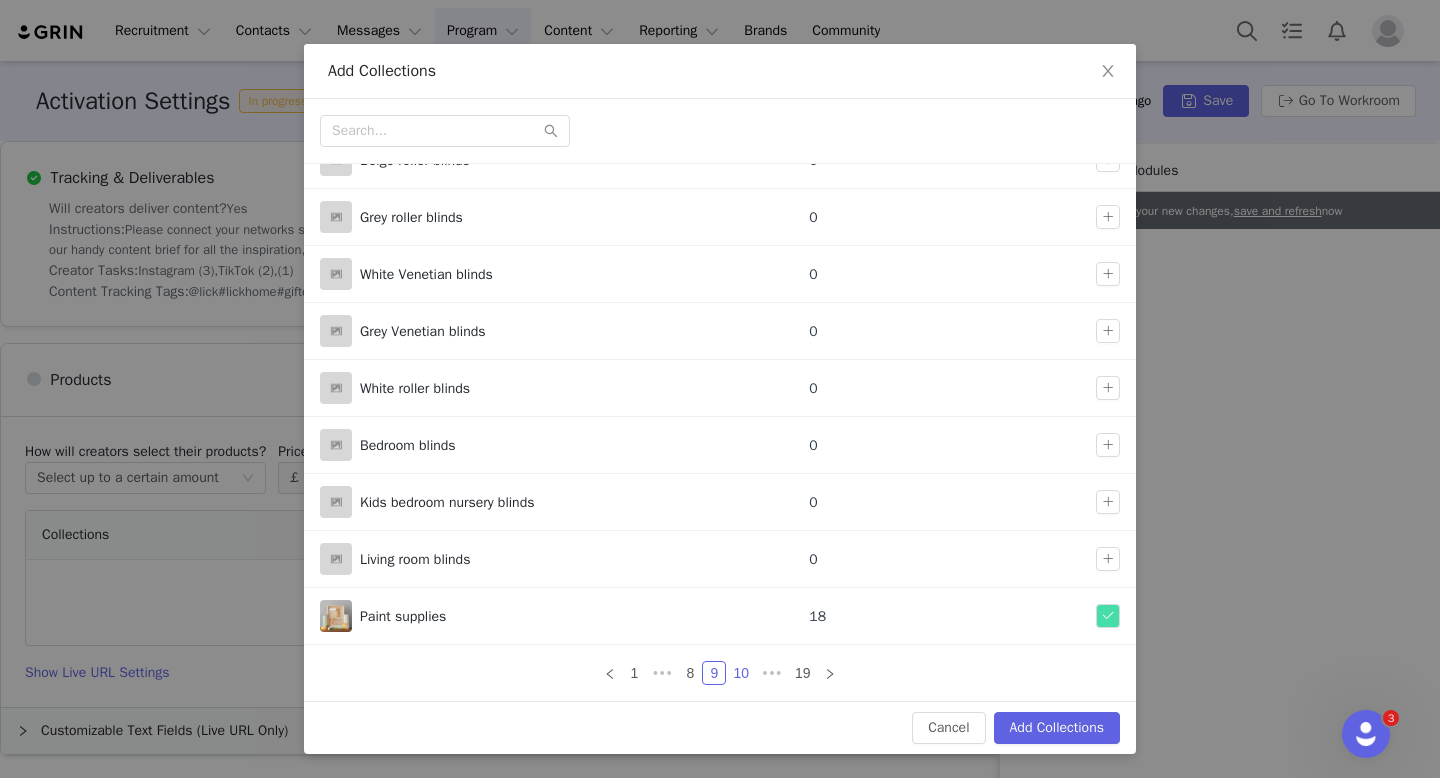 click on "10" at bounding box center [741, 673] 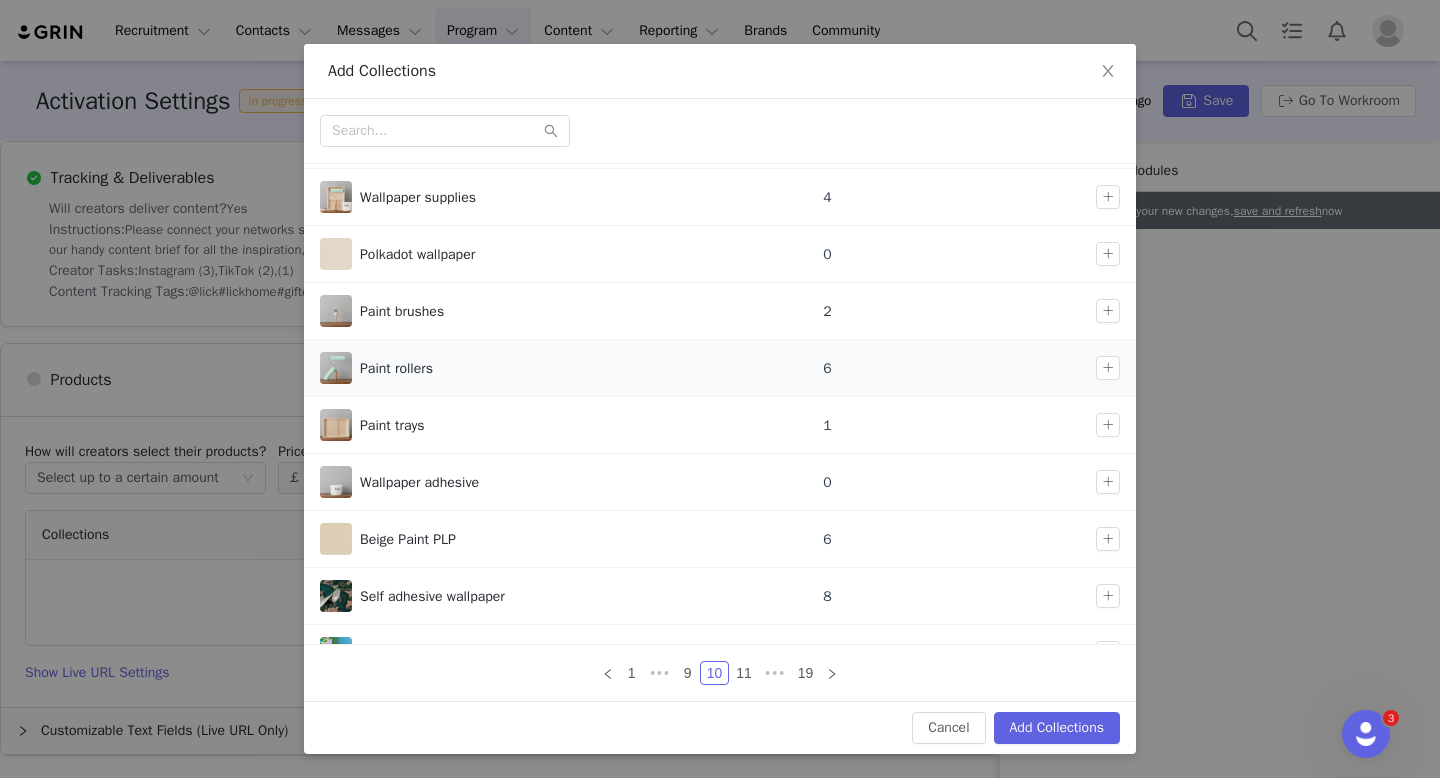 scroll, scrollTop: 132, scrollLeft: 0, axis: vertical 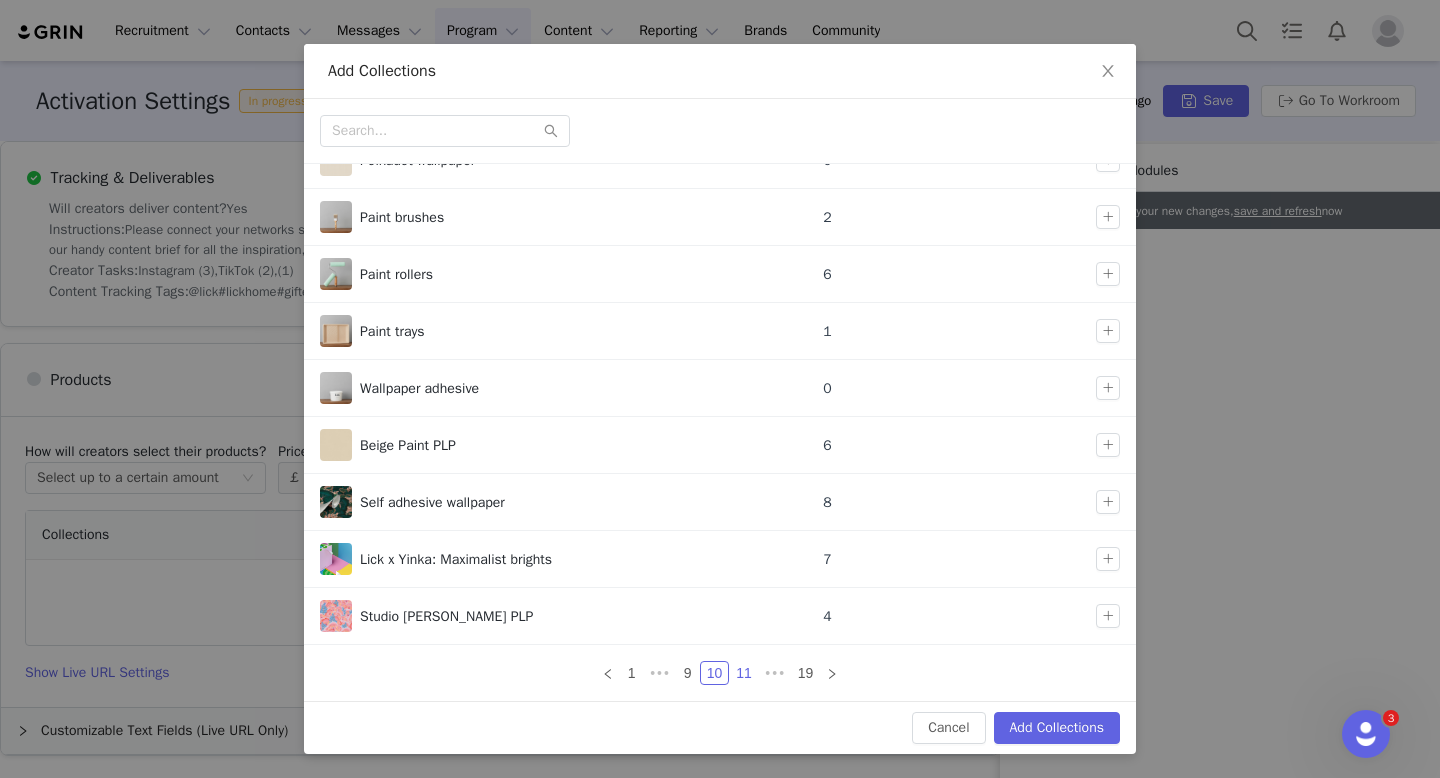 click on "11" at bounding box center [744, 673] 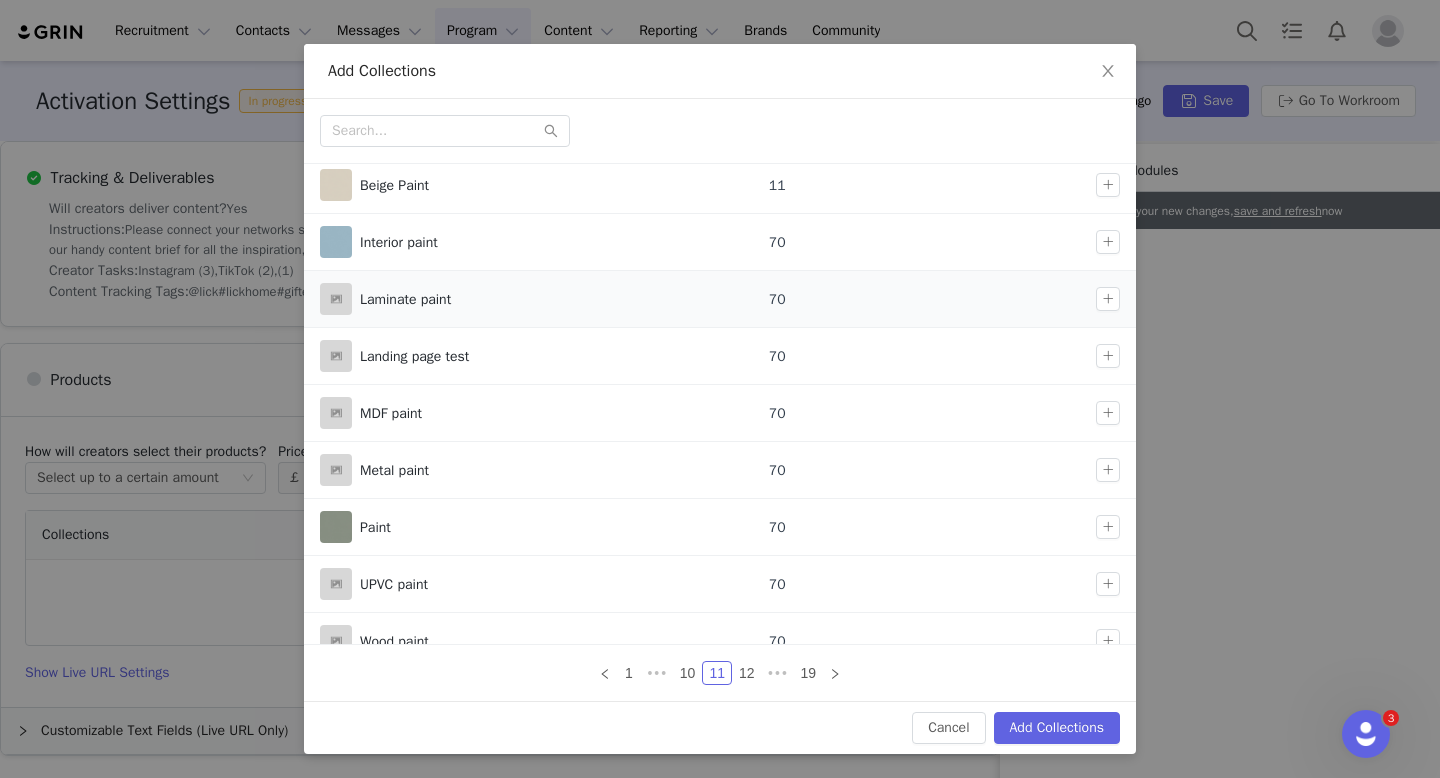 scroll, scrollTop: 132, scrollLeft: 0, axis: vertical 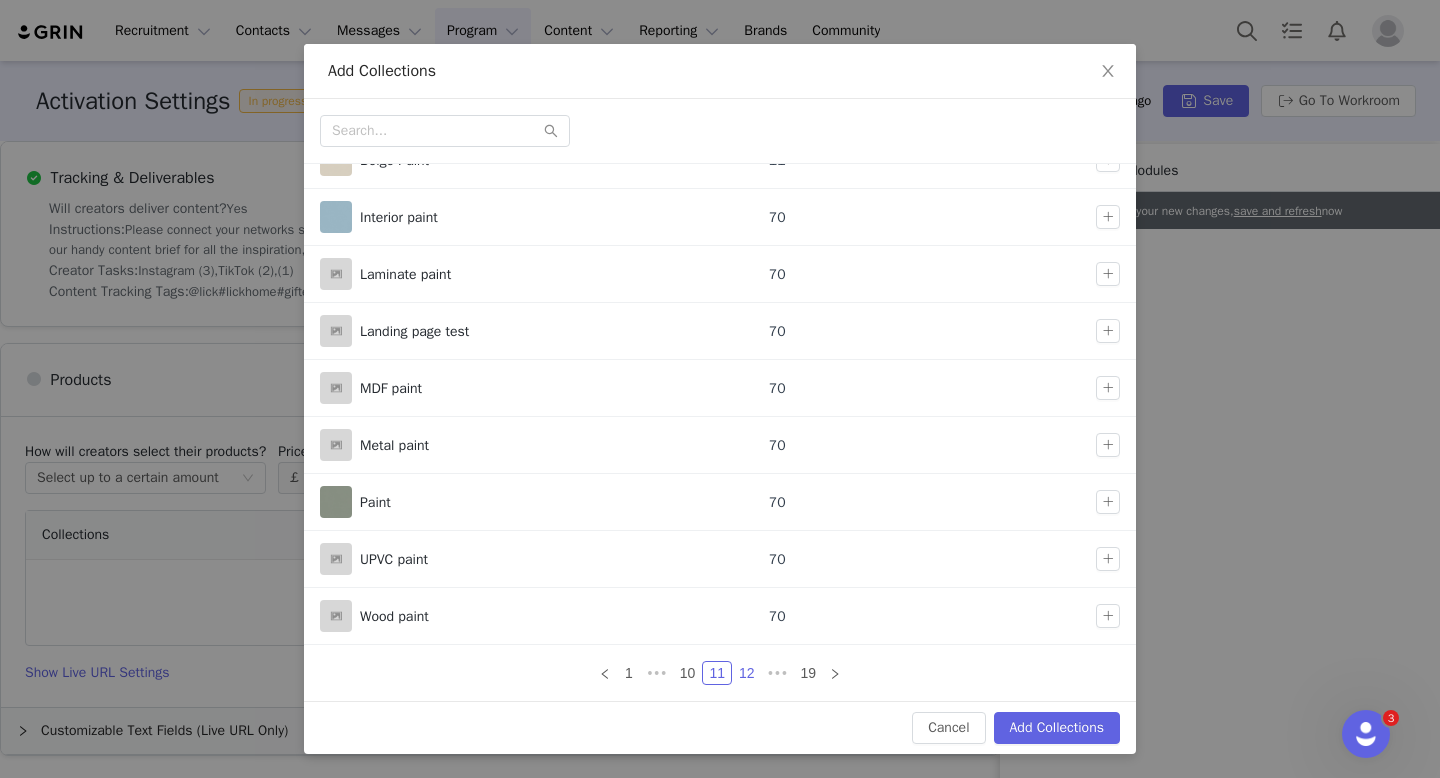 click on "12" at bounding box center (747, 673) 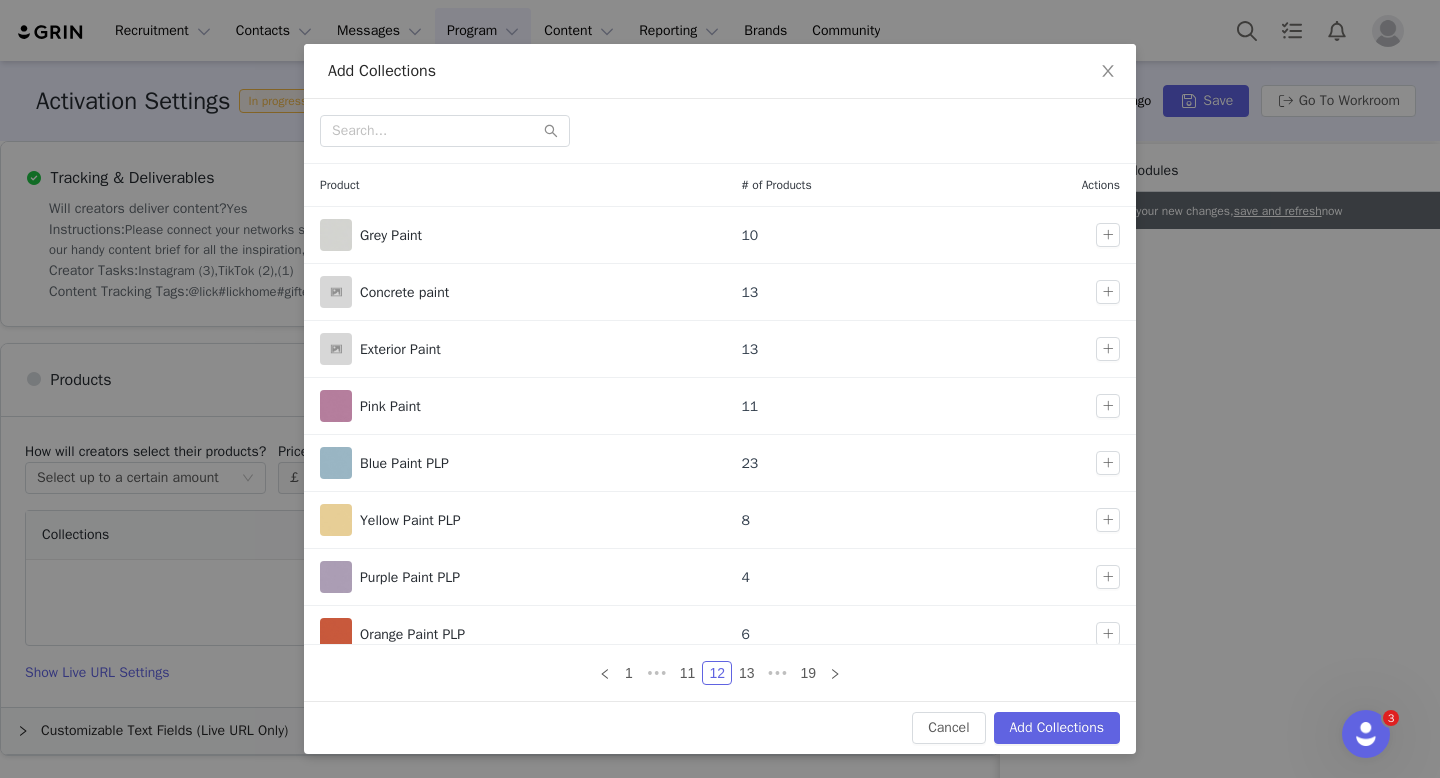 scroll, scrollTop: 132, scrollLeft: 0, axis: vertical 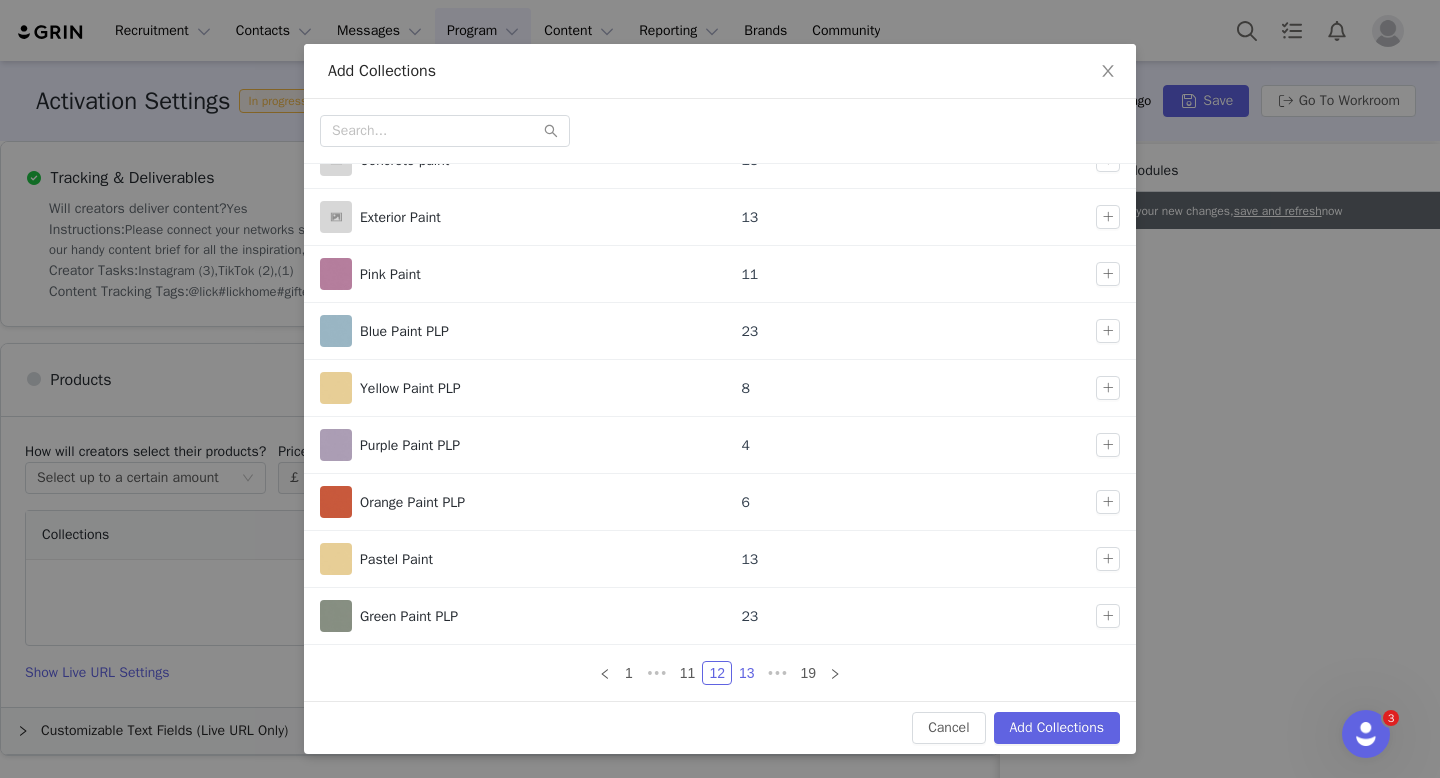 click on "13" at bounding box center [747, 673] 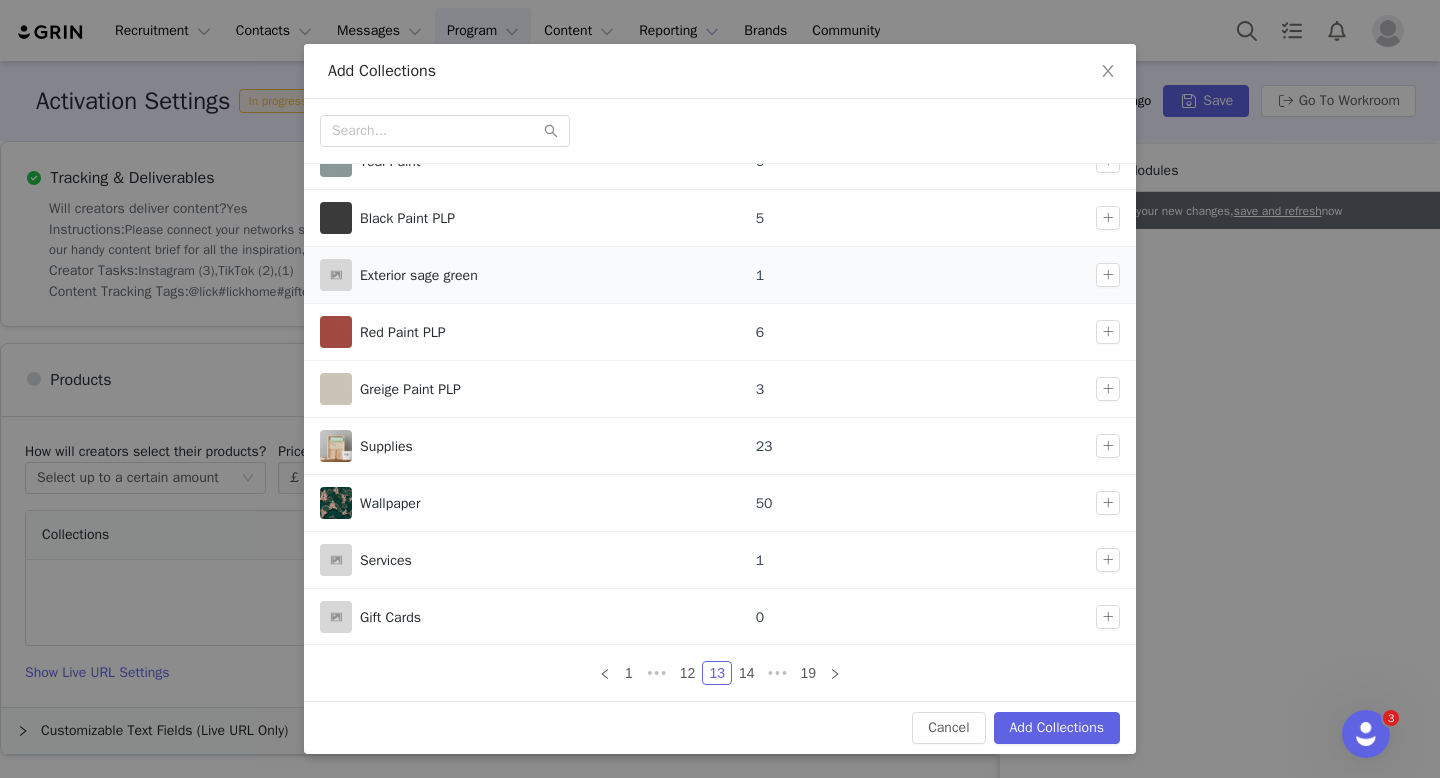 scroll, scrollTop: 132, scrollLeft: 0, axis: vertical 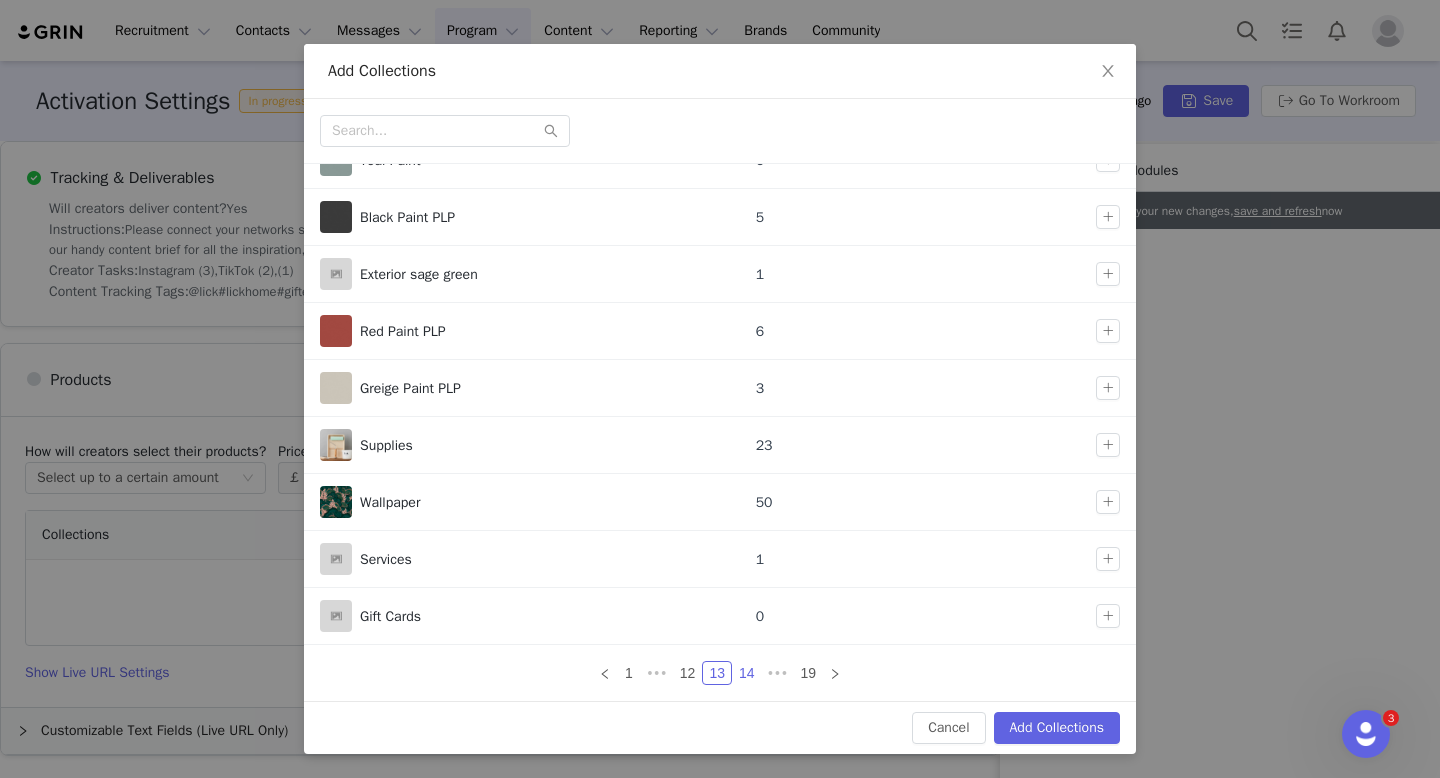 click on "14" at bounding box center (747, 673) 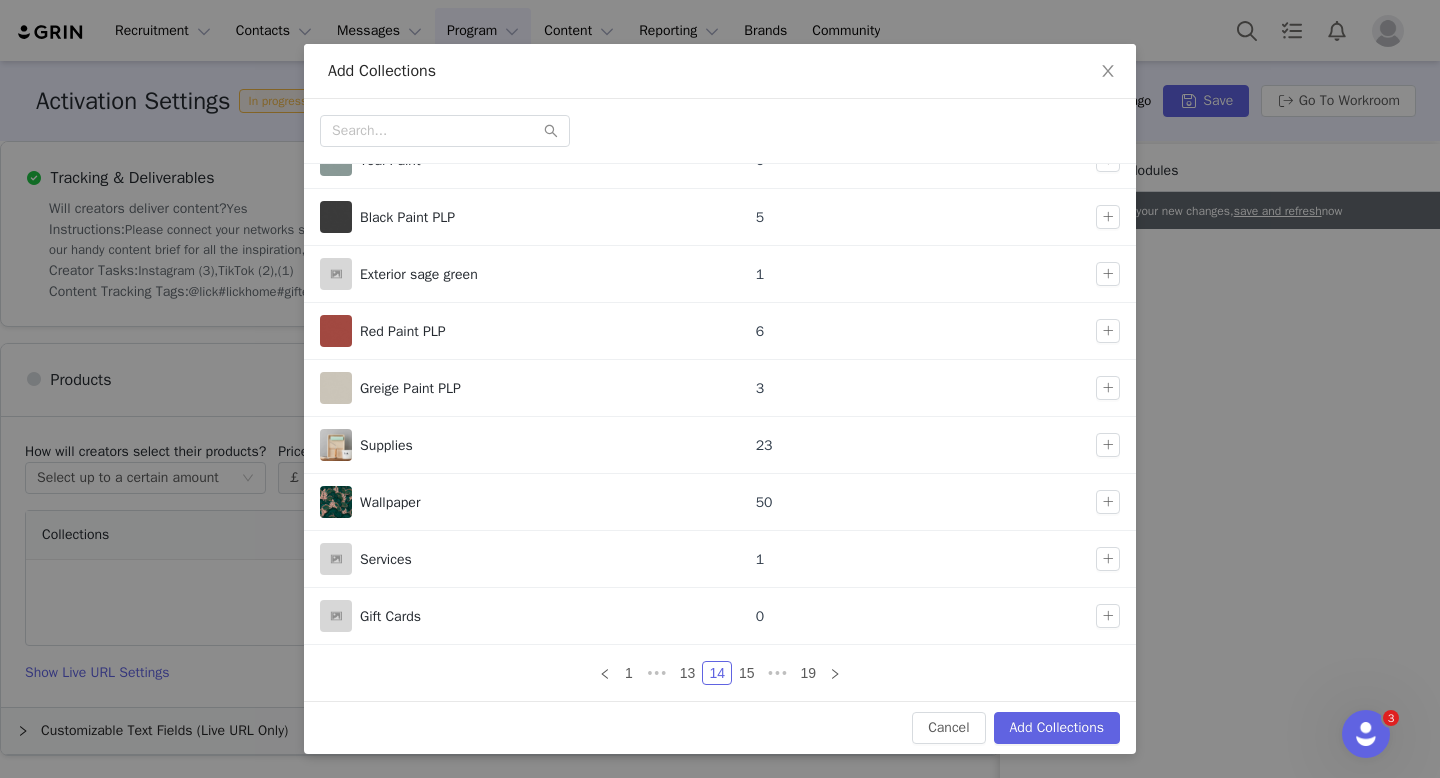 scroll, scrollTop: 0, scrollLeft: 0, axis: both 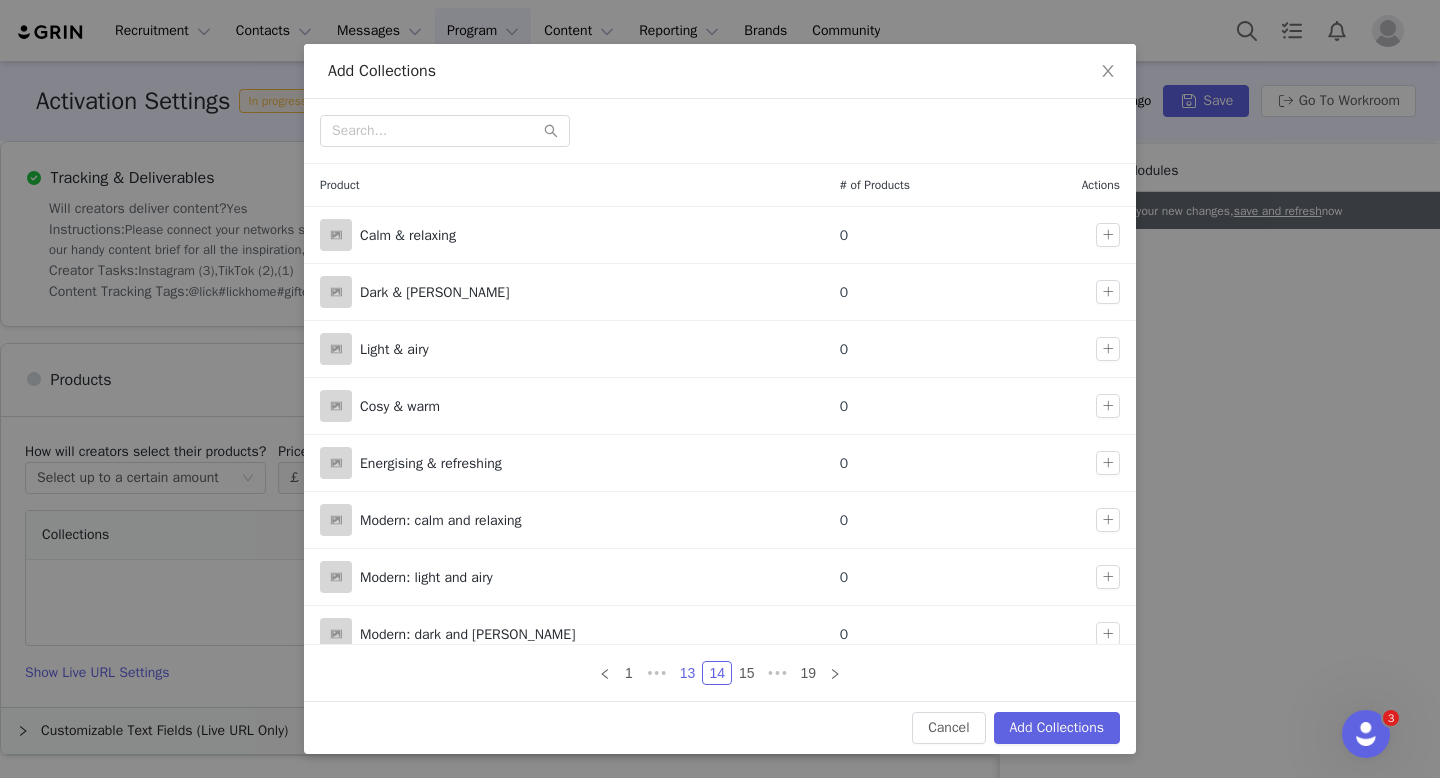 click on "13" at bounding box center [688, 673] 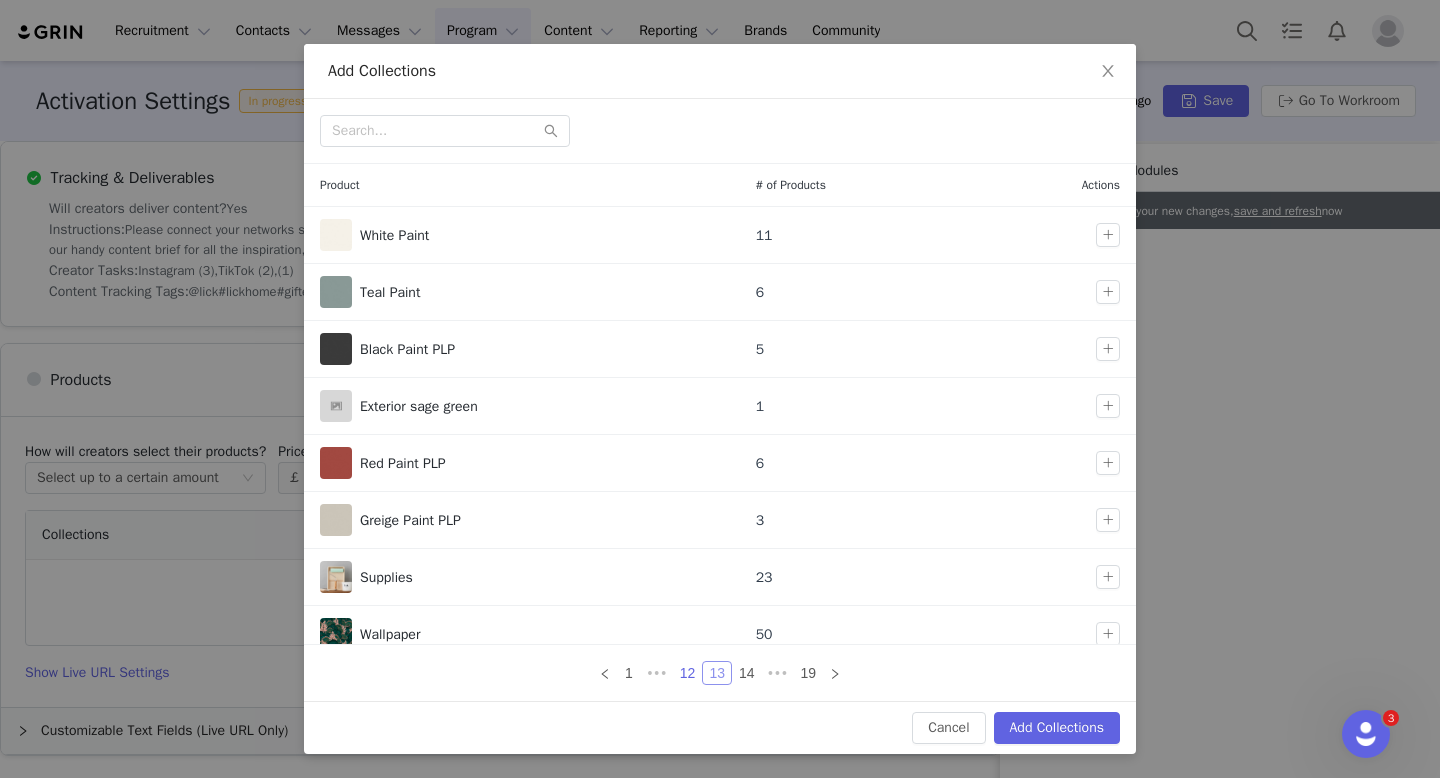 scroll, scrollTop: 132, scrollLeft: 0, axis: vertical 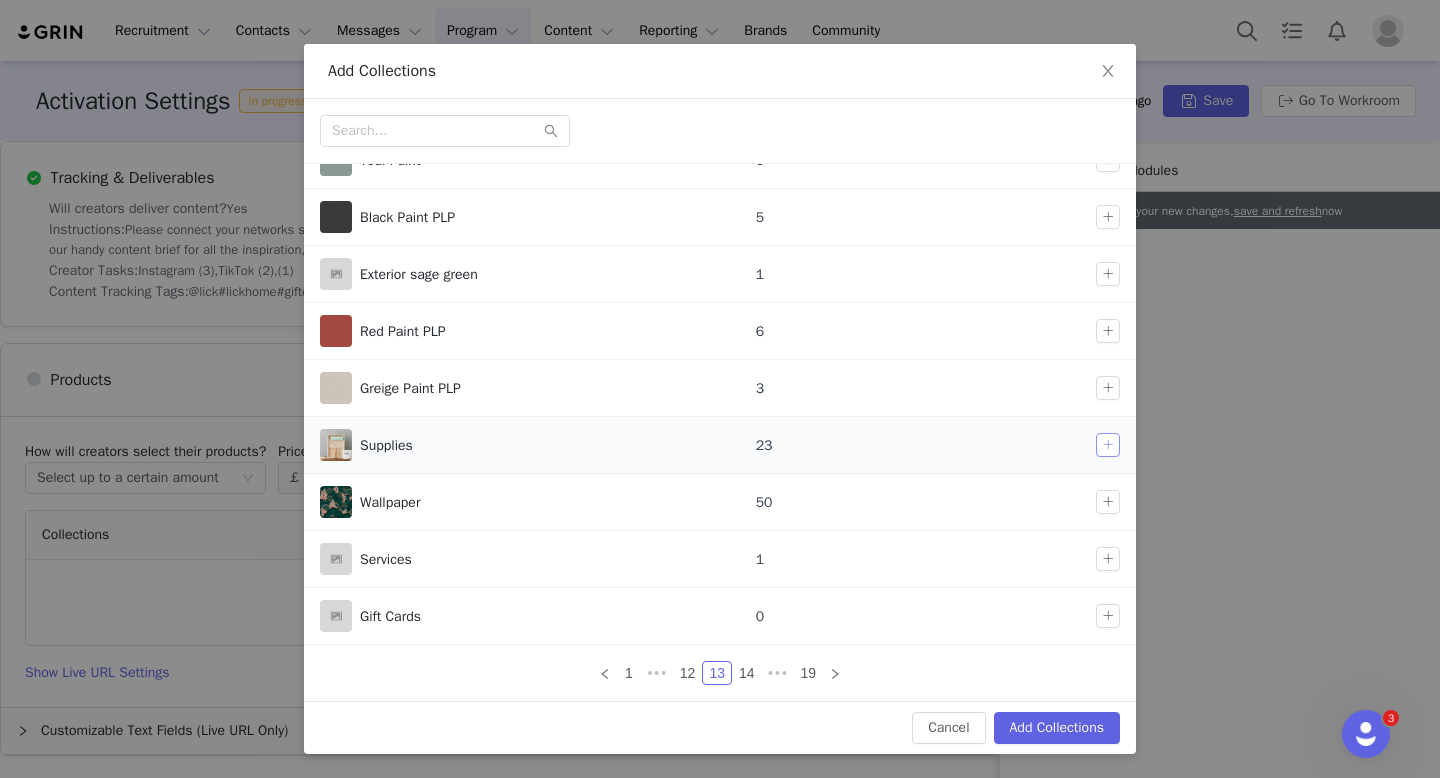 click at bounding box center [1108, 445] 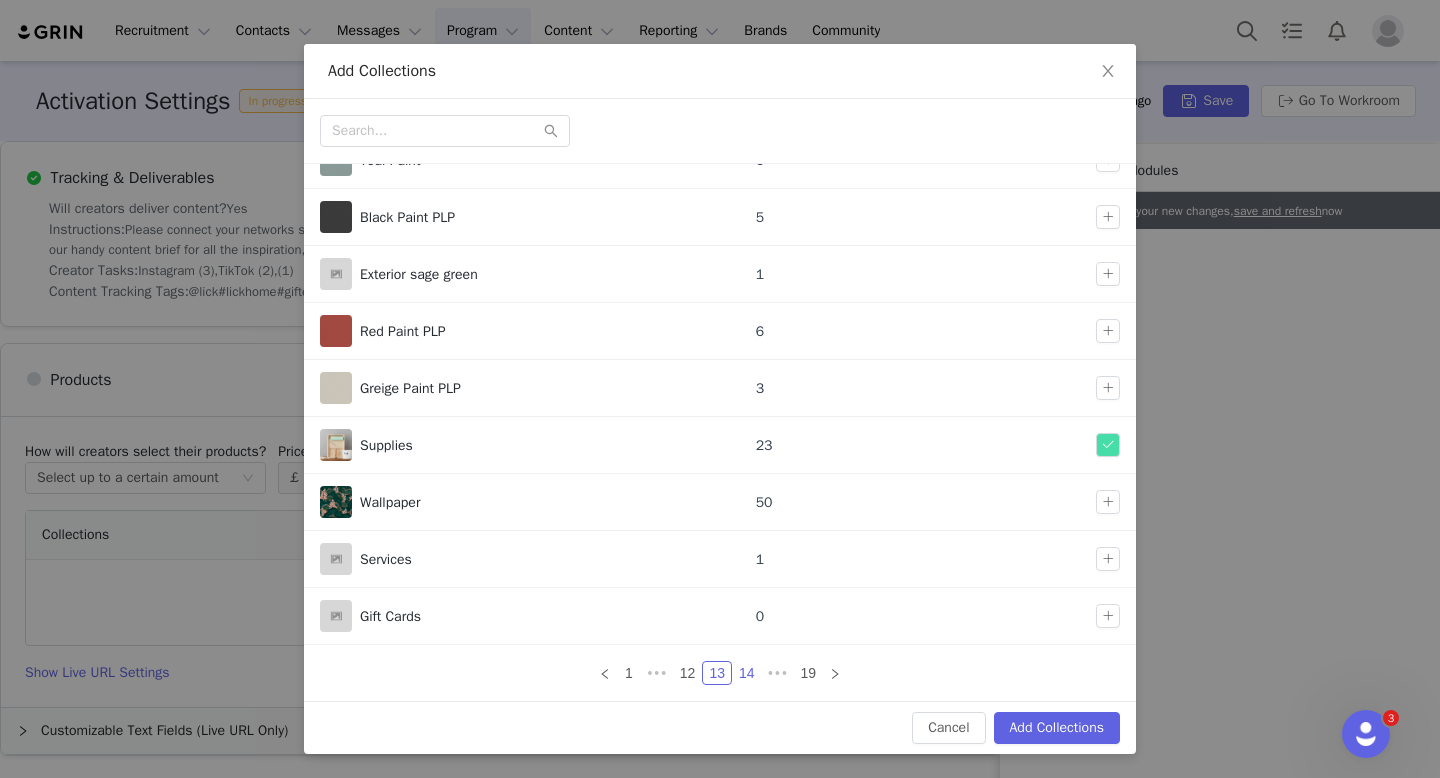 click on "14" at bounding box center (747, 673) 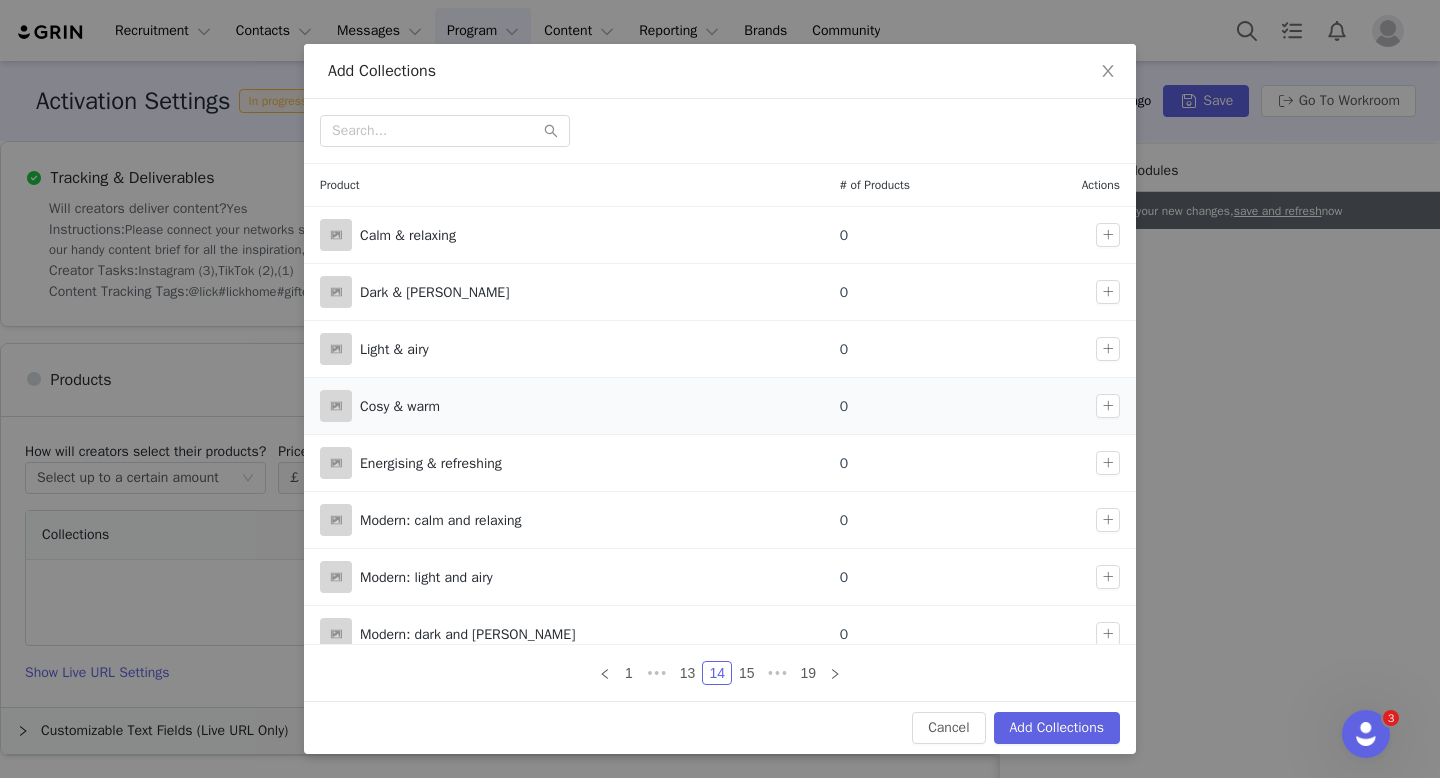 scroll, scrollTop: 132, scrollLeft: 0, axis: vertical 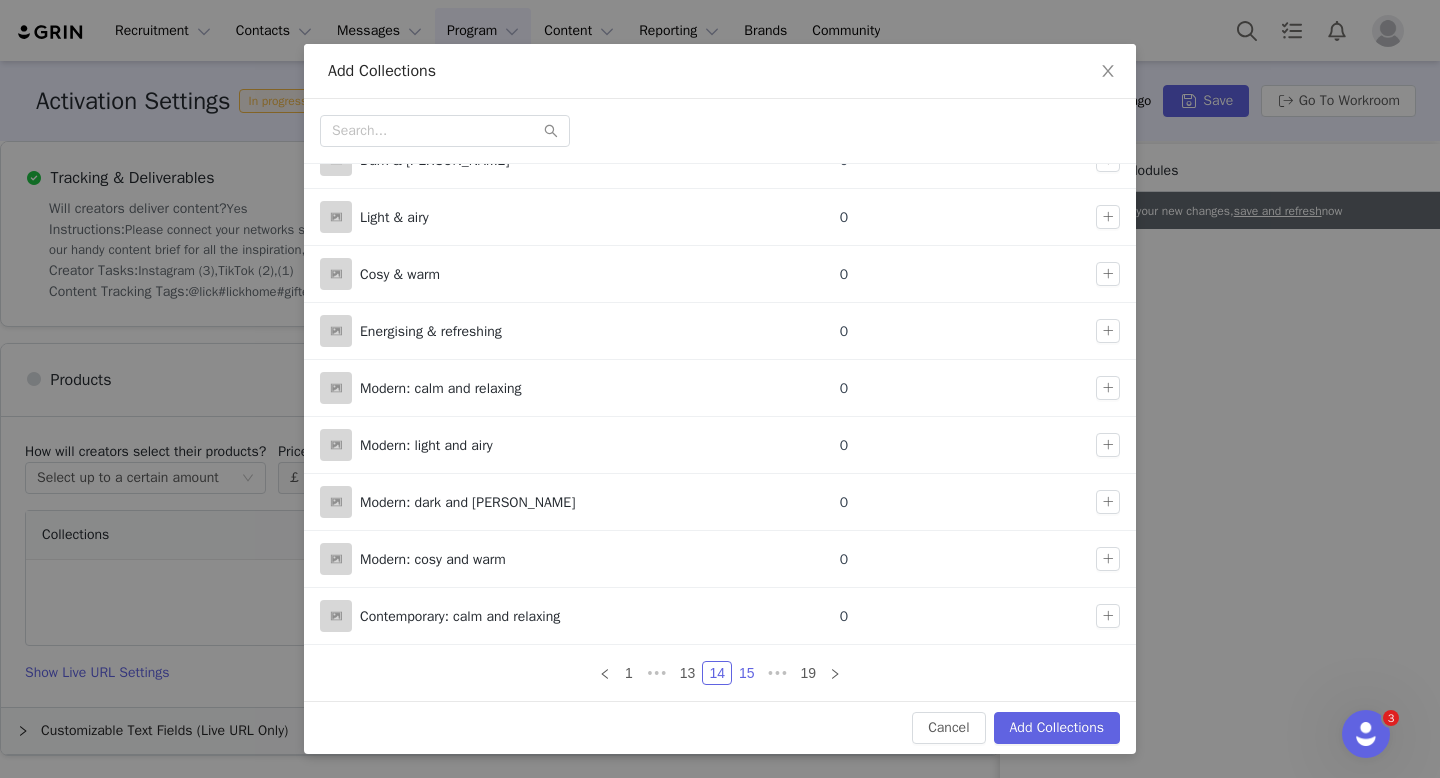 click on "15" at bounding box center [747, 673] 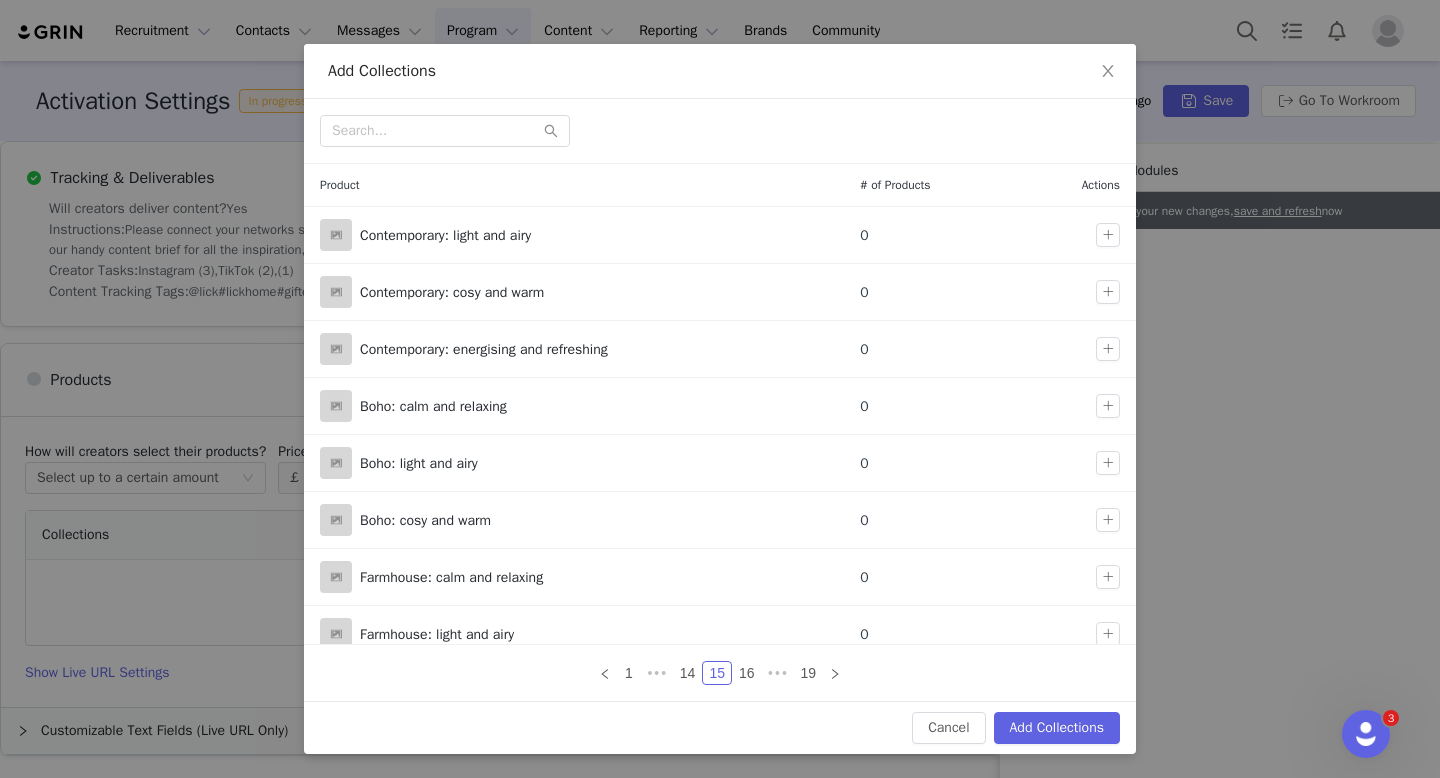 scroll, scrollTop: 132, scrollLeft: 0, axis: vertical 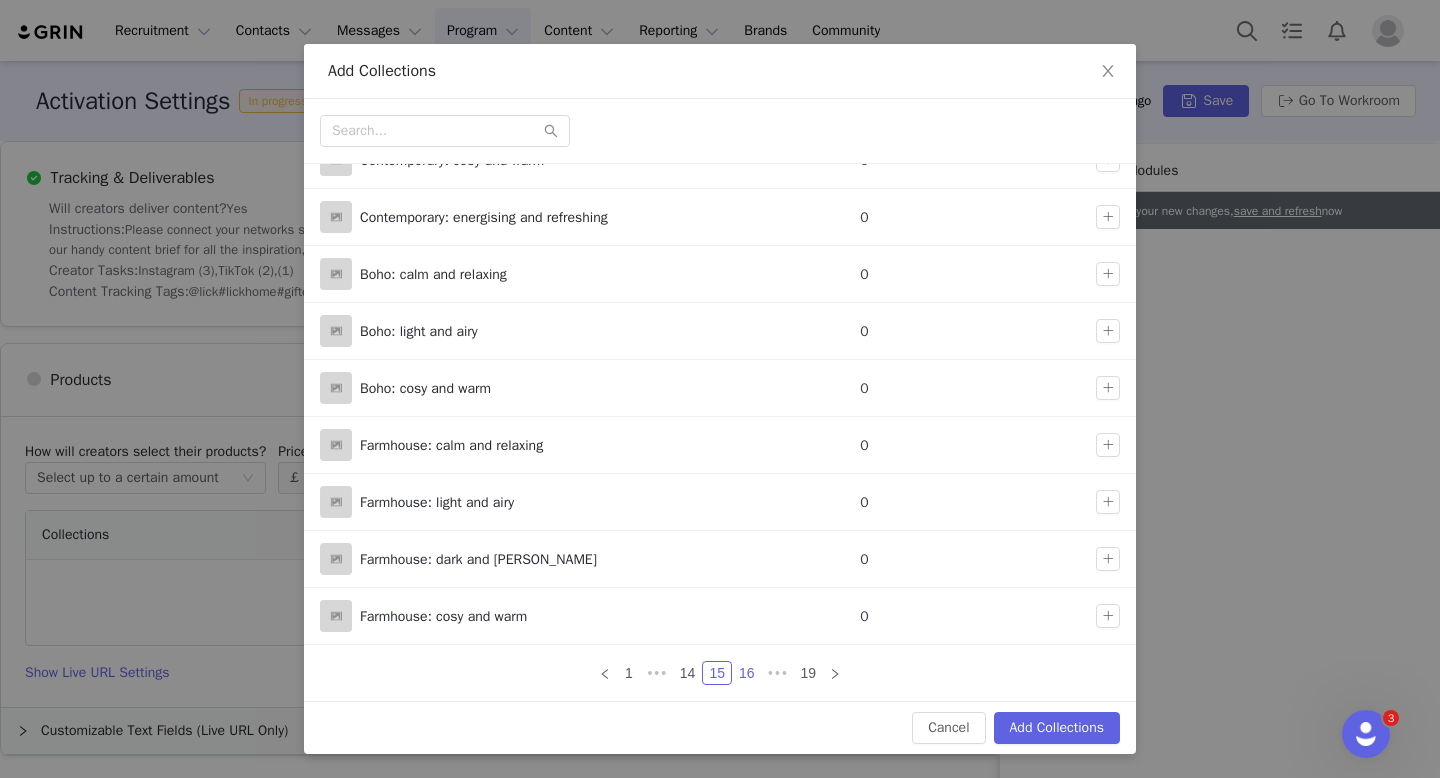 click on "16" at bounding box center (747, 673) 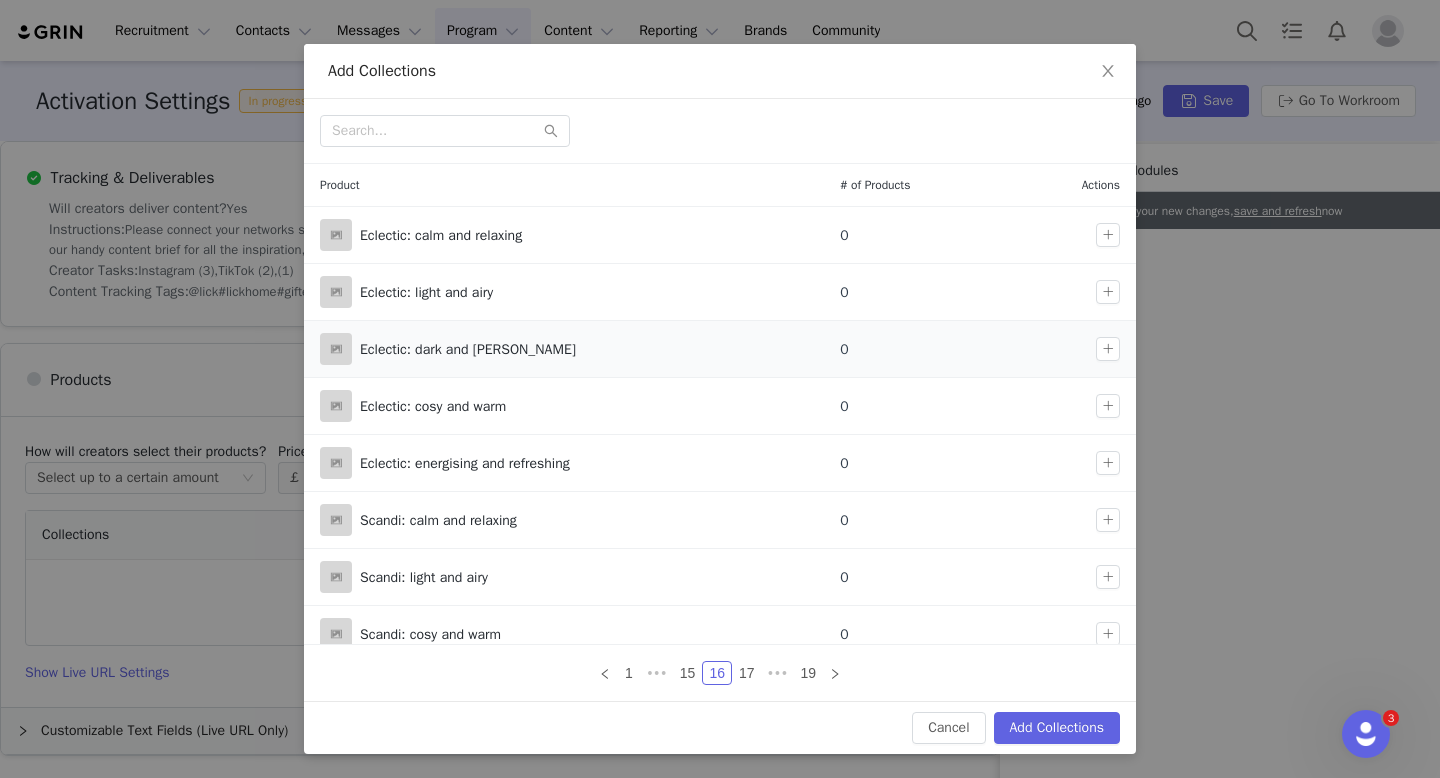 scroll, scrollTop: 132, scrollLeft: 0, axis: vertical 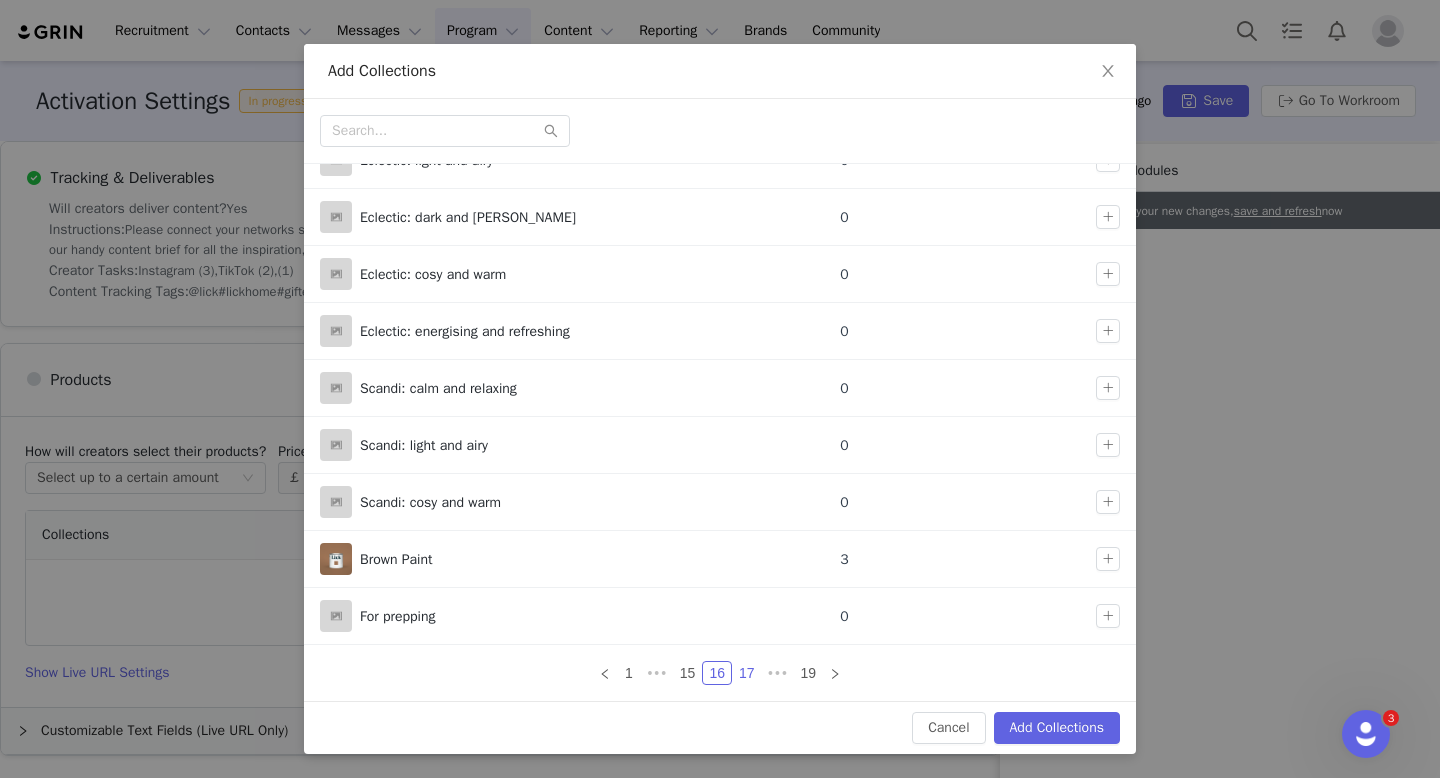 click on "17" at bounding box center (747, 673) 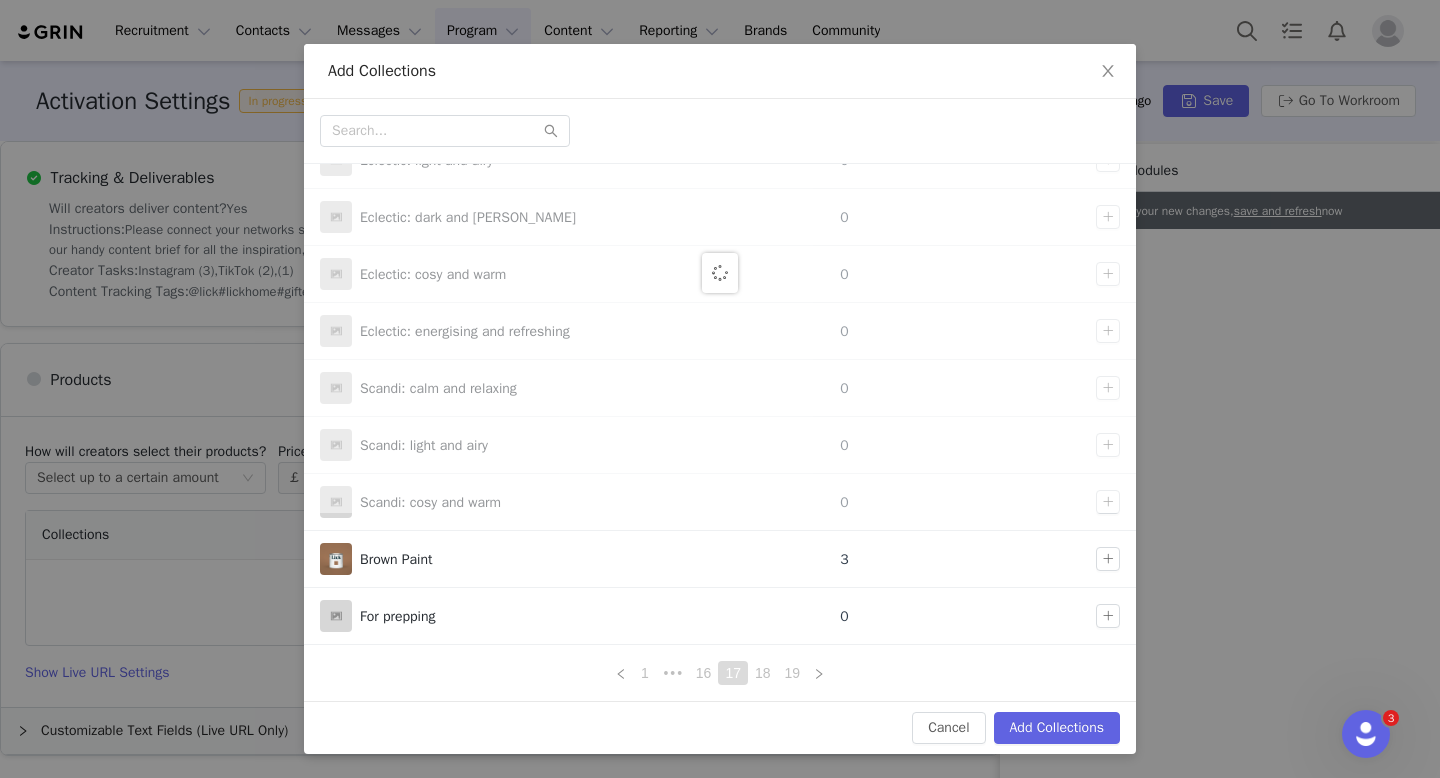 scroll 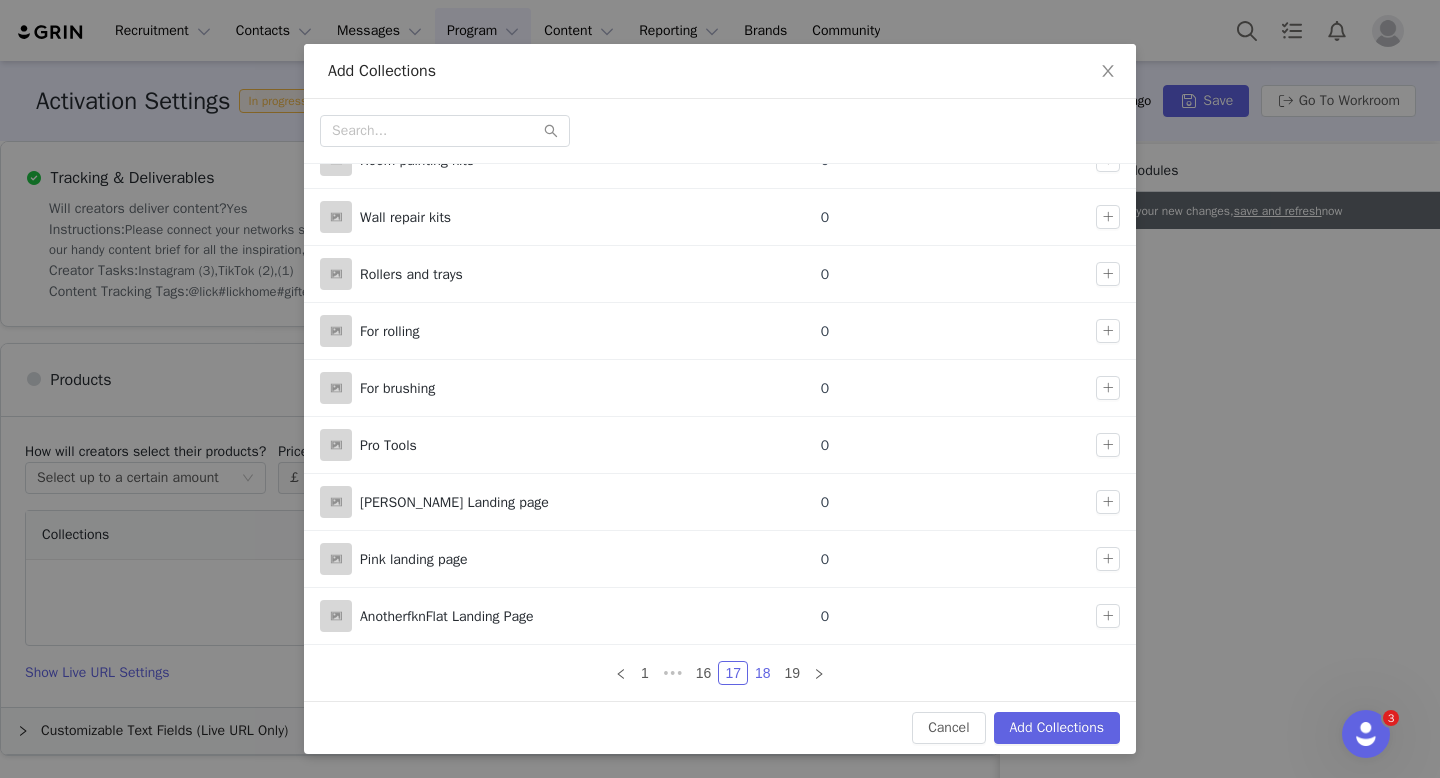 click on "18" at bounding box center [763, 673] 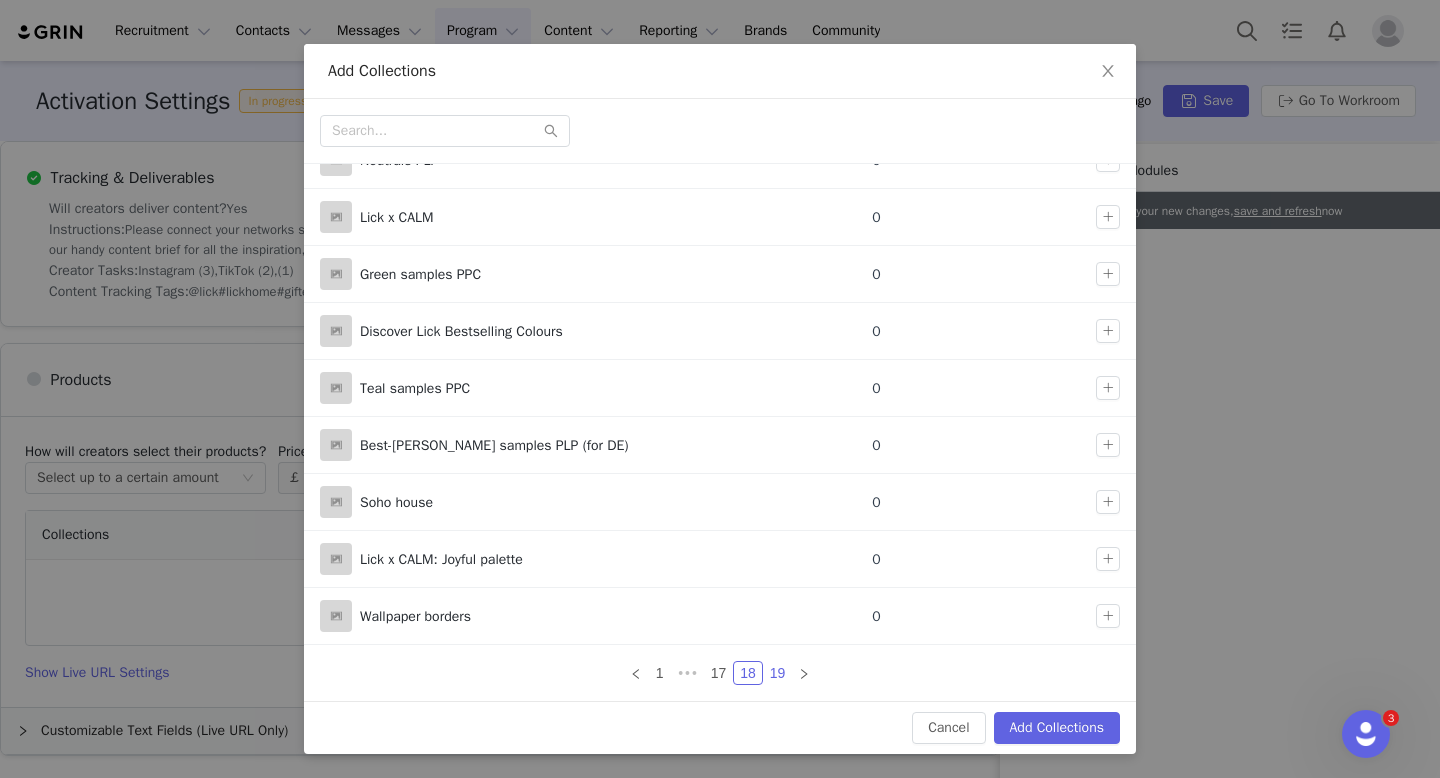 click on "19" at bounding box center (778, 673) 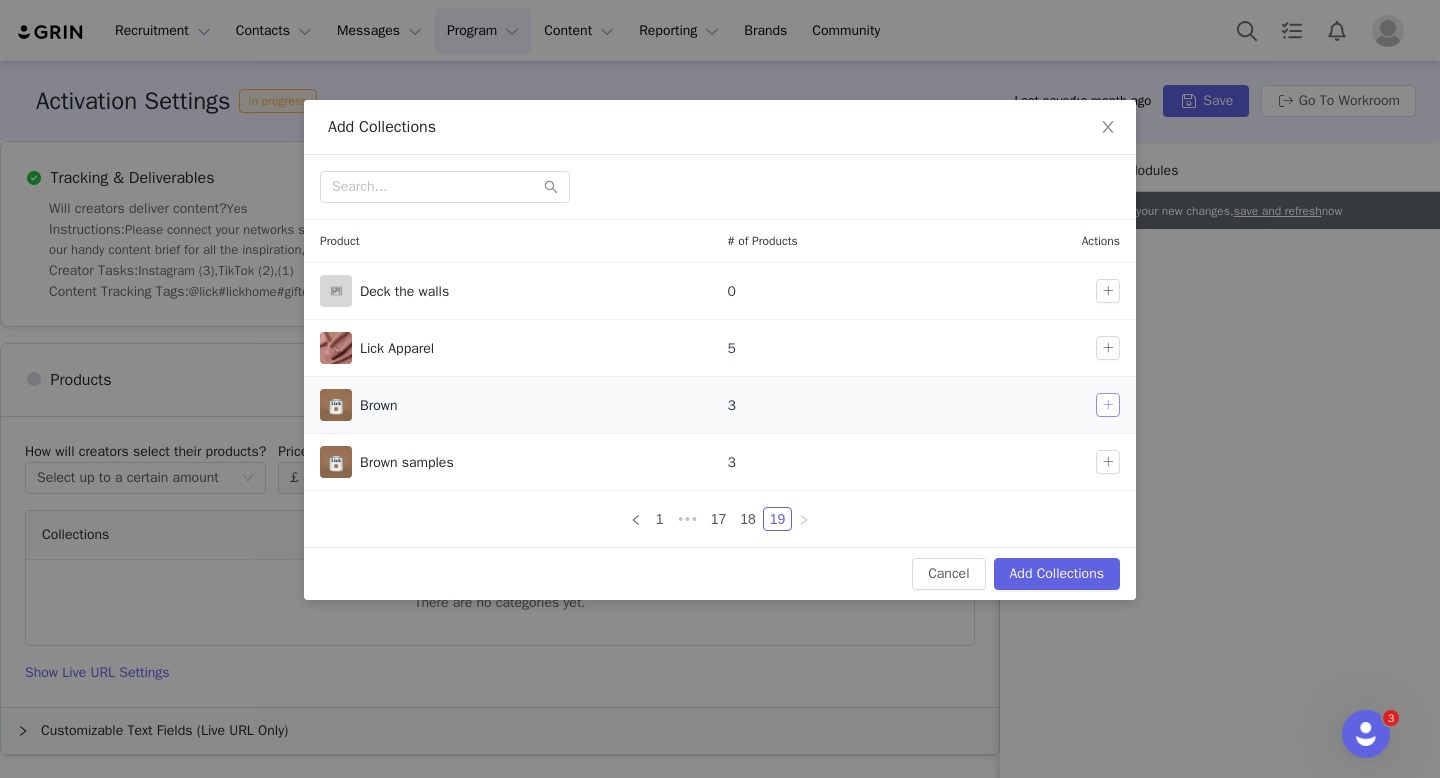 click at bounding box center [1108, 405] 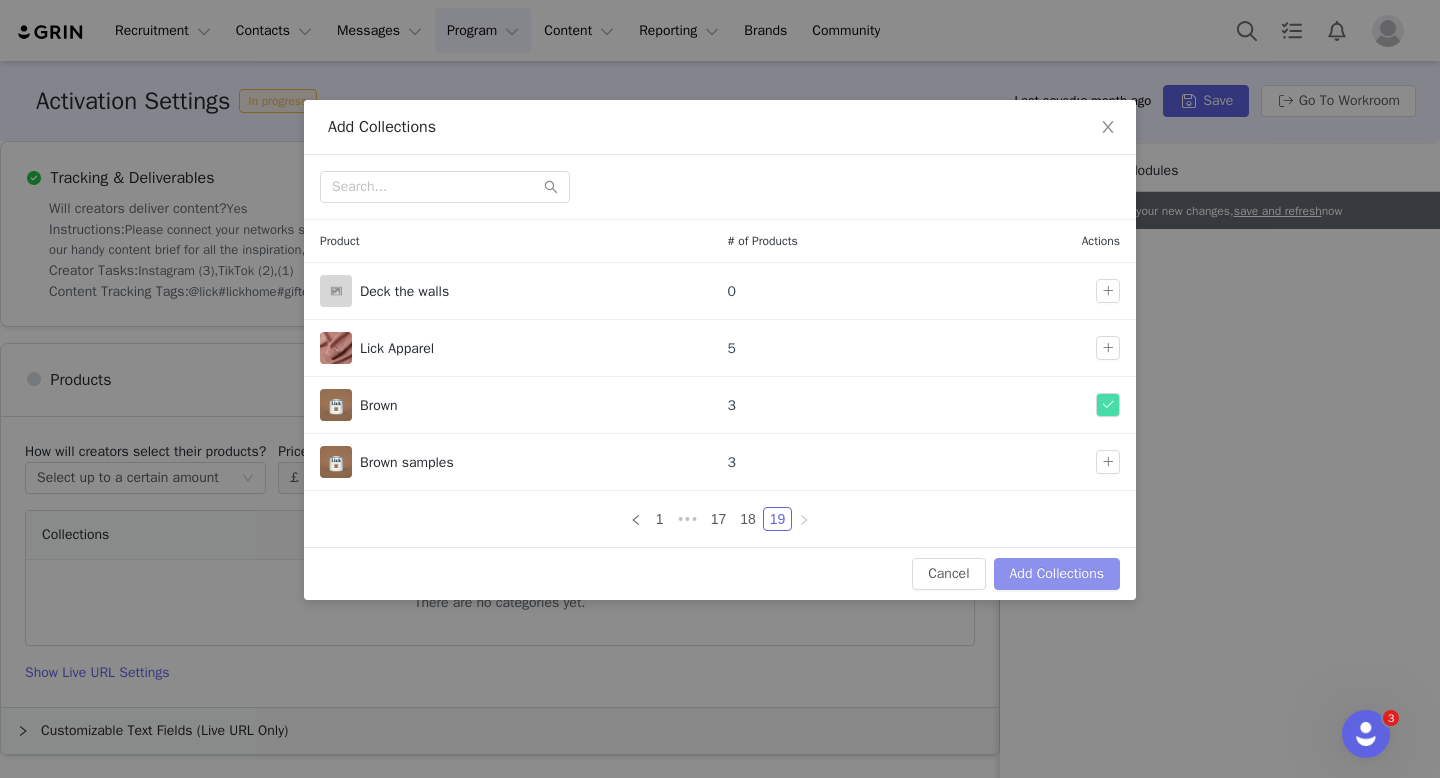 click on "Add Collections" at bounding box center (1057, 574) 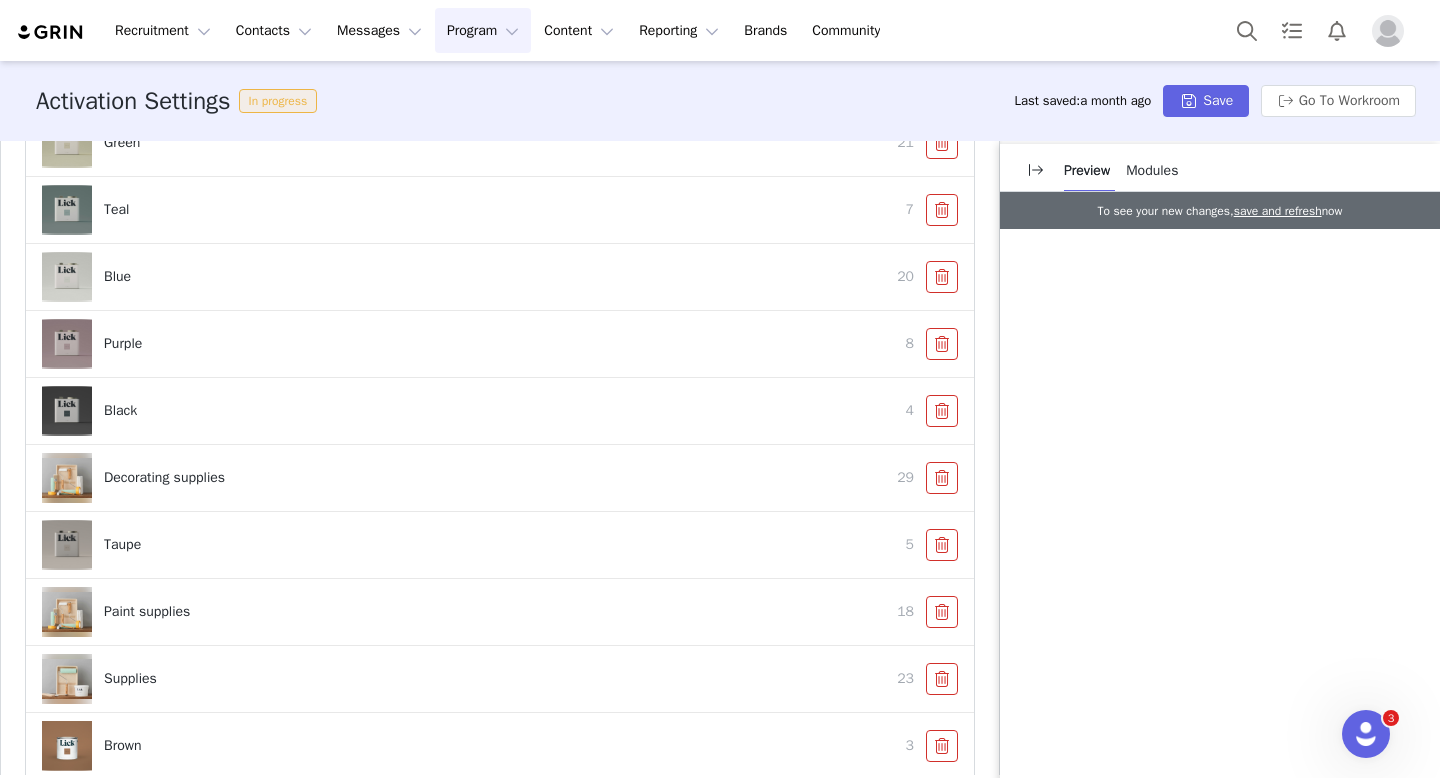 scroll, scrollTop: 1653, scrollLeft: 0, axis: vertical 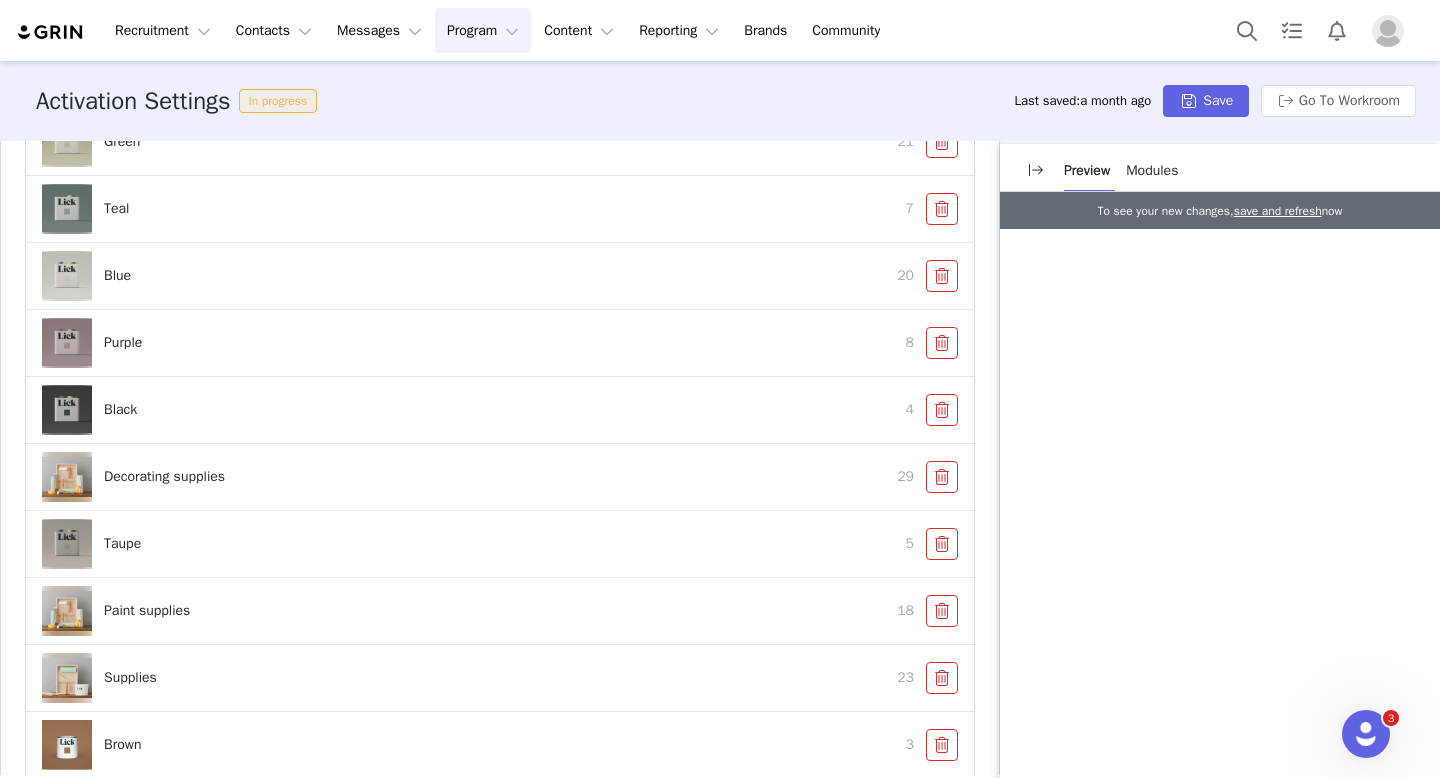 click at bounding box center [942, 611] 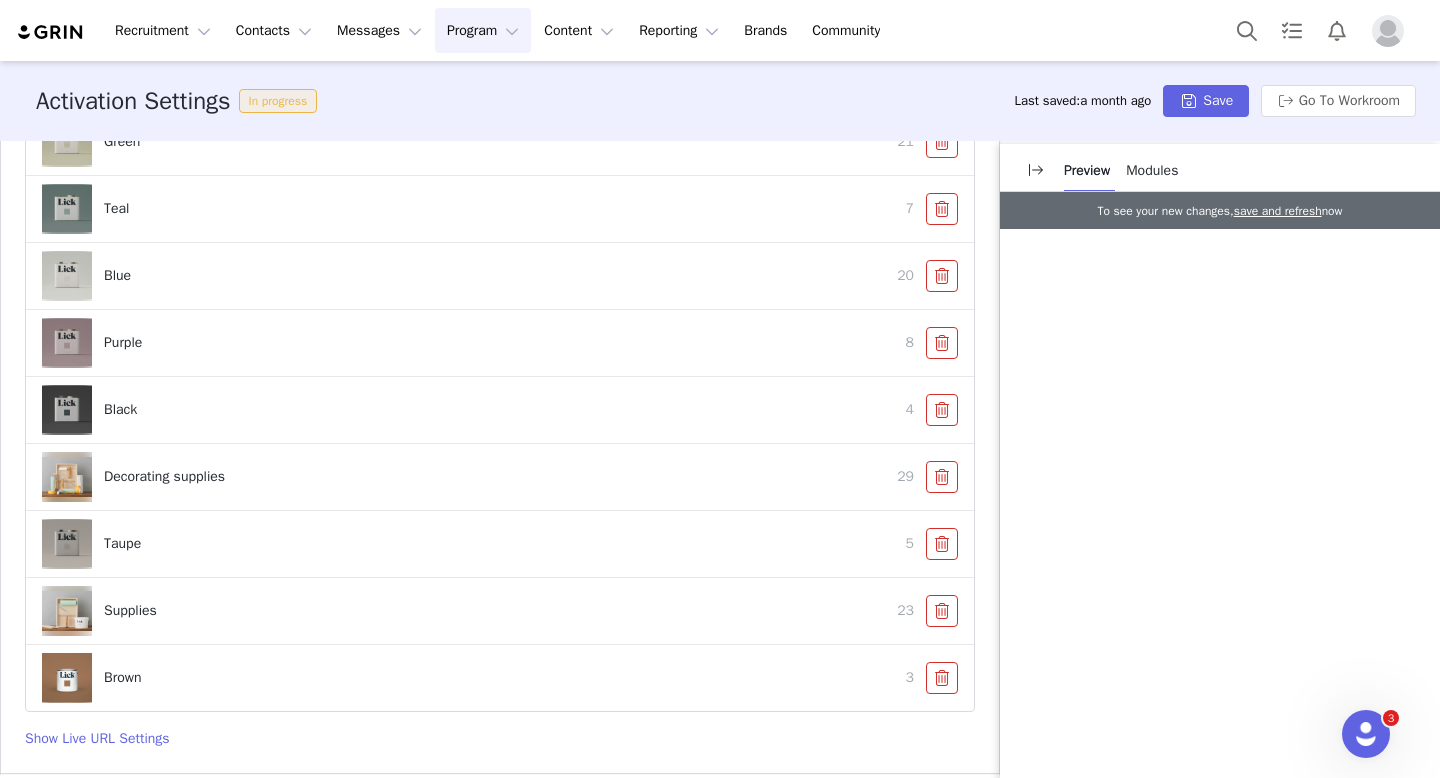 click at bounding box center (942, 477) 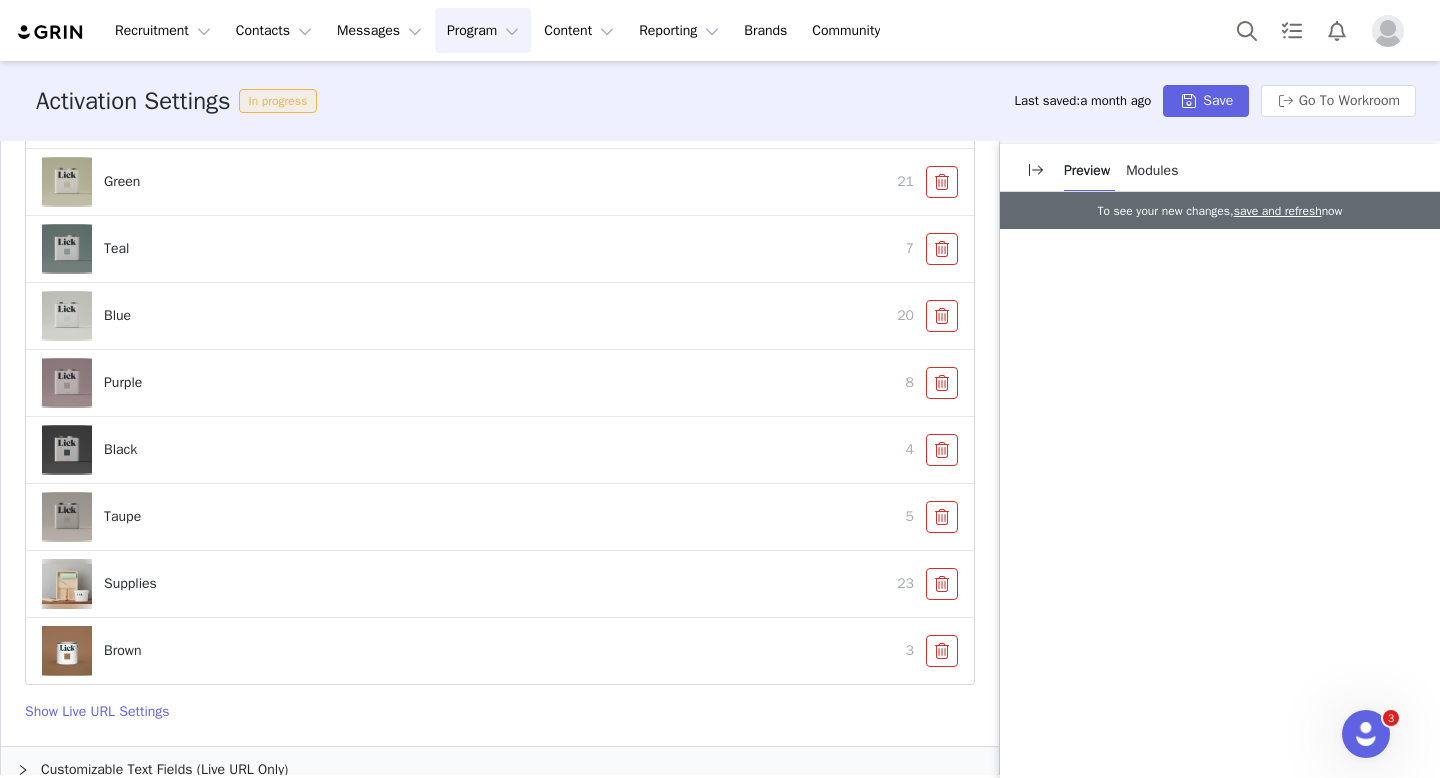 scroll, scrollTop: 1652, scrollLeft: 0, axis: vertical 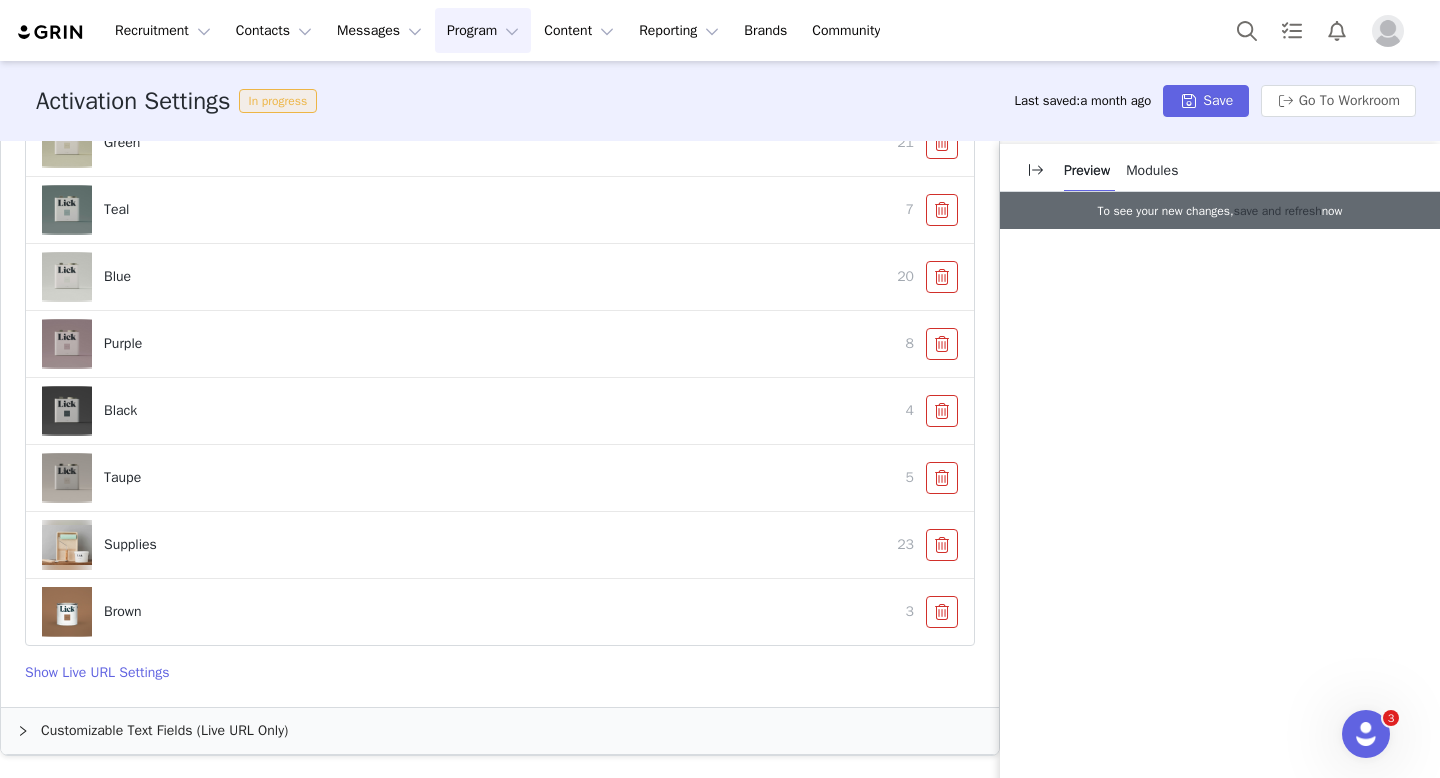 click on "save and refresh" at bounding box center [1278, 211] 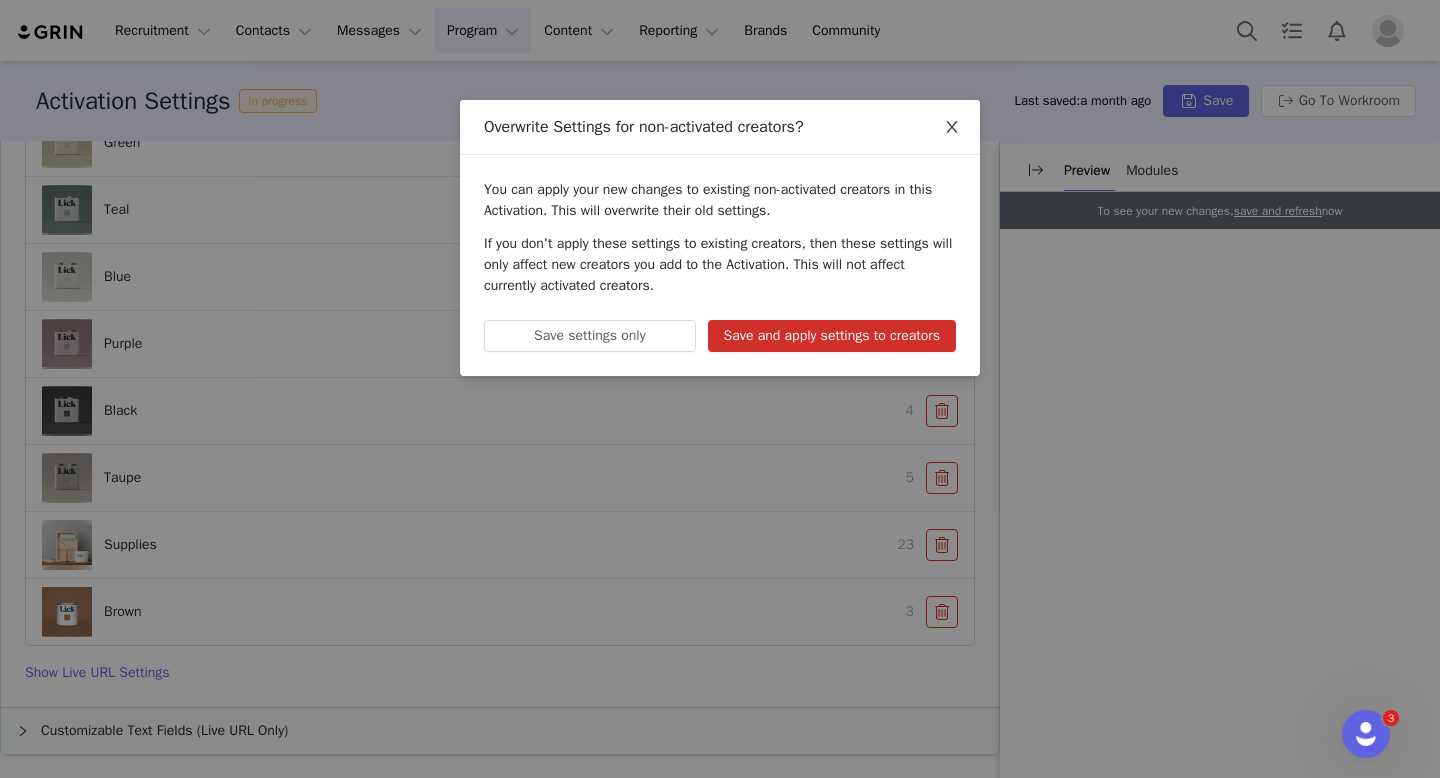 click 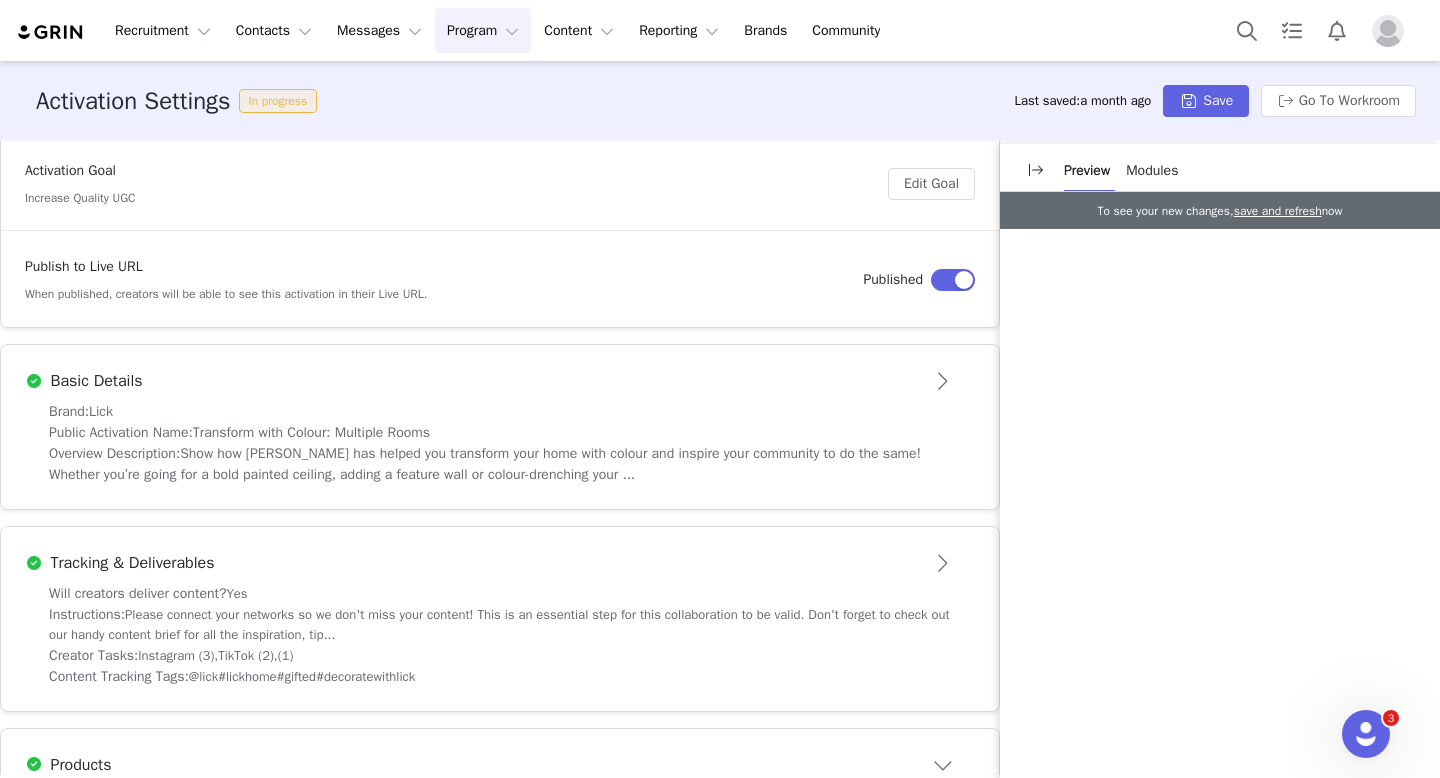 scroll, scrollTop: 0, scrollLeft: 0, axis: both 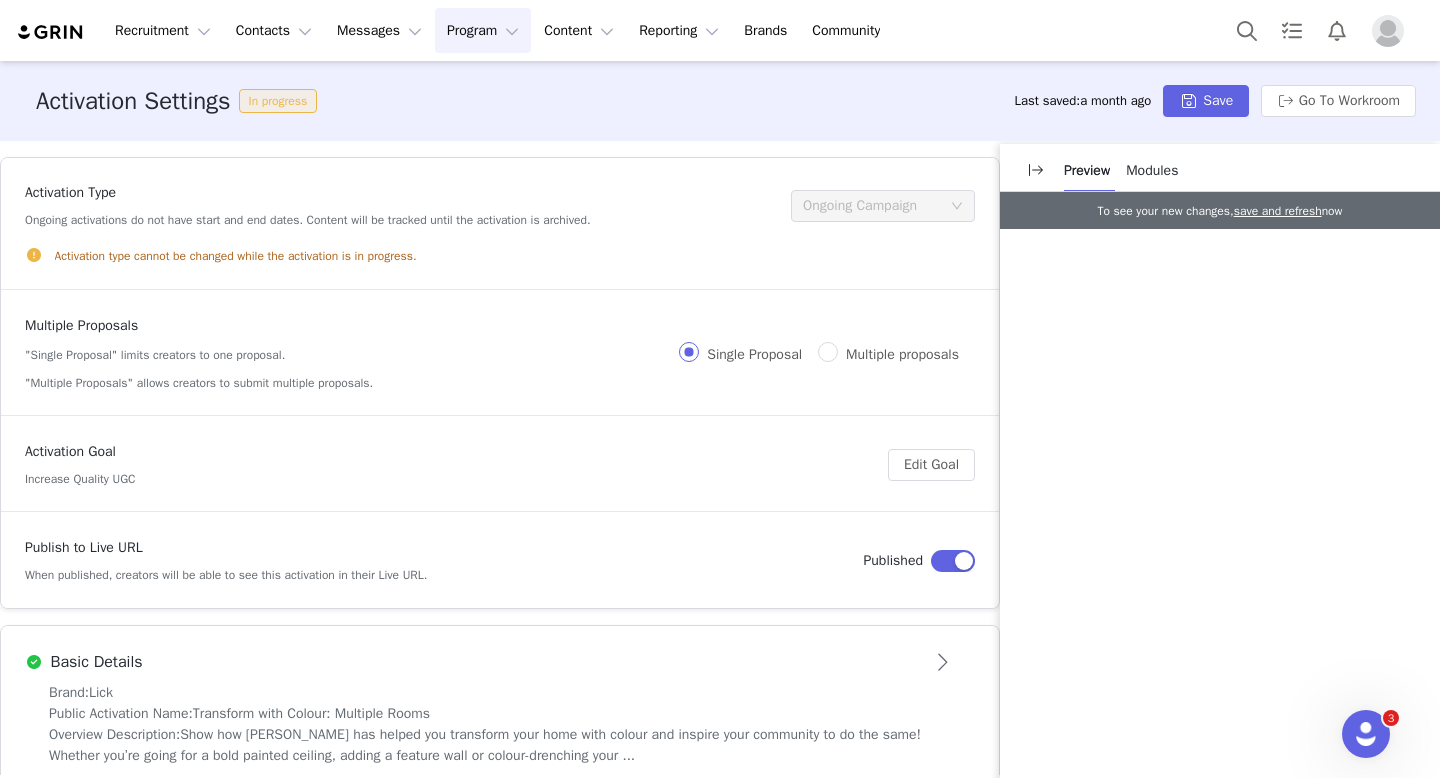 click on "Program Program" at bounding box center (483, 30) 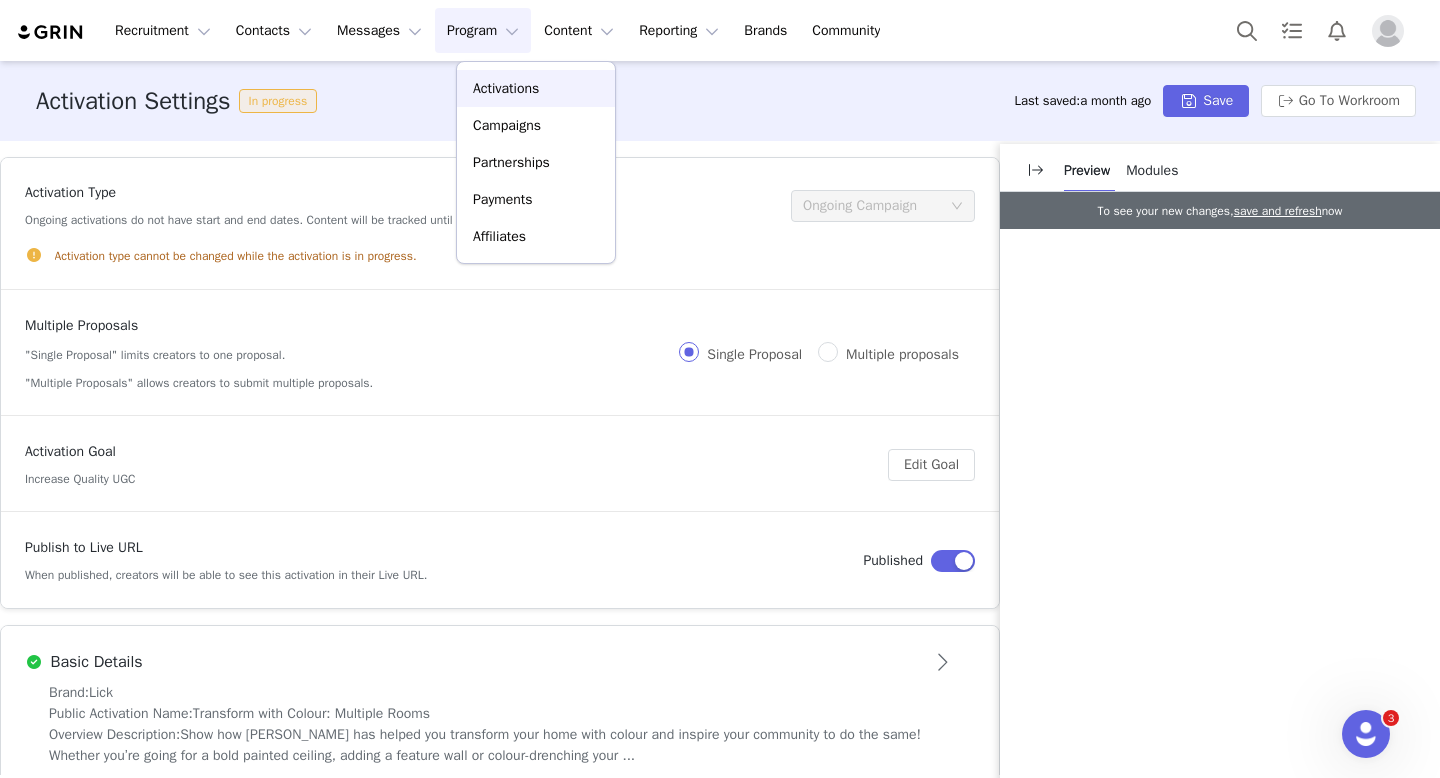 click on "Activations" at bounding box center (536, 88) 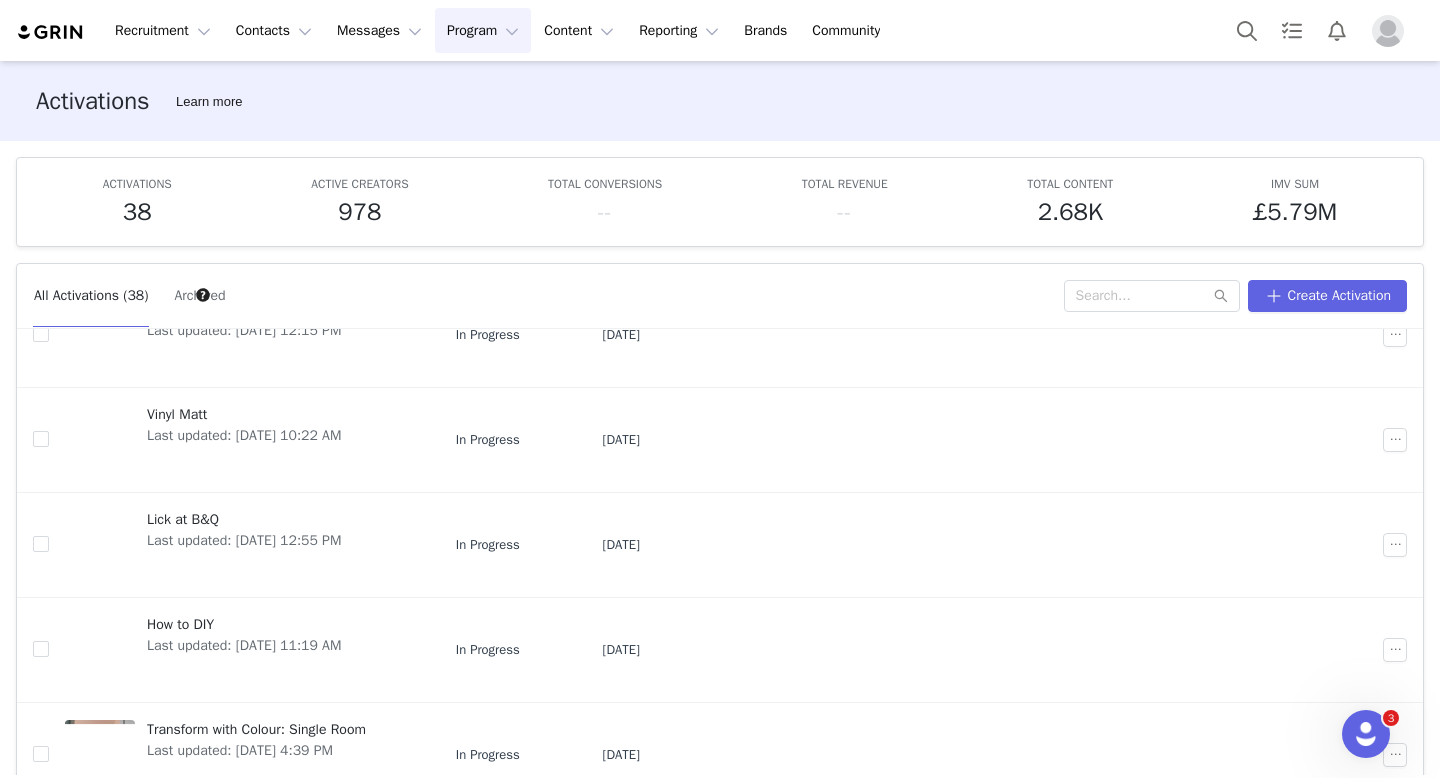 scroll, scrollTop: 0, scrollLeft: 0, axis: both 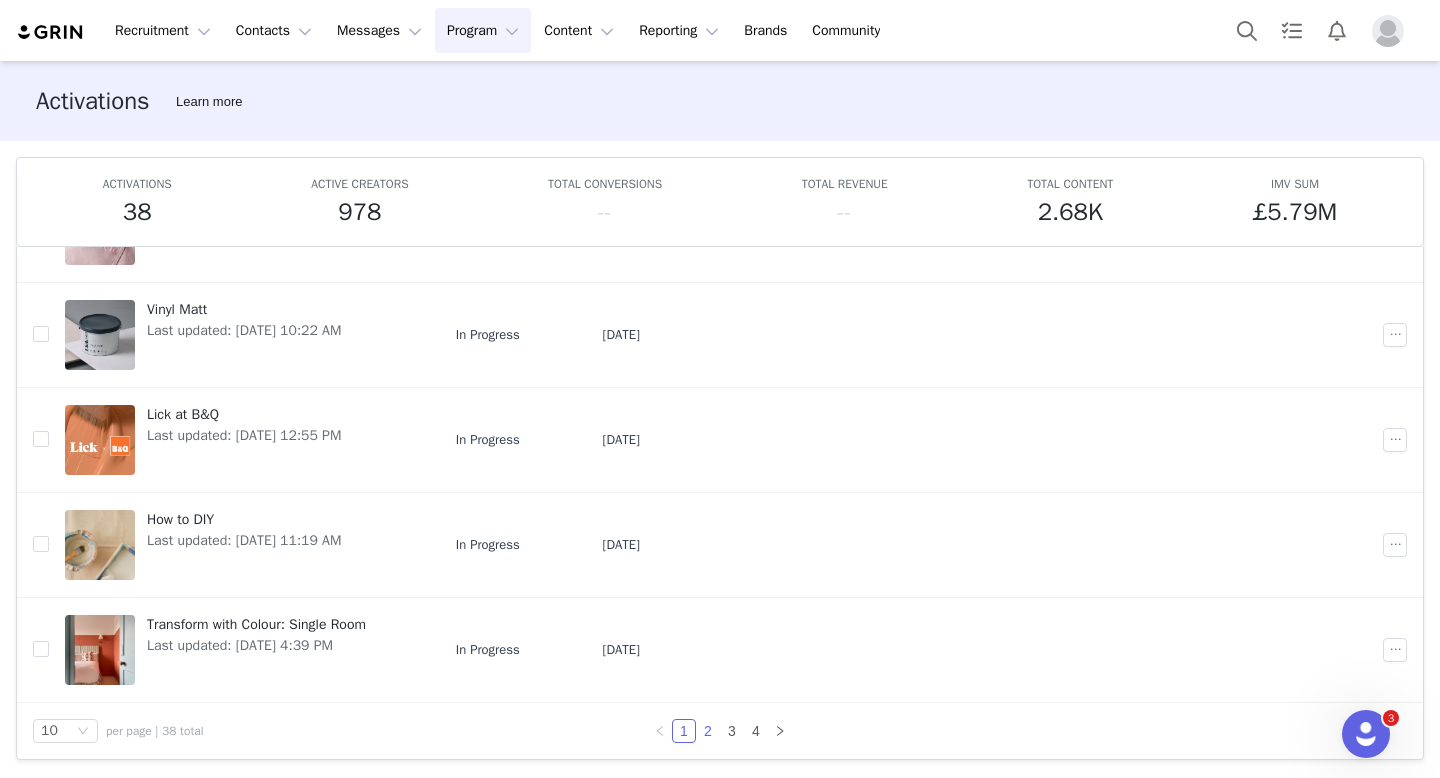 click on "2" at bounding box center [708, 731] 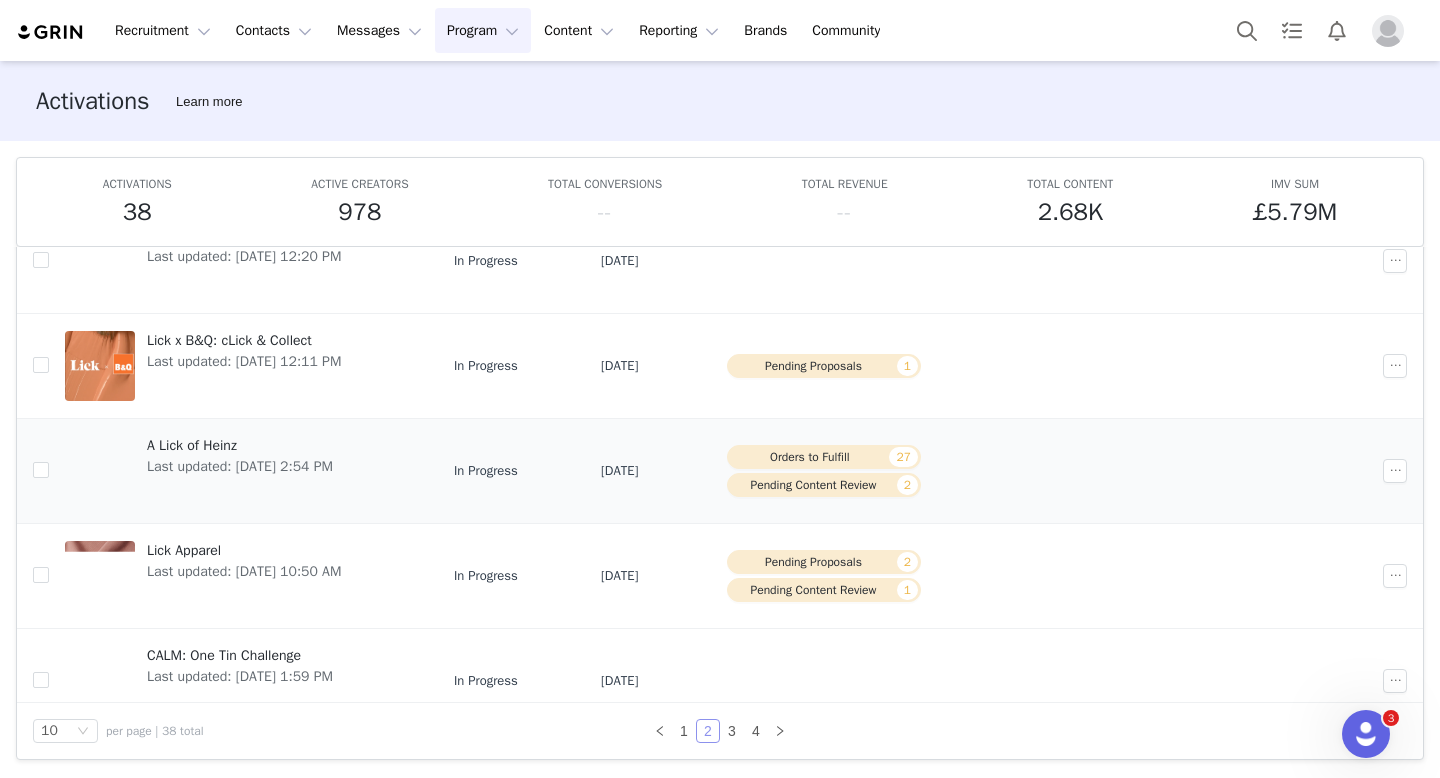 scroll, scrollTop: 0, scrollLeft: 0, axis: both 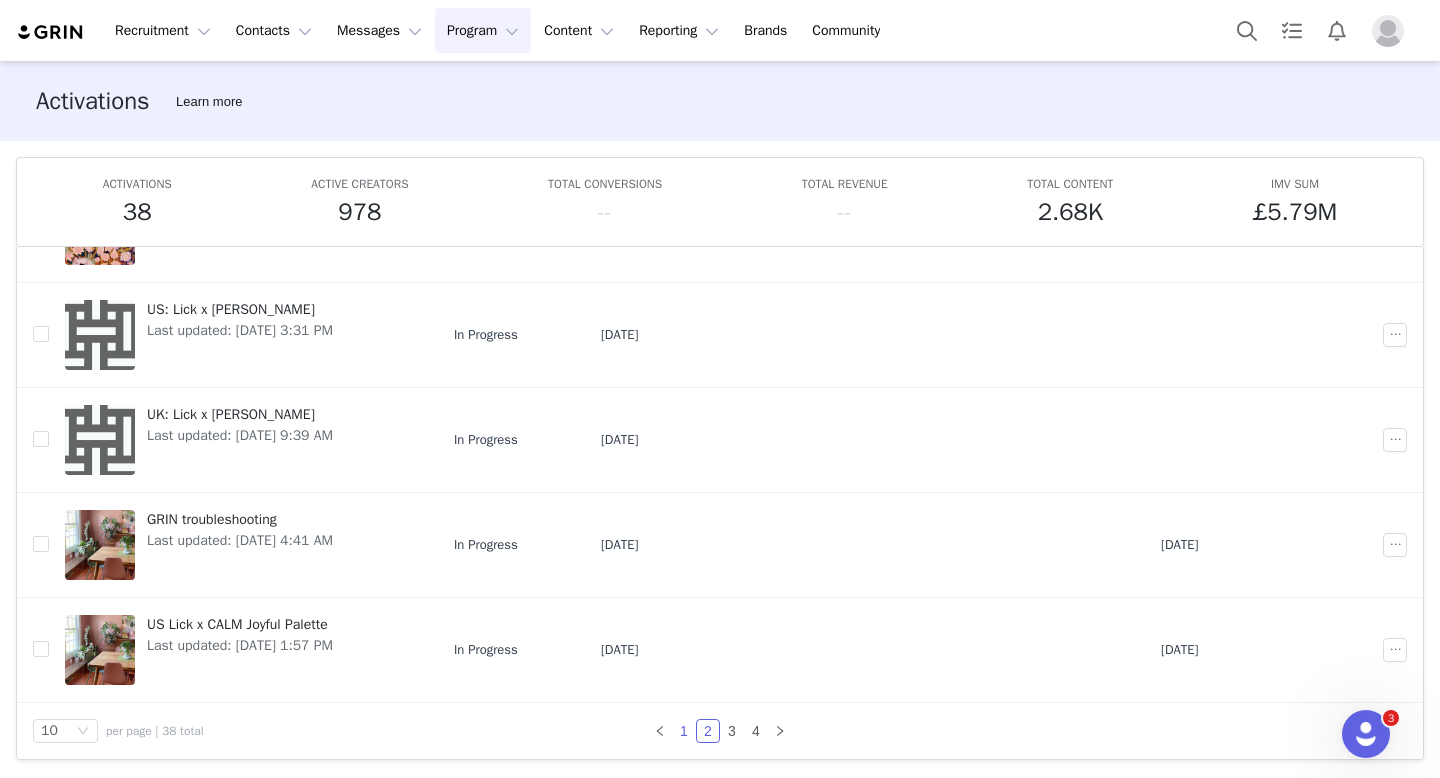 click on "1" at bounding box center [684, 731] 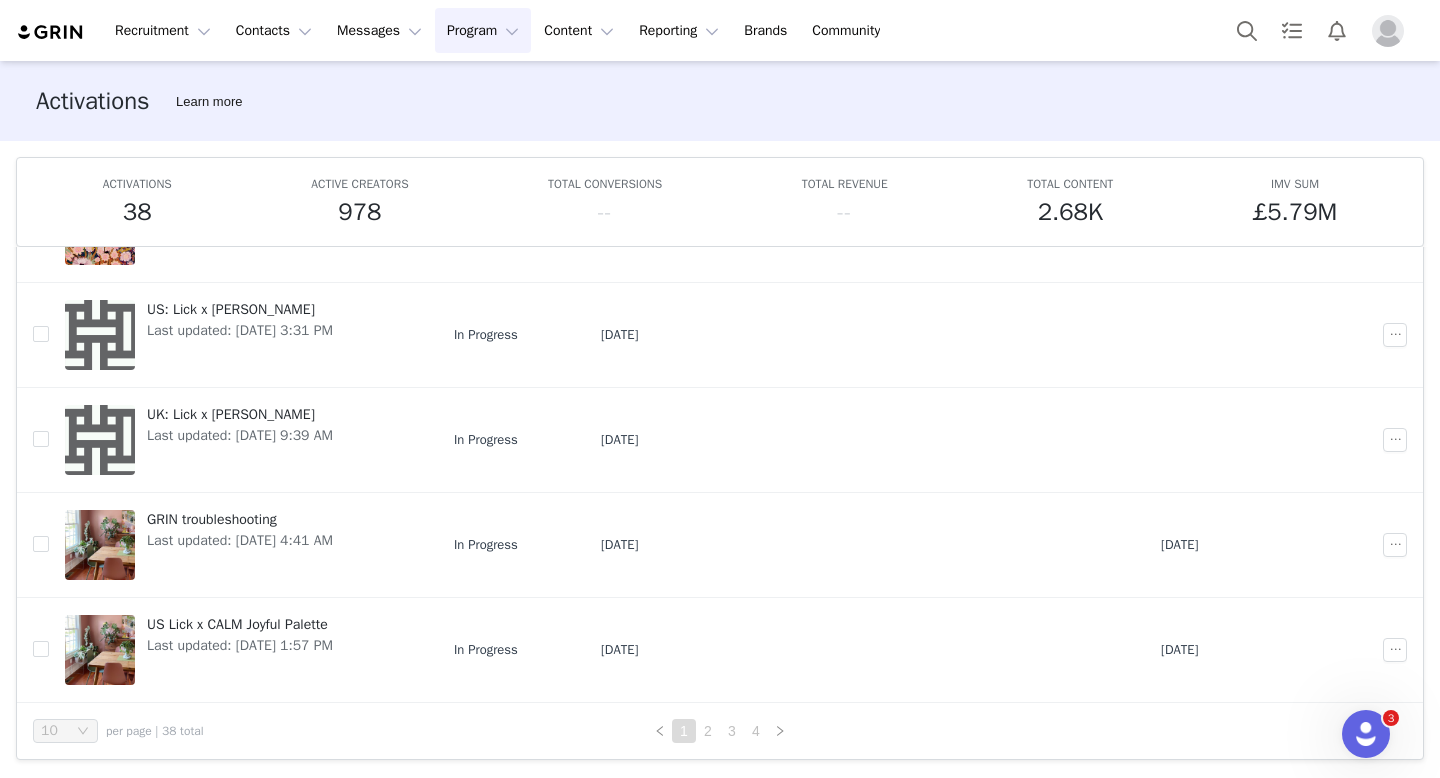 scroll, scrollTop: 0, scrollLeft: 0, axis: both 